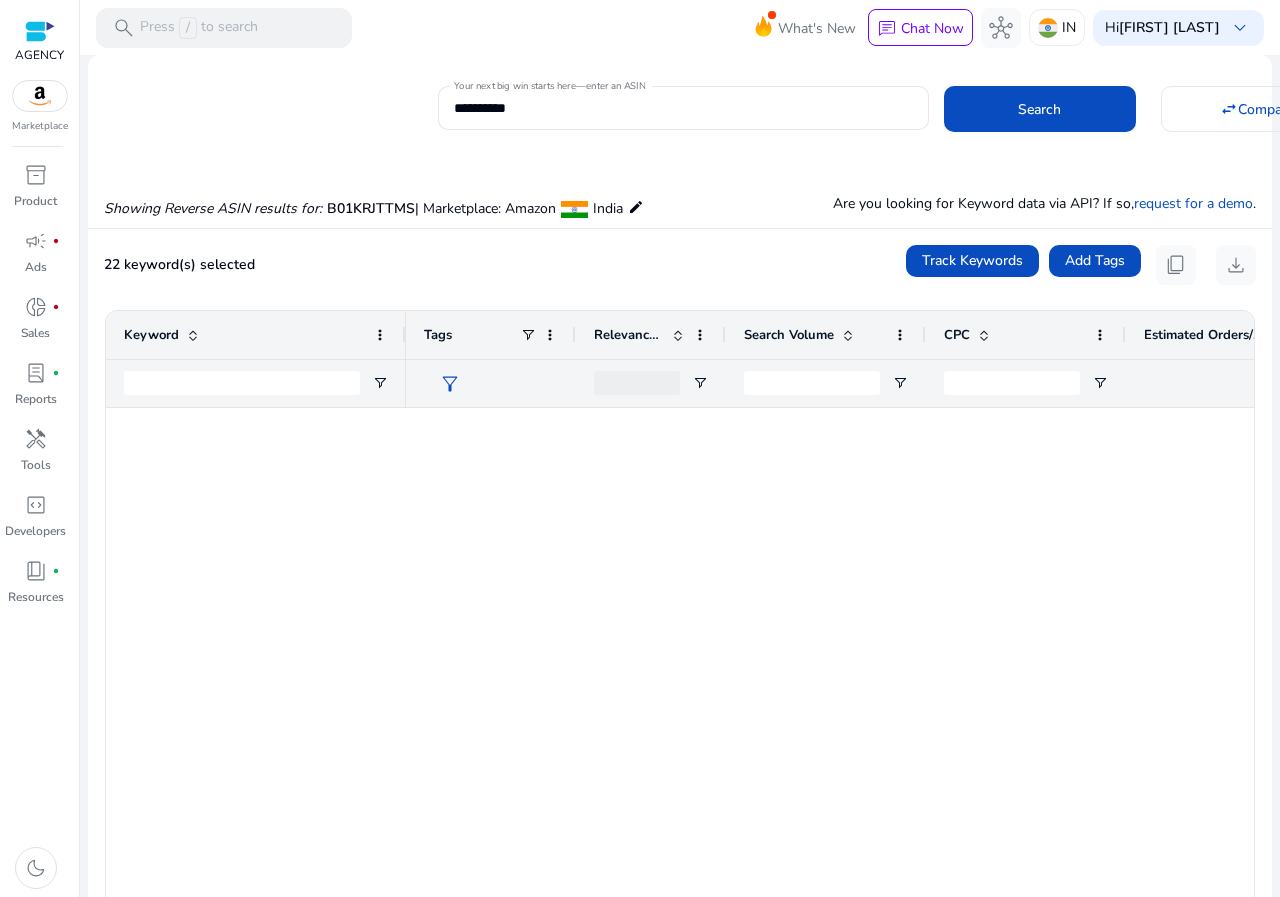 scroll, scrollTop: 0, scrollLeft: 0, axis: both 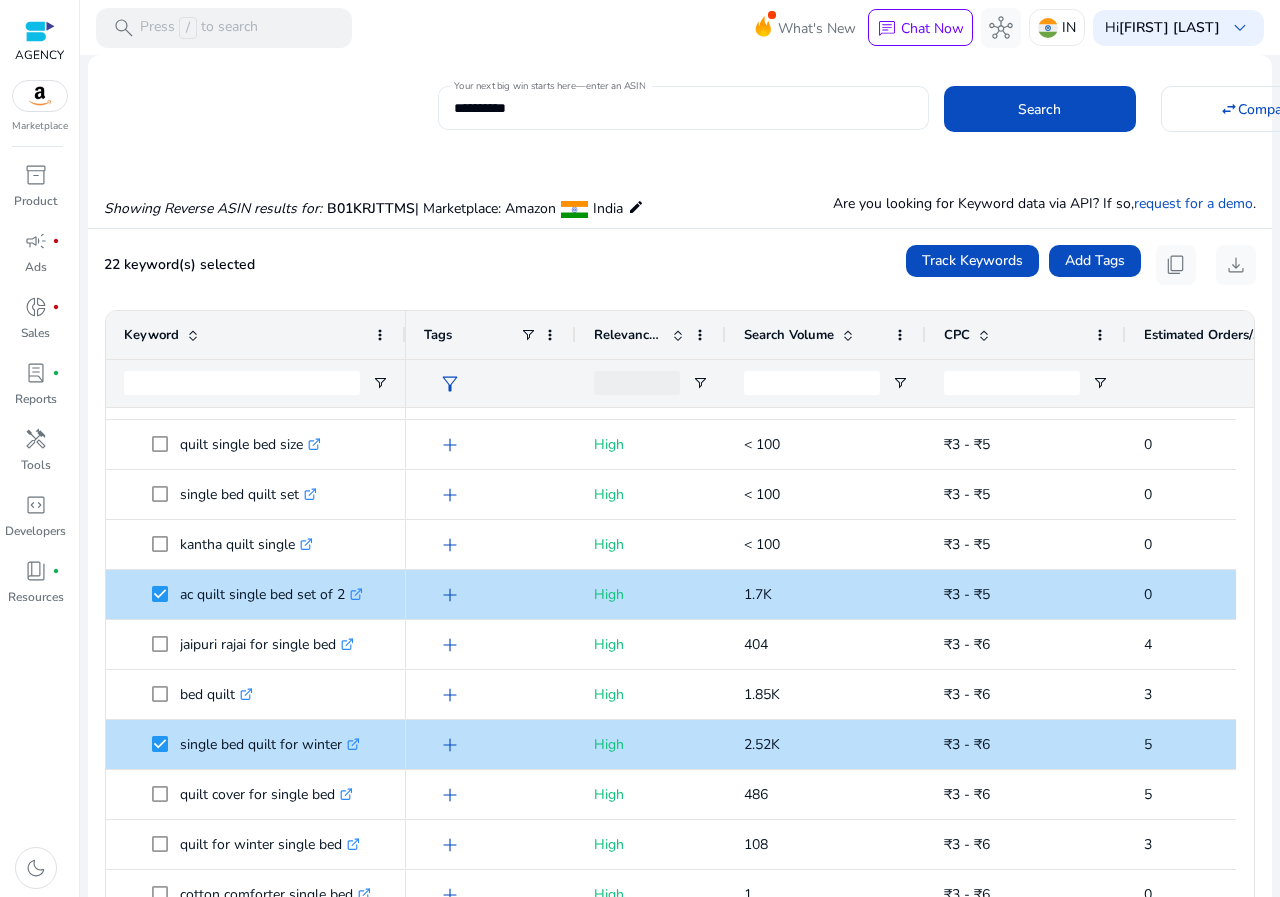 click on "Your next big win starts here—enter an ASIN" at bounding box center [549, 86] 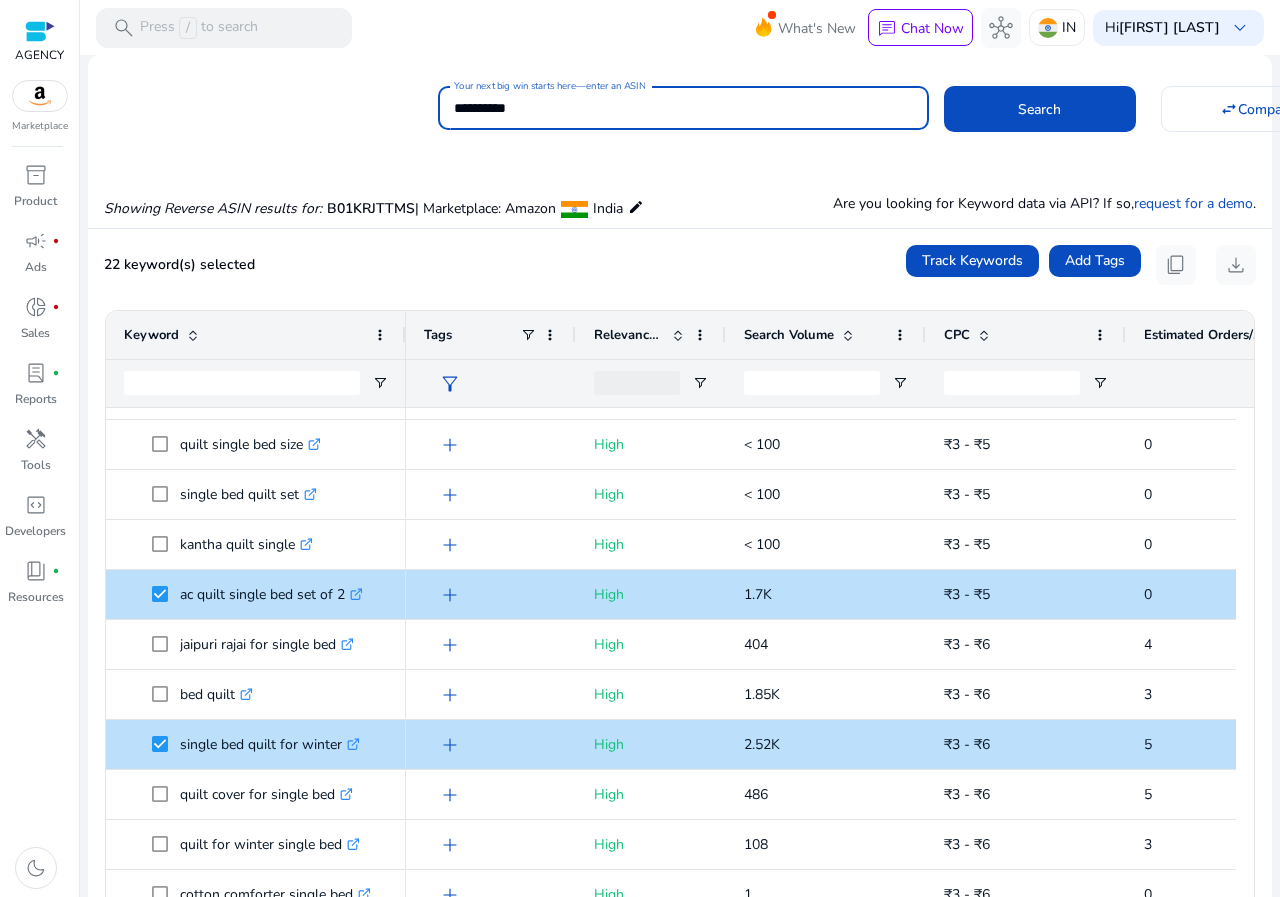 click on "**********" at bounding box center (683, 108) 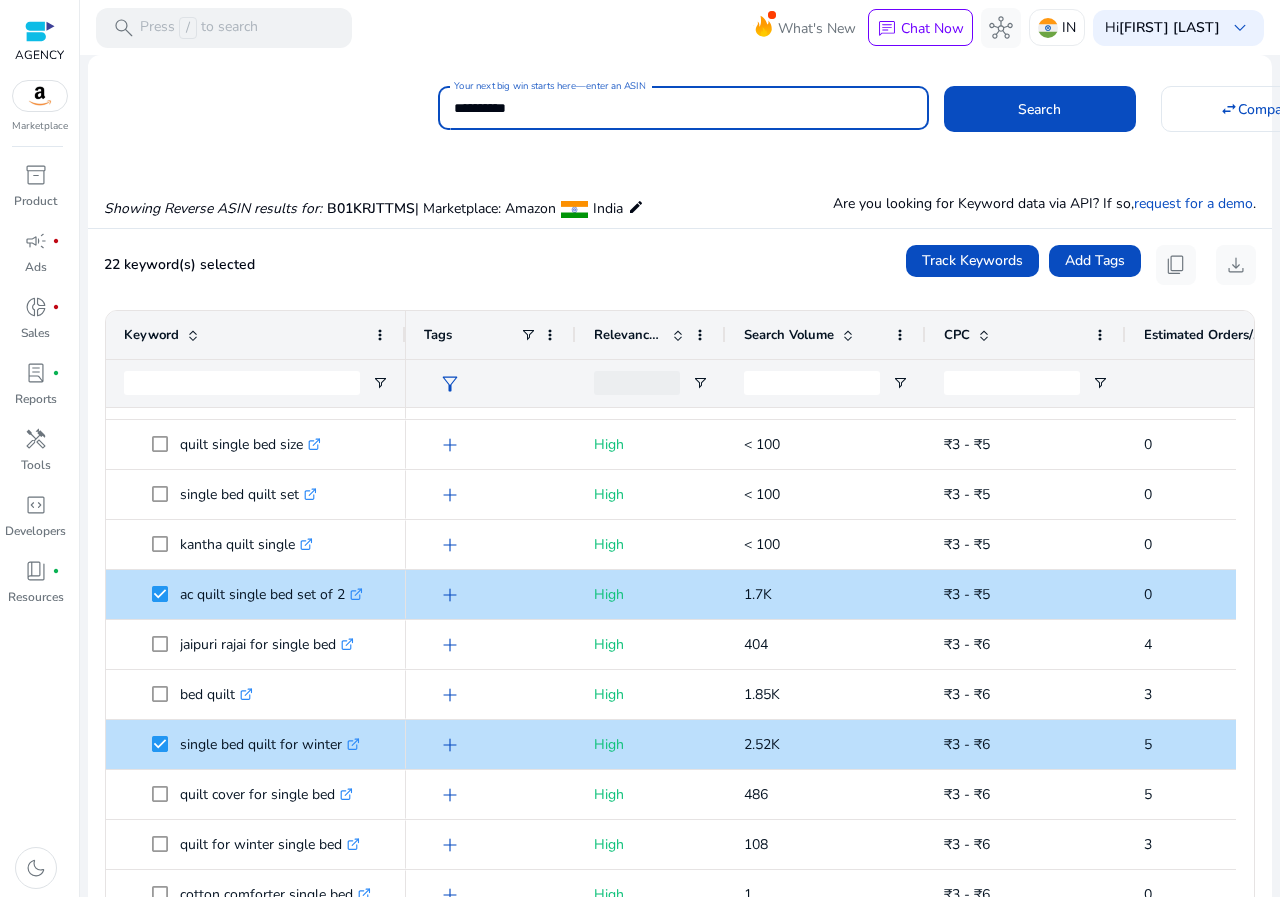 click on "**********" at bounding box center (683, 108) 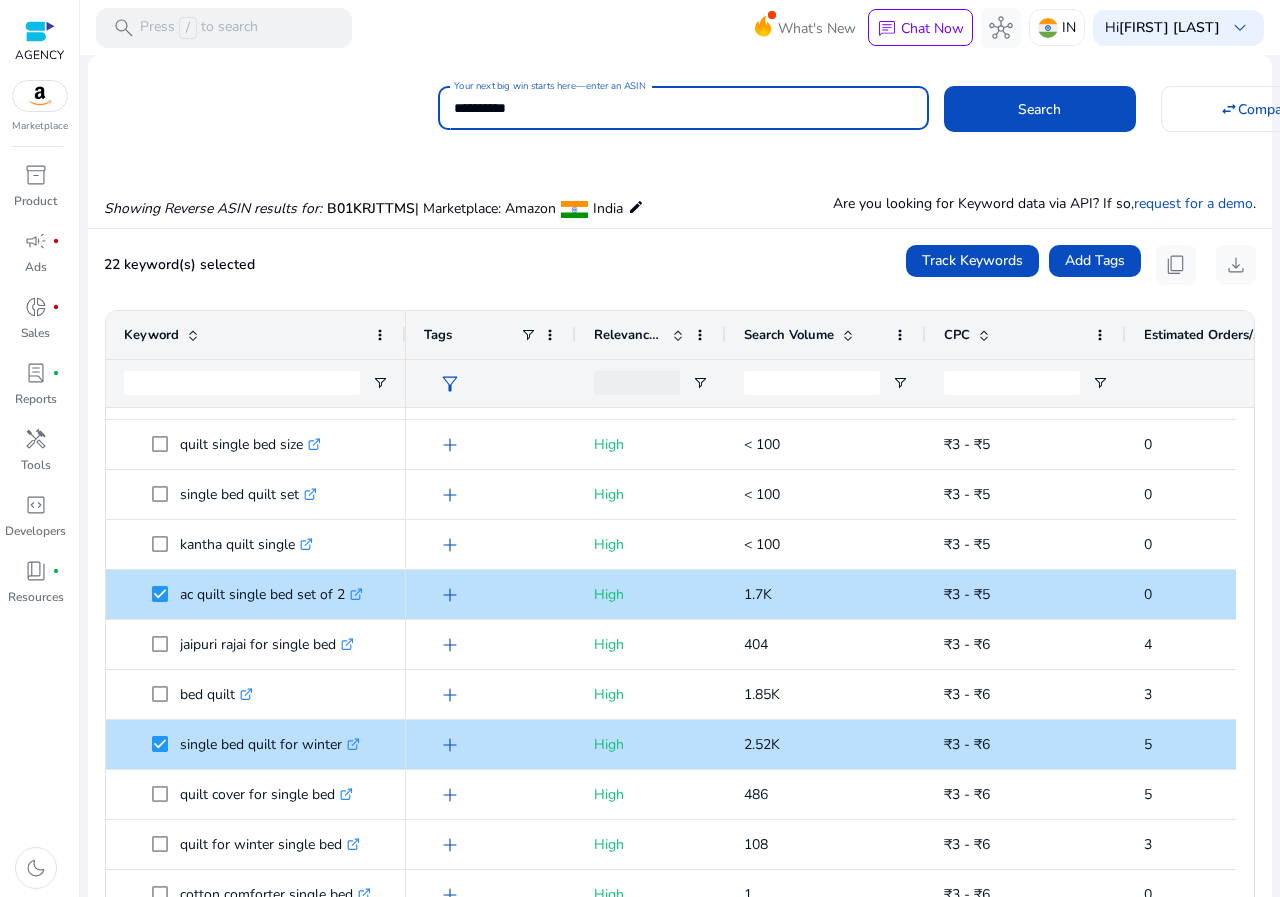 click on "**********" at bounding box center (683, 108) 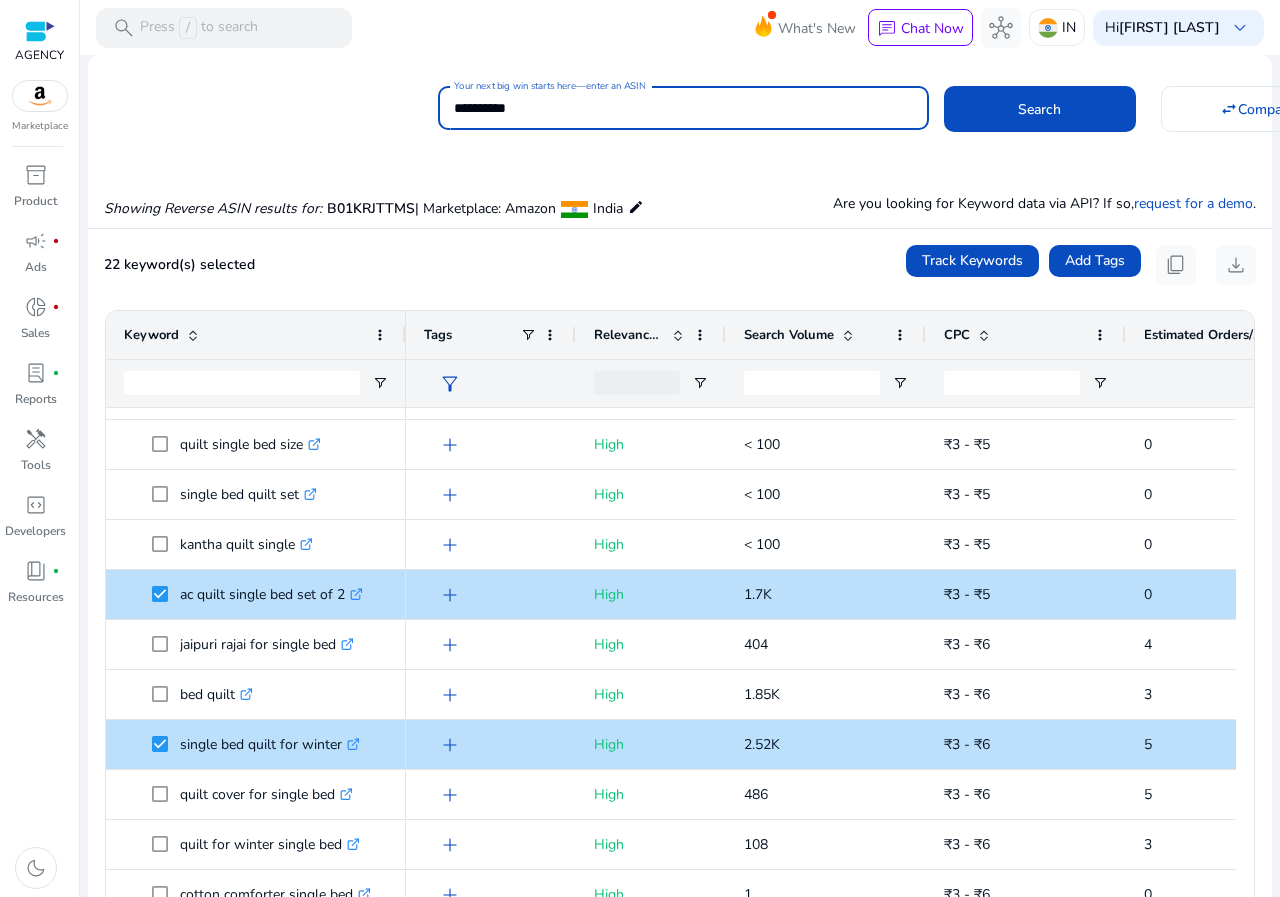 paste 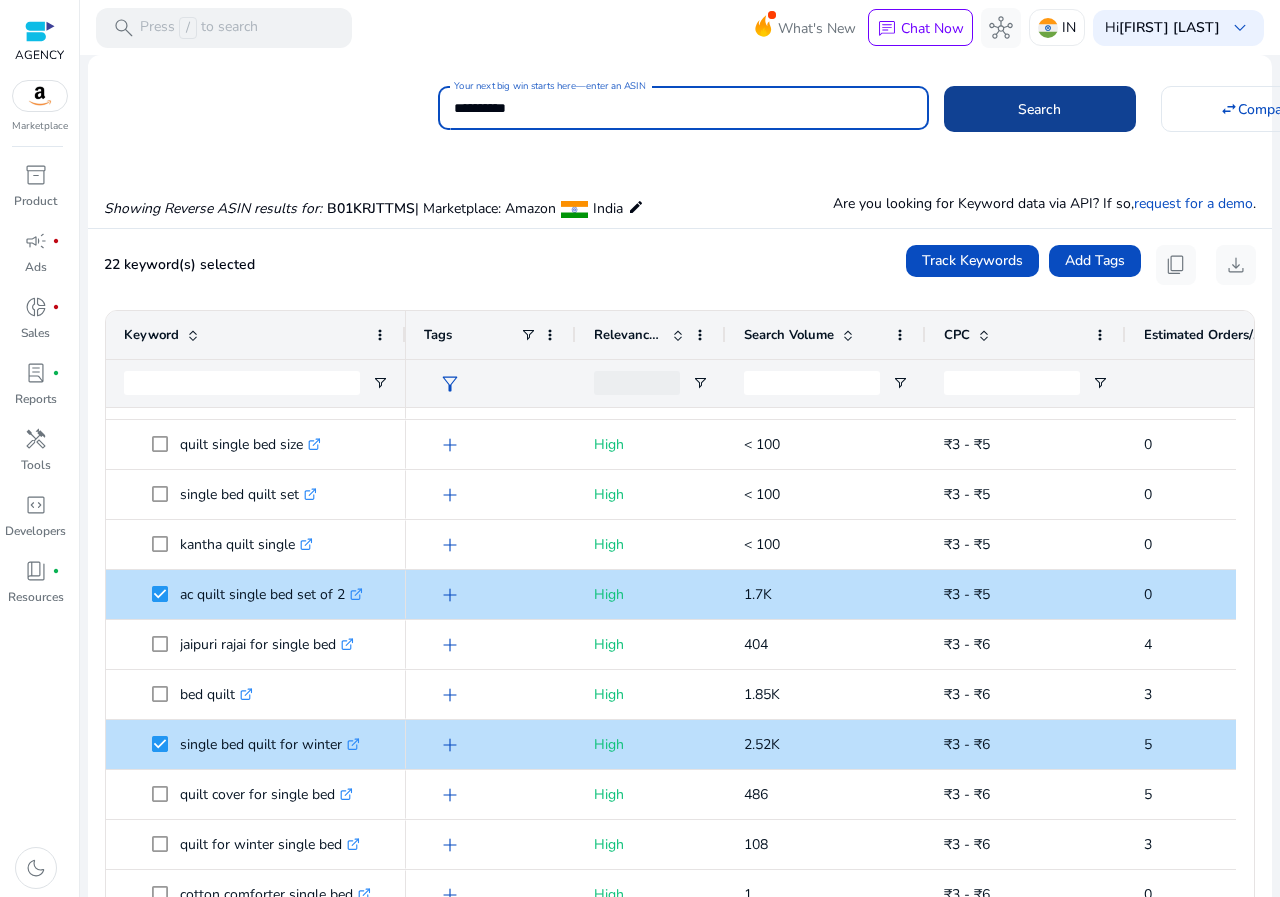 click 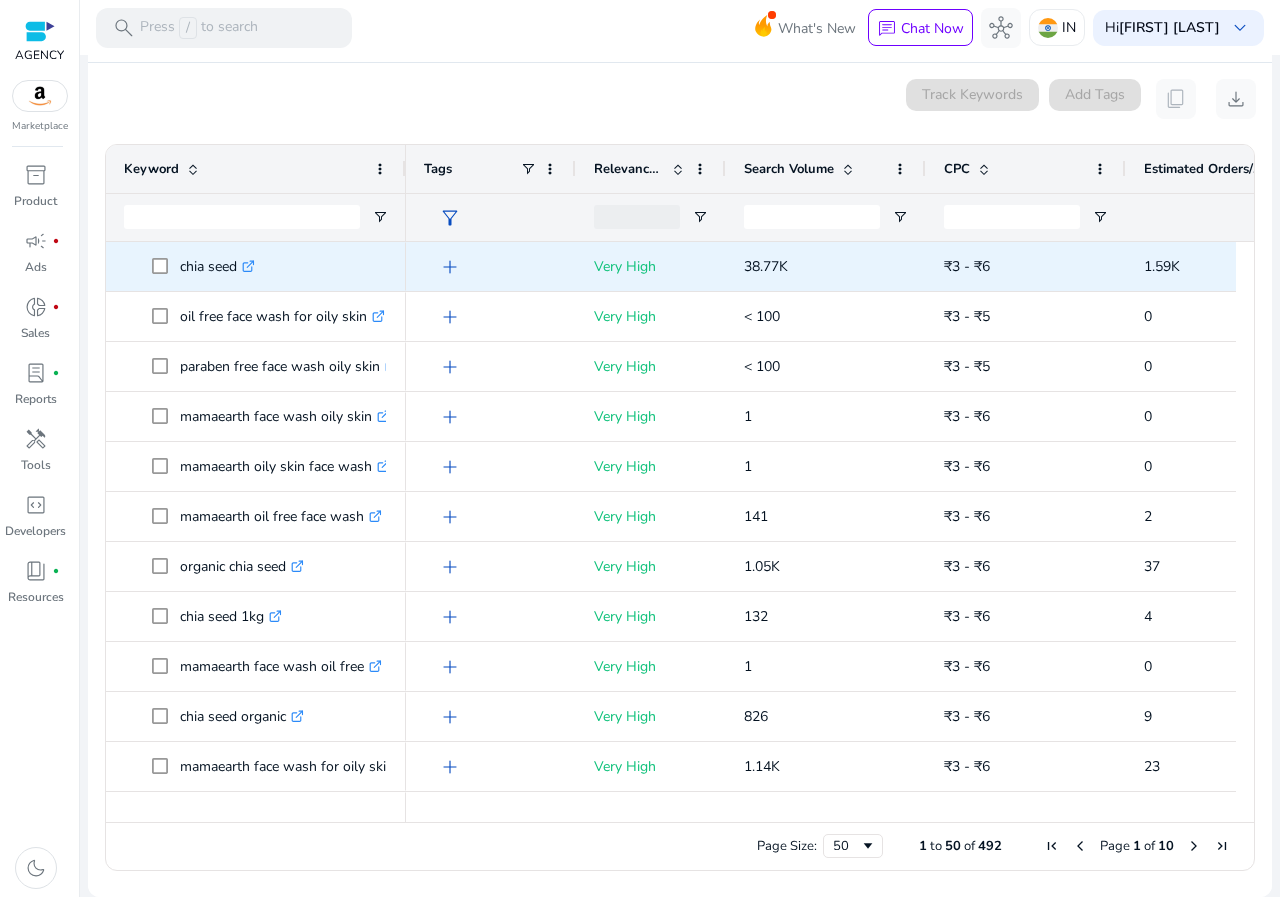 scroll, scrollTop: 146, scrollLeft: 0, axis: vertical 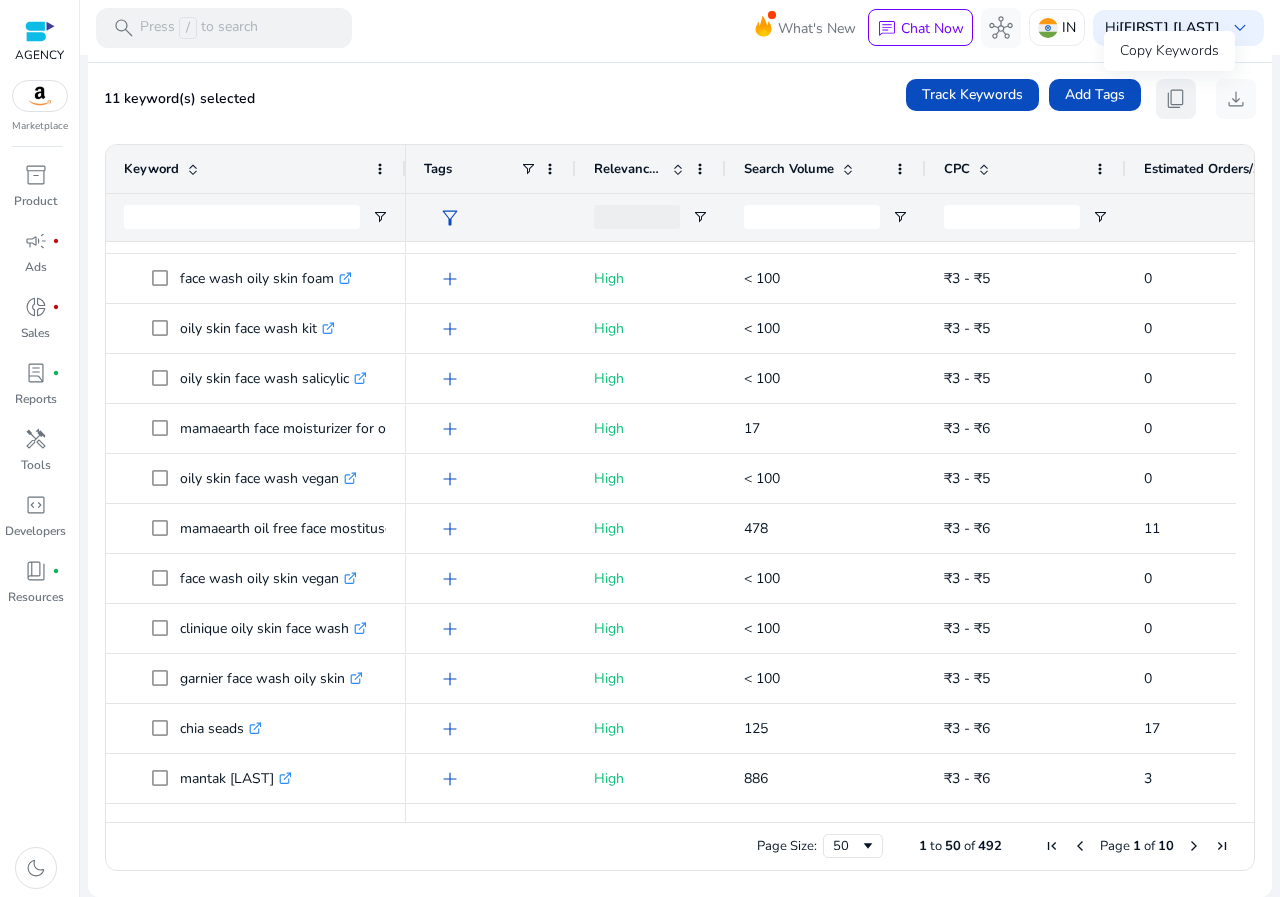 click on "content_copy" 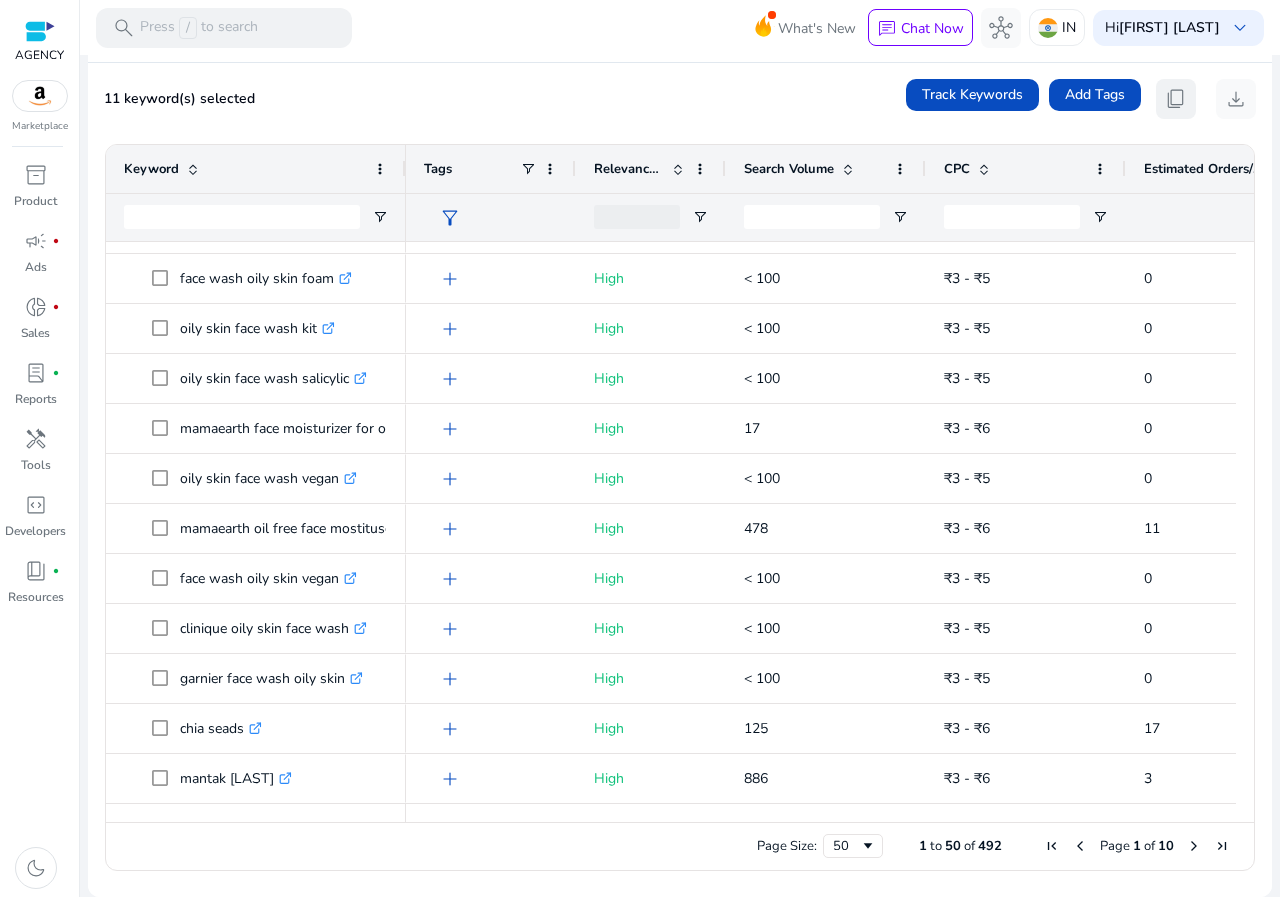 click on "content_copy" 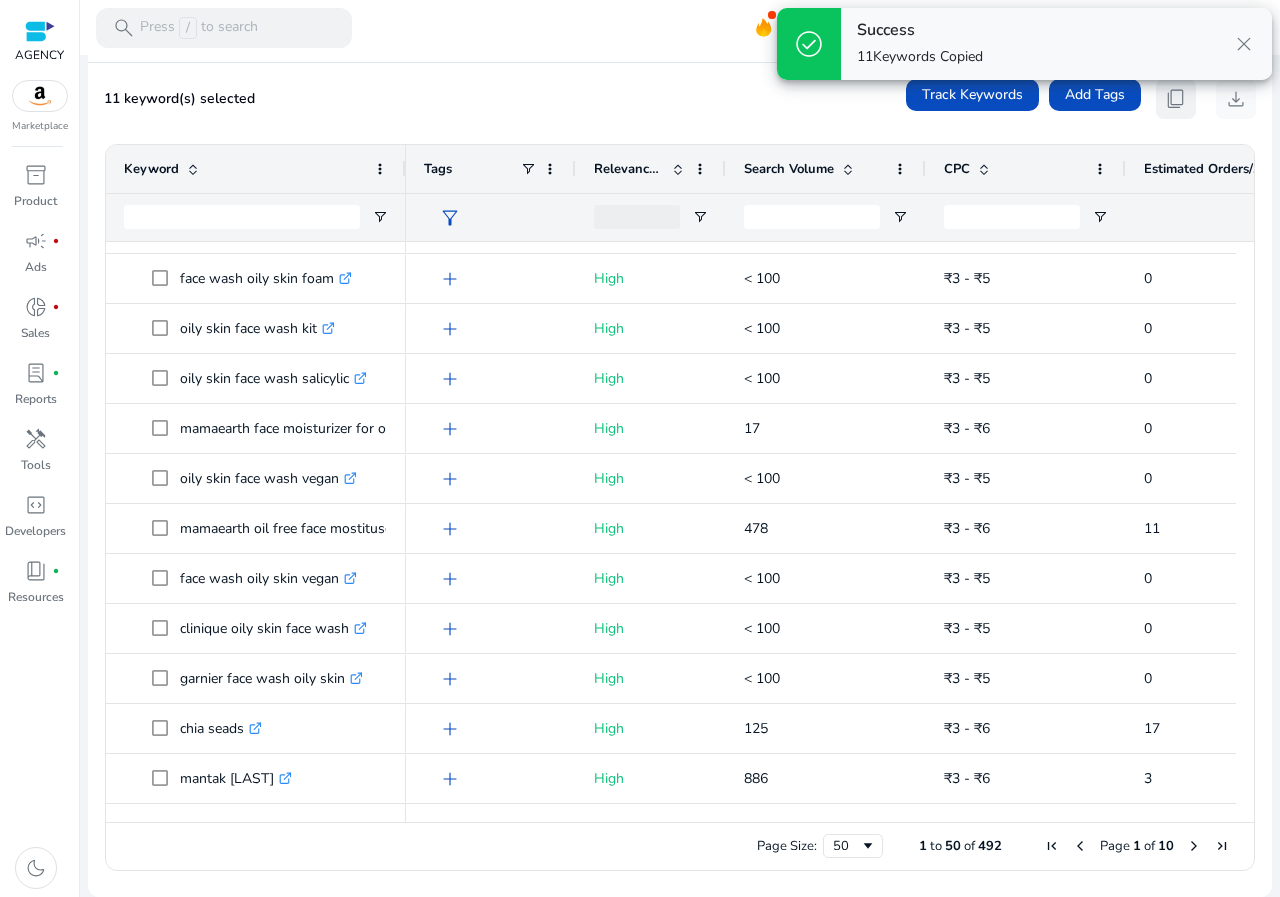 click on "content_copy" 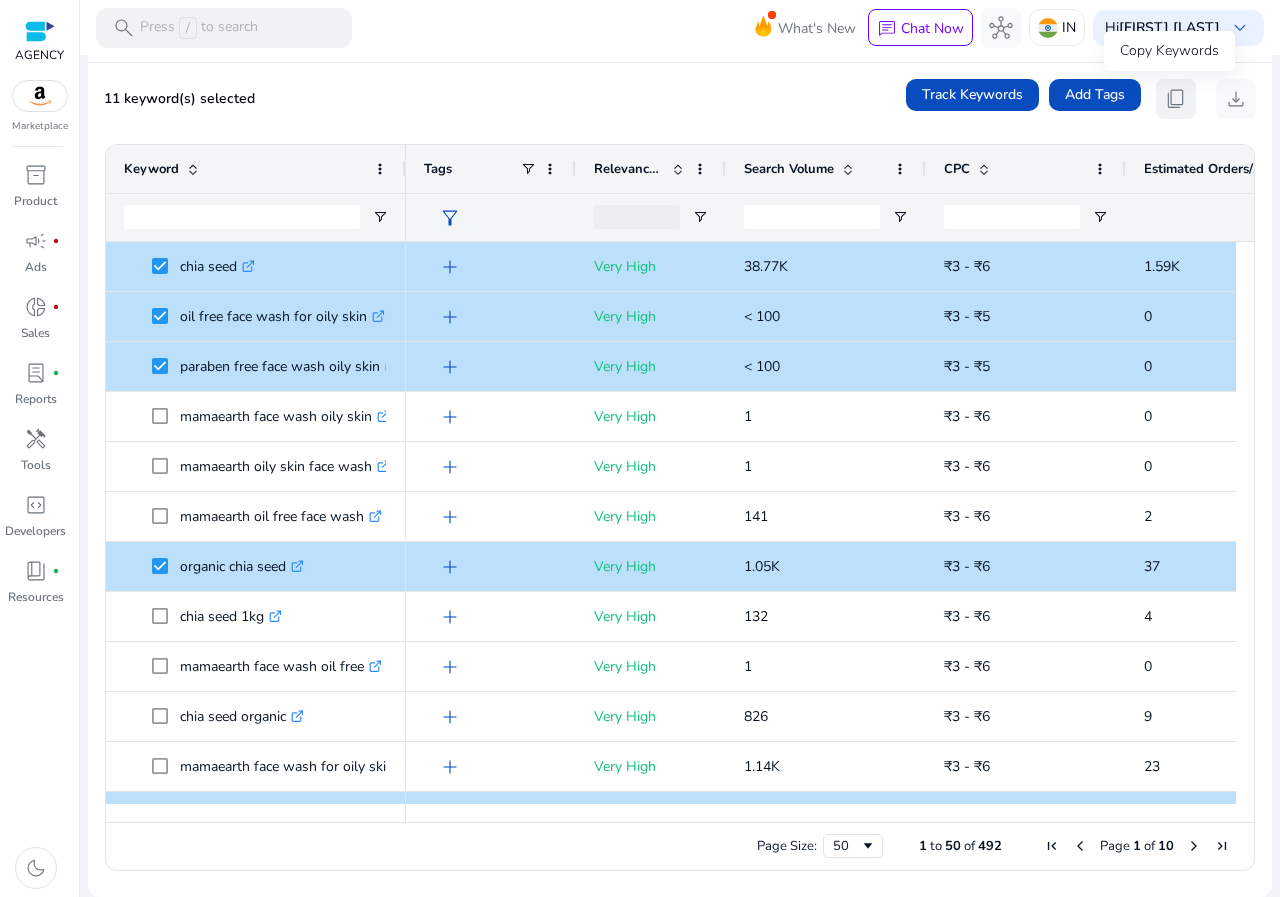 click on "content_copy" 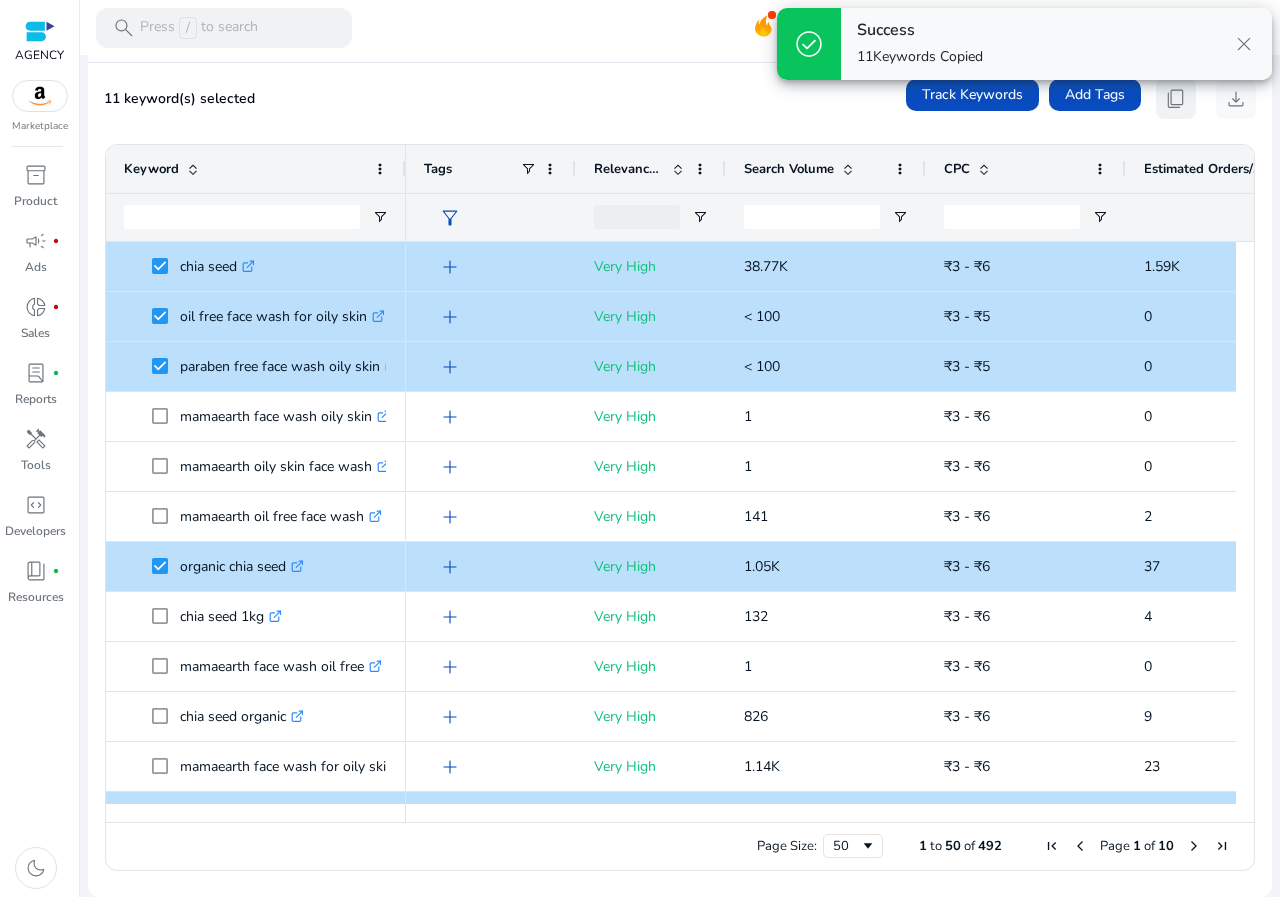 click on "content_copy" 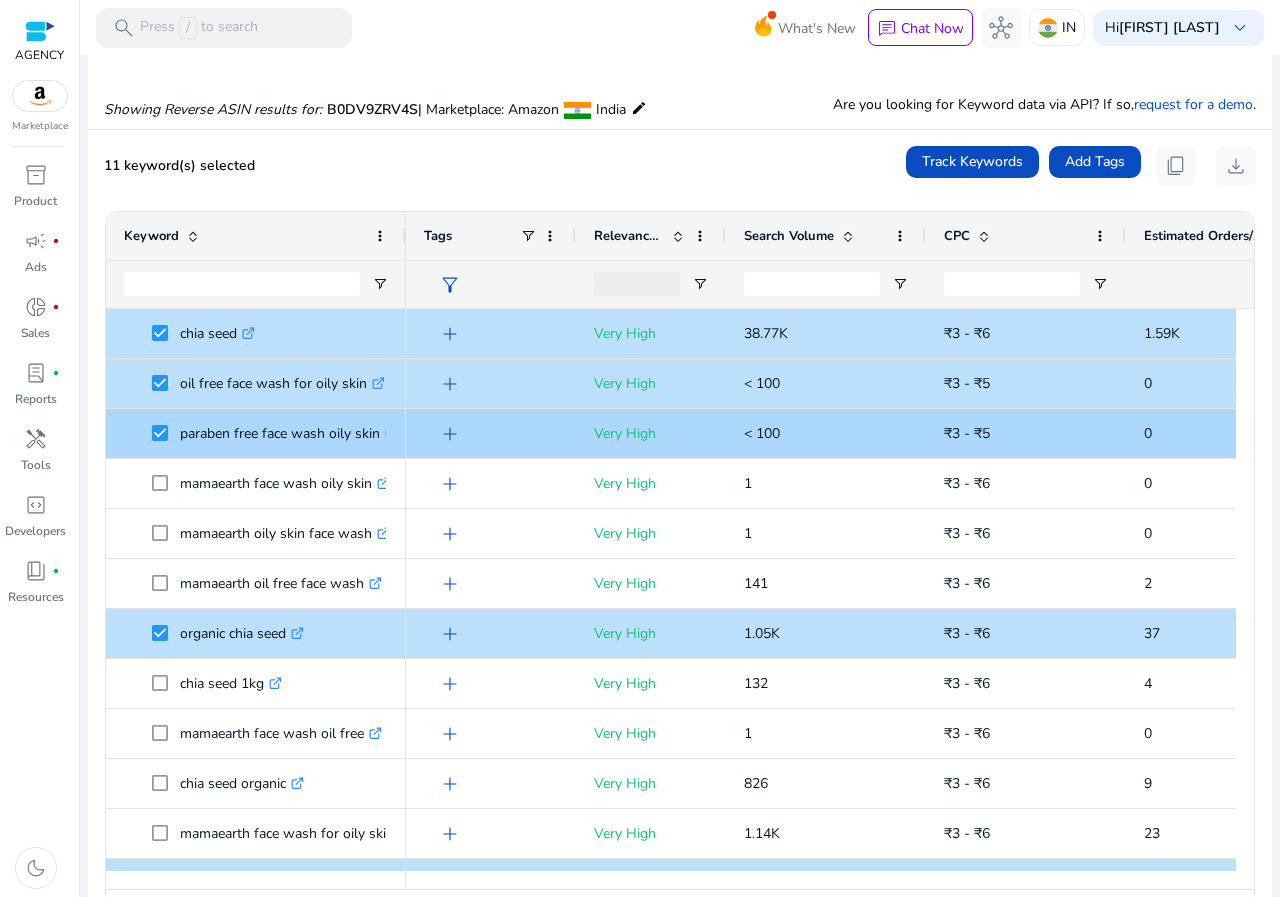 scroll, scrollTop: 0, scrollLeft: 0, axis: both 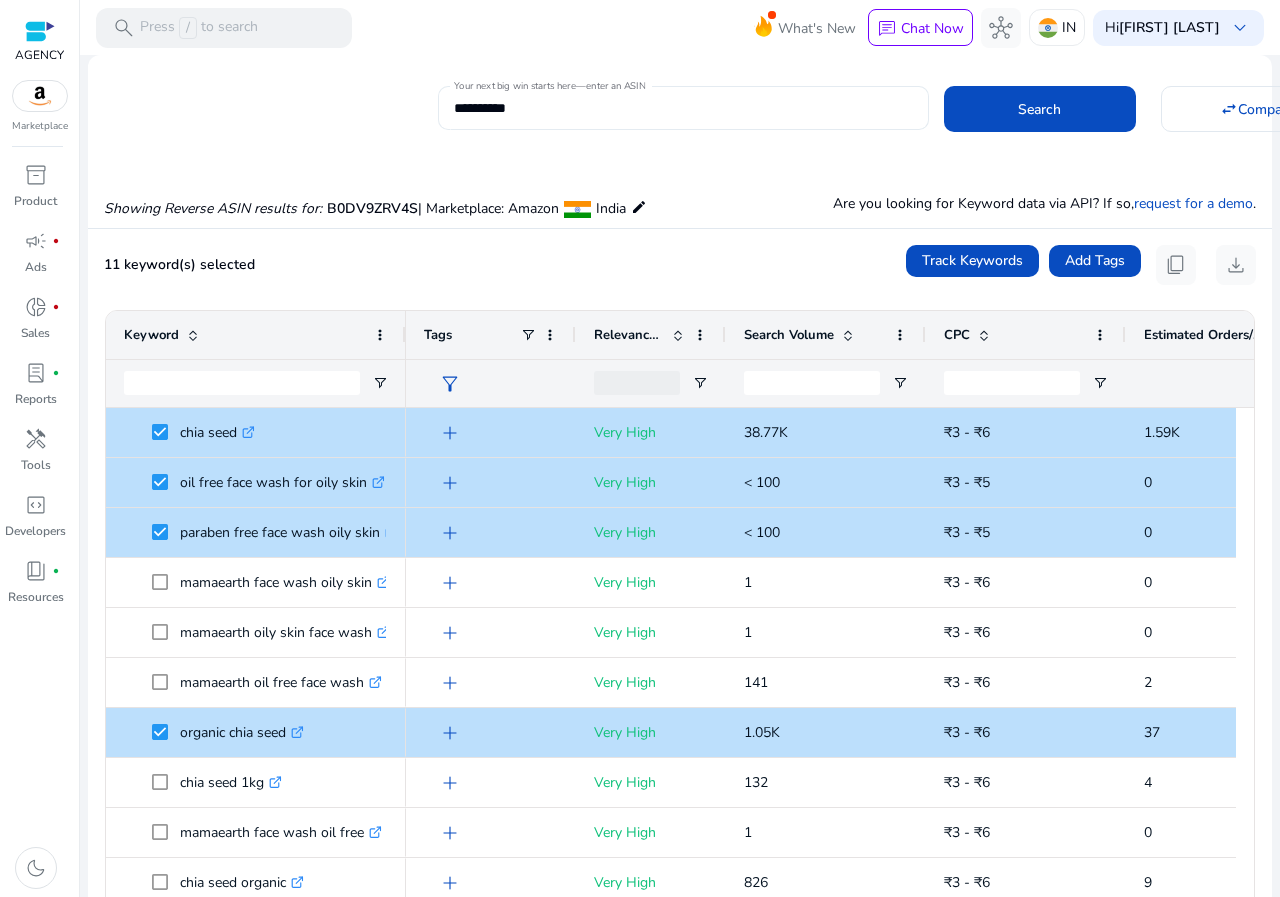 click on "**********" at bounding box center [683, 108] 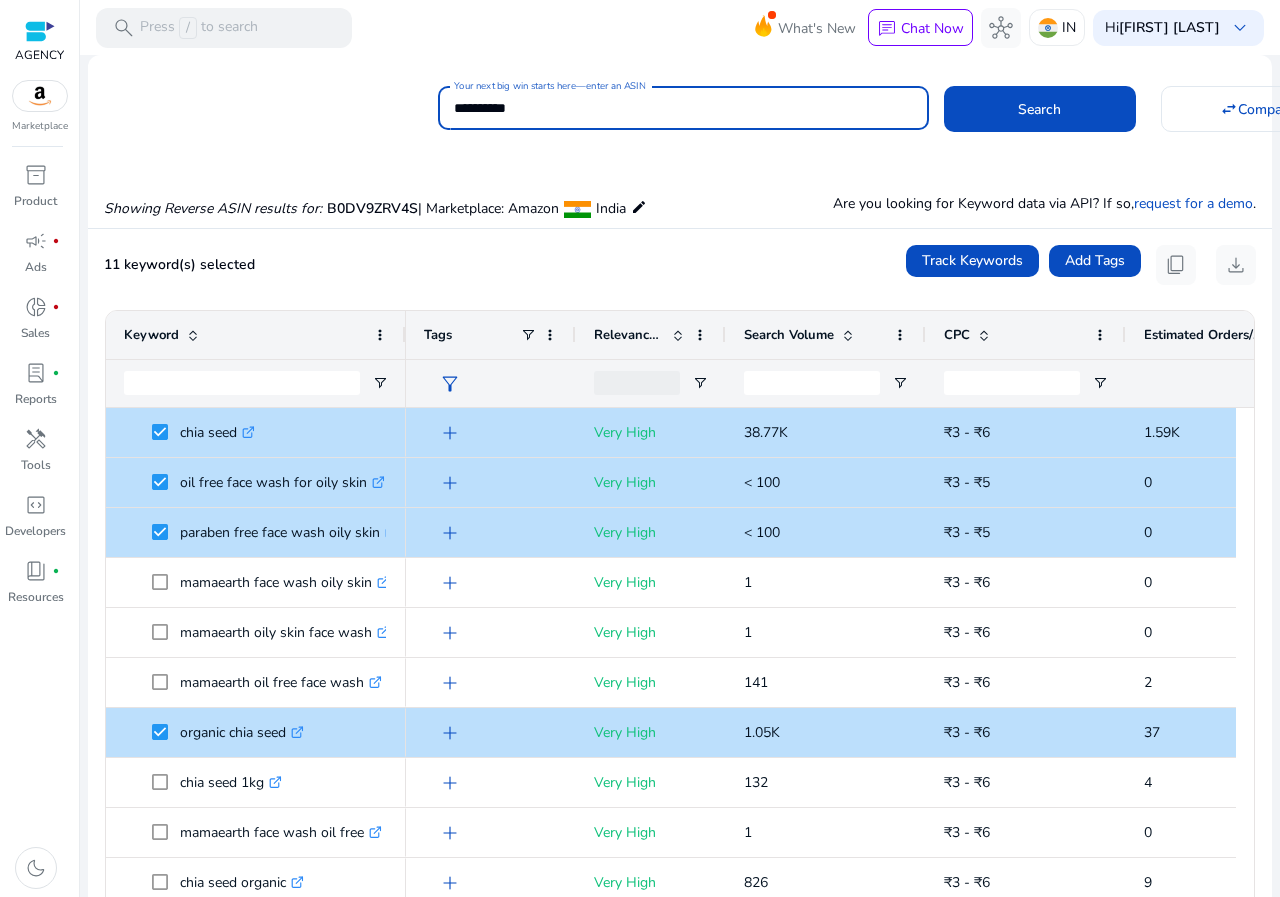 click on "**********" at bounding box center (683, 108) 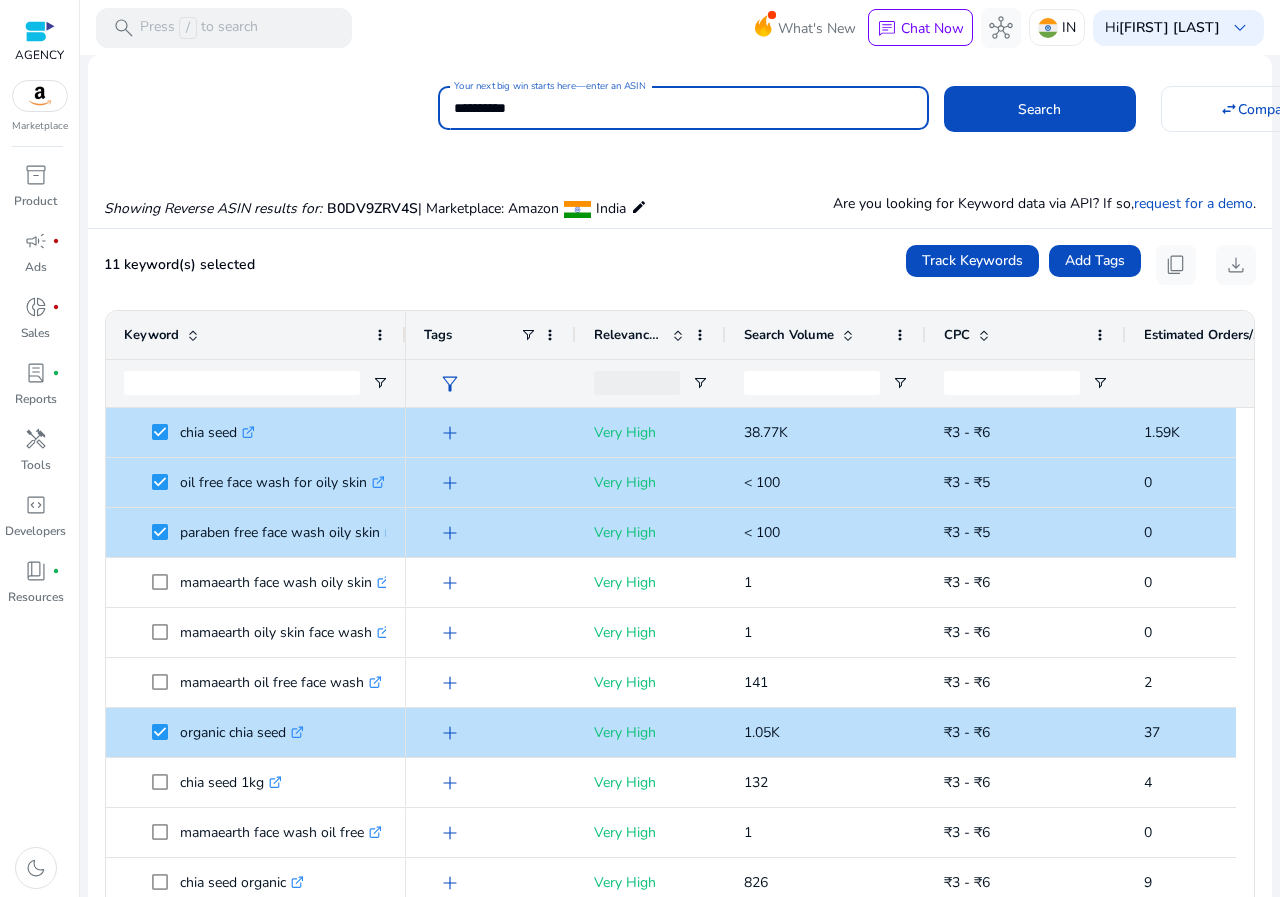 click on "**********" at bounding box center [683, 108] 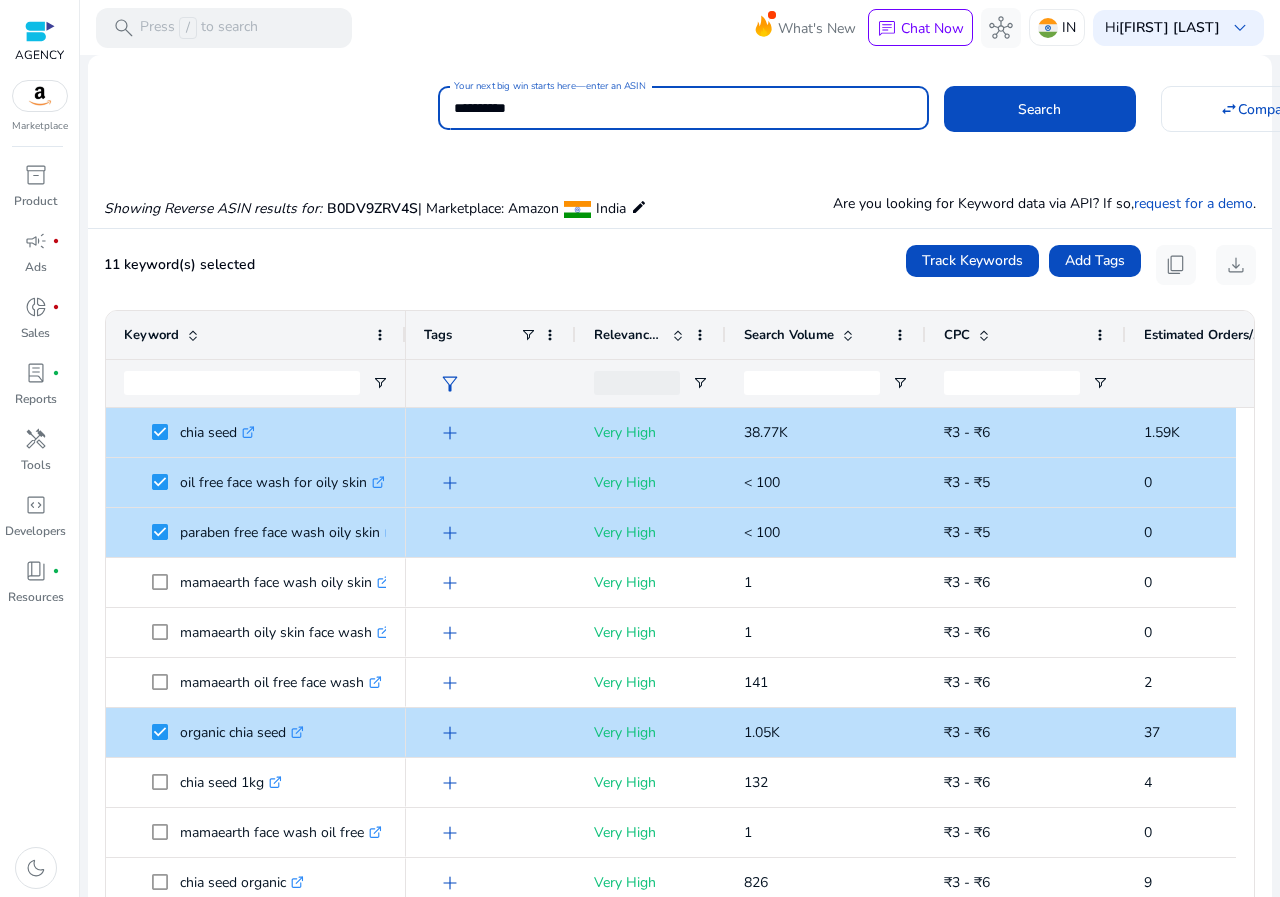 paste 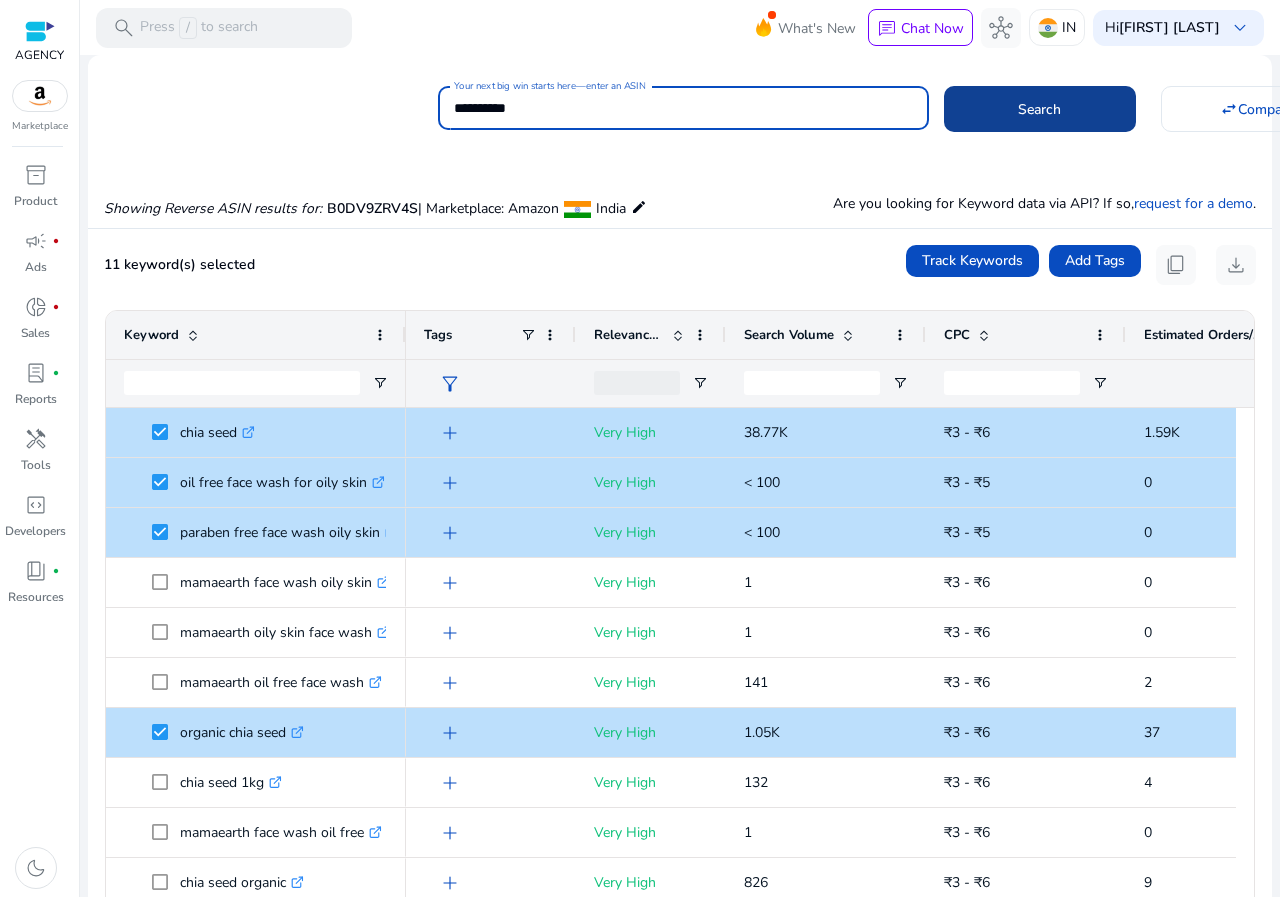 type on "**********" 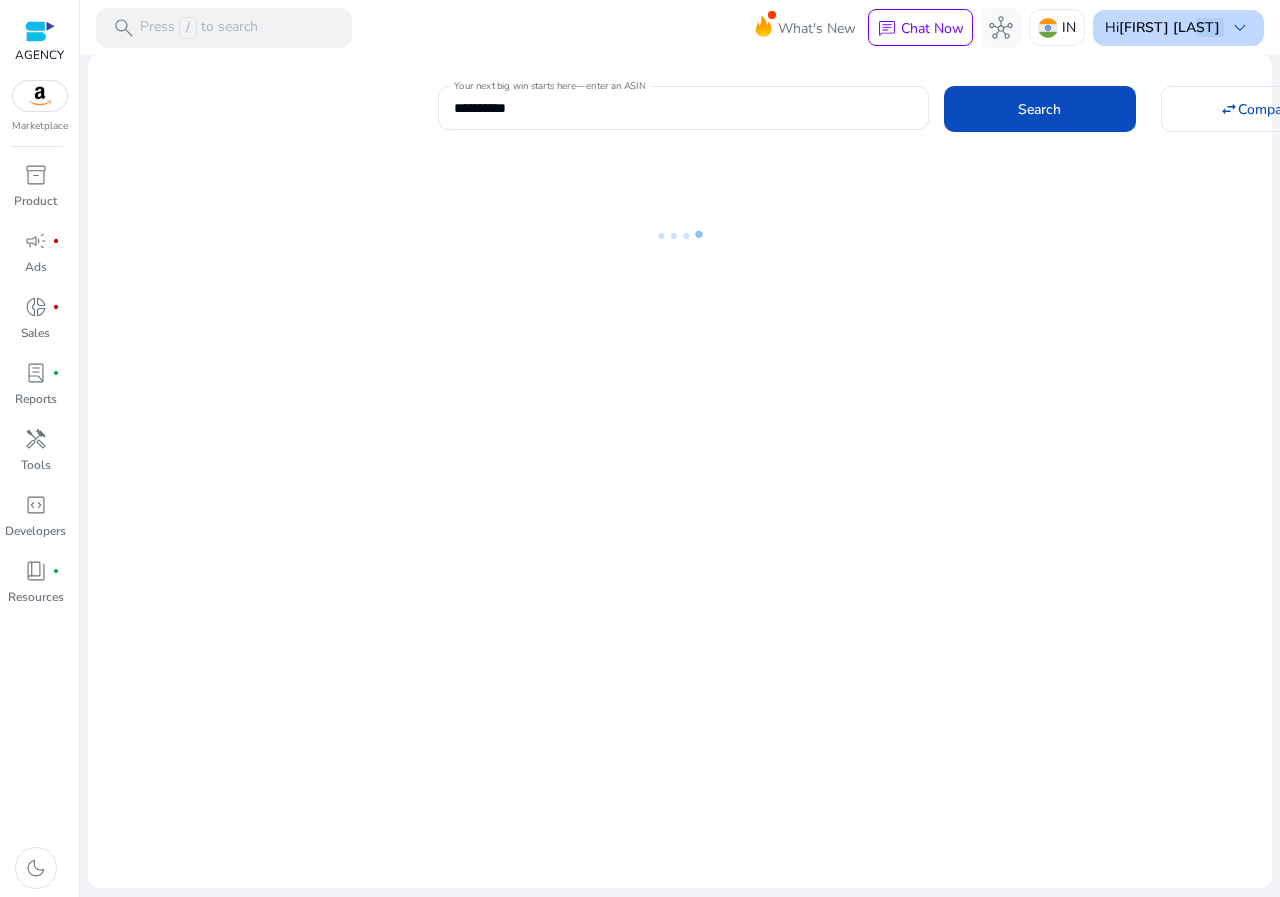 click on "Hi  sohil mugal  keyboard_arrow_down" at bounding box center (1178, 28) 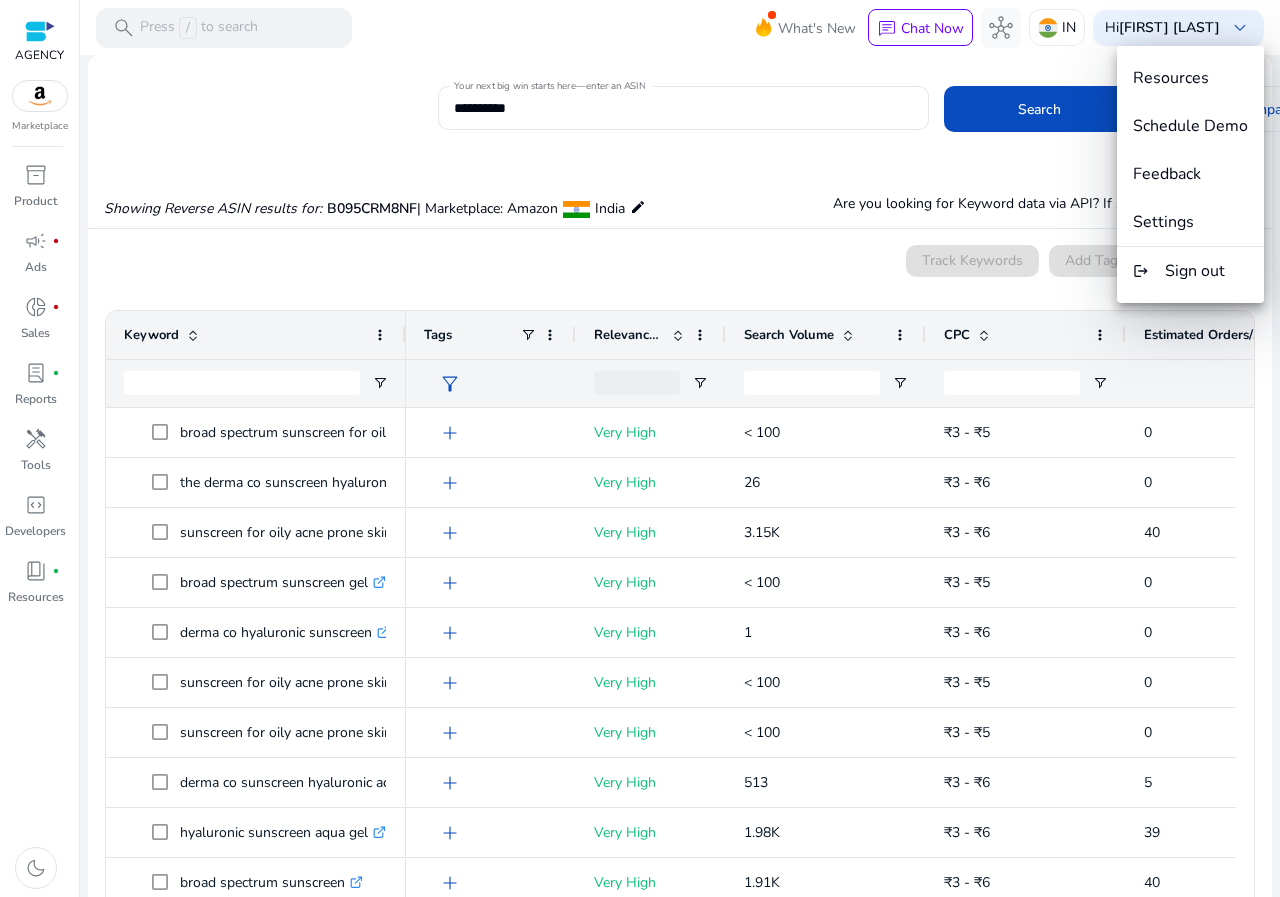 click at bounding box center [640, 448] 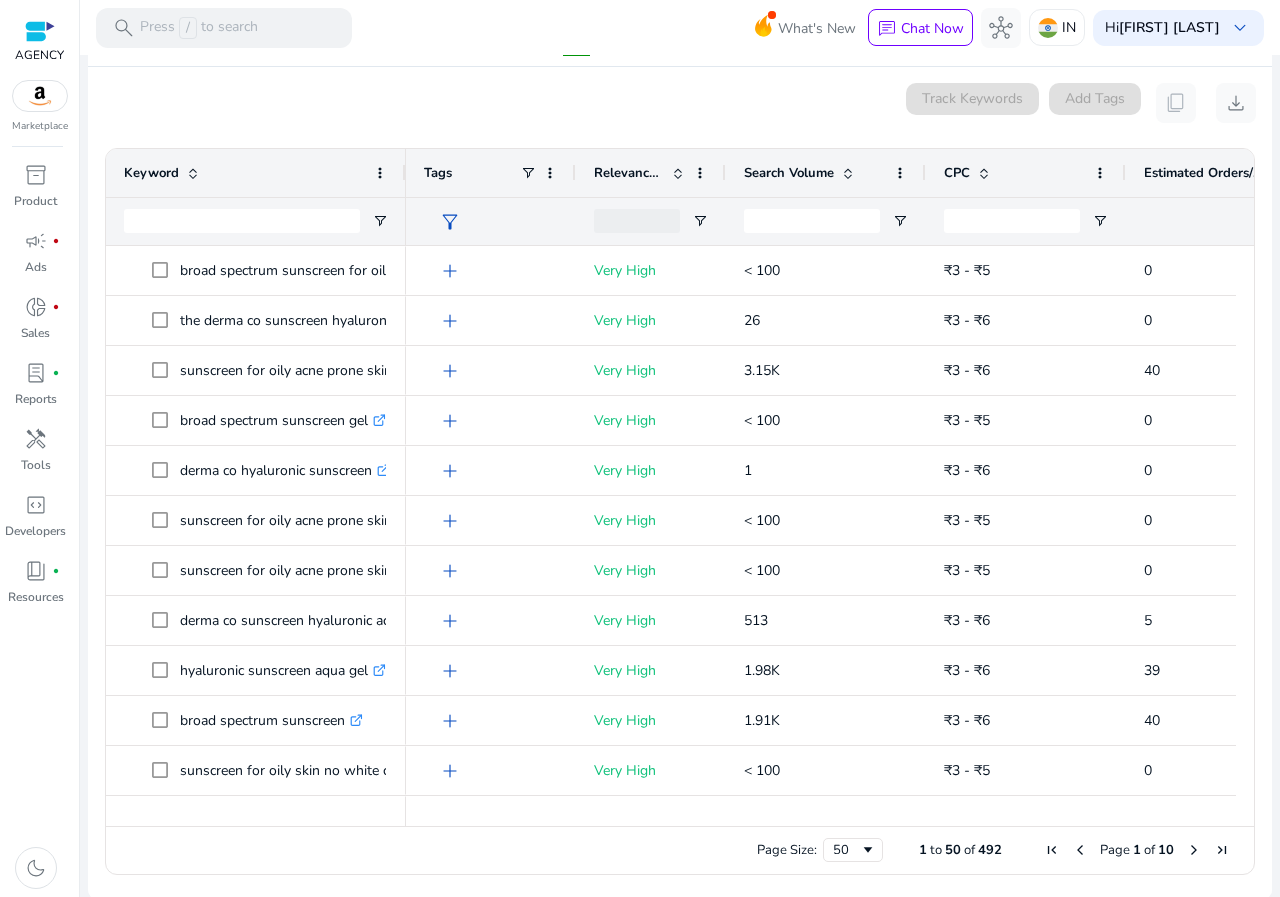 scroll, scrollTop: 166, scrollLeft: 0, axis: vertical 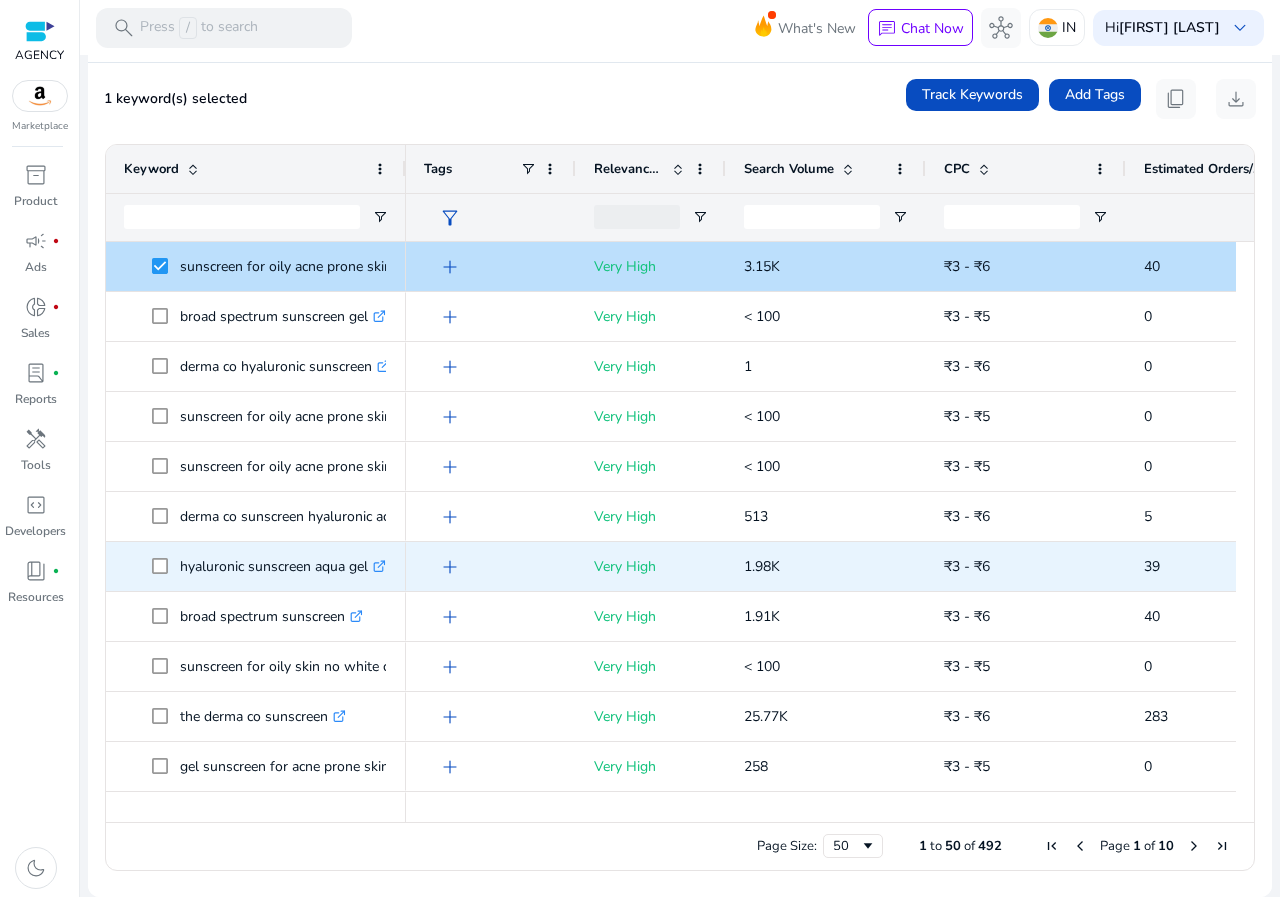click on "hyaluronic sunscreen aqua gel  .st0{fill:#2c8af8}" 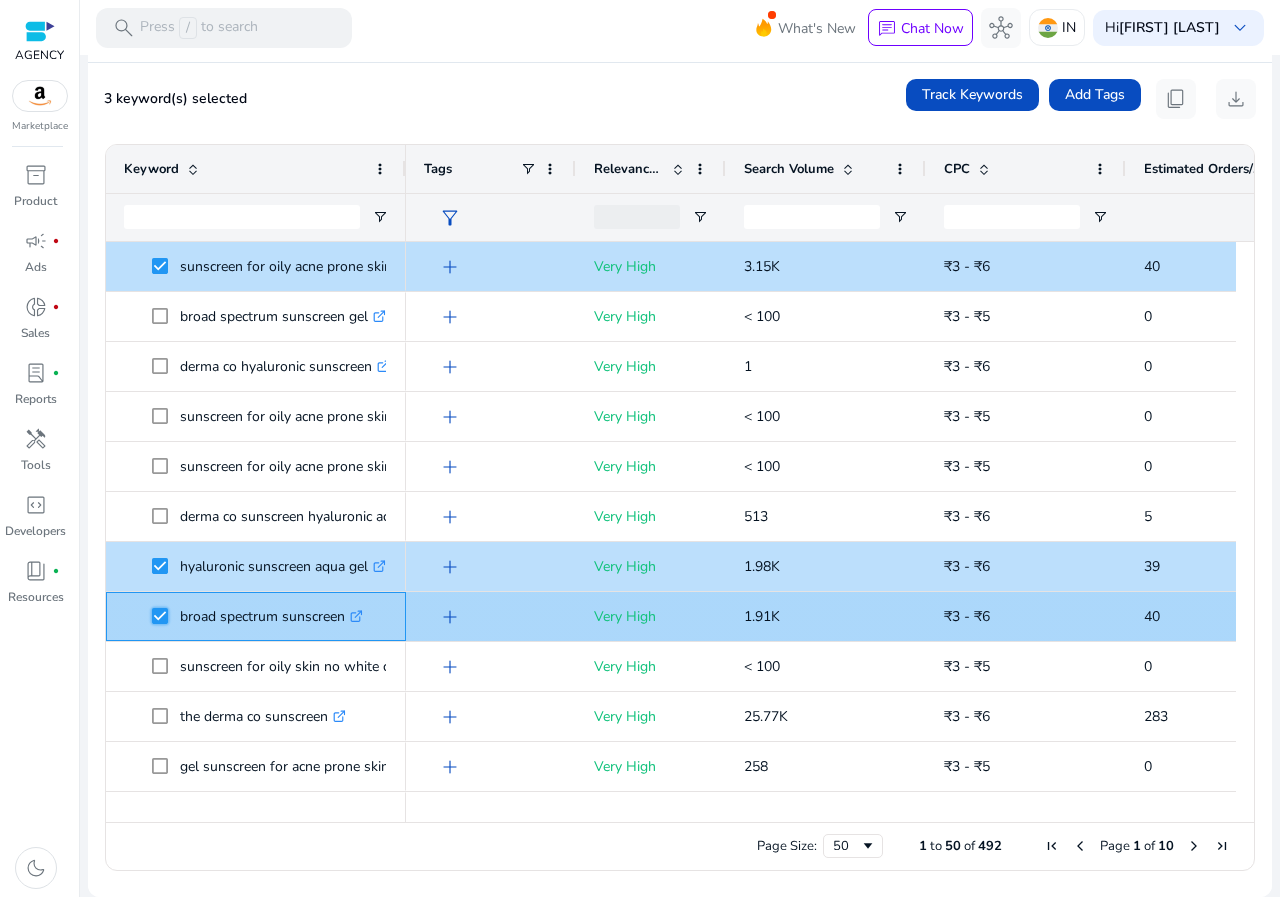 scroll, scrollTop: 182, scrollLeft: 0, axis: vertical 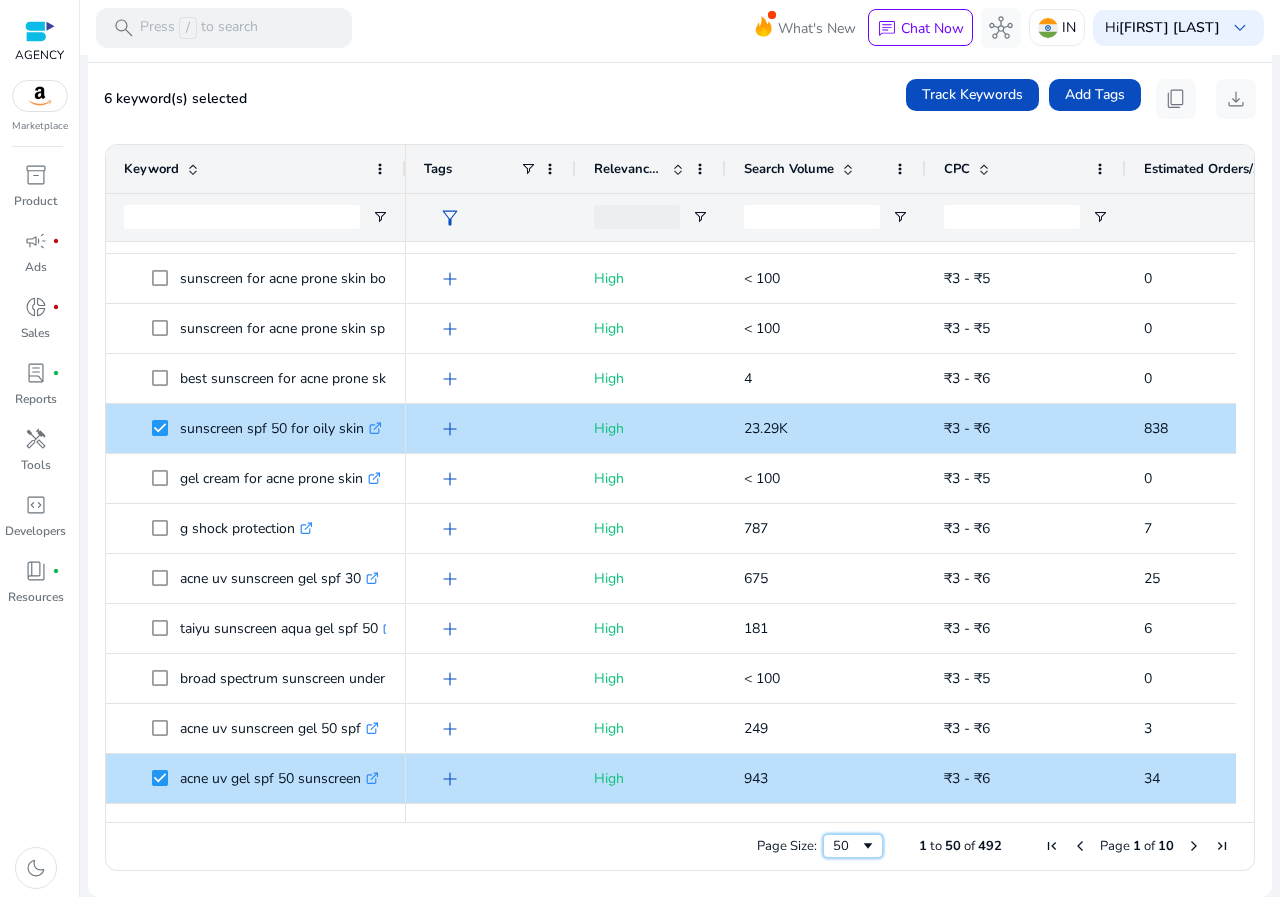 click at bounding box center [868, 846] 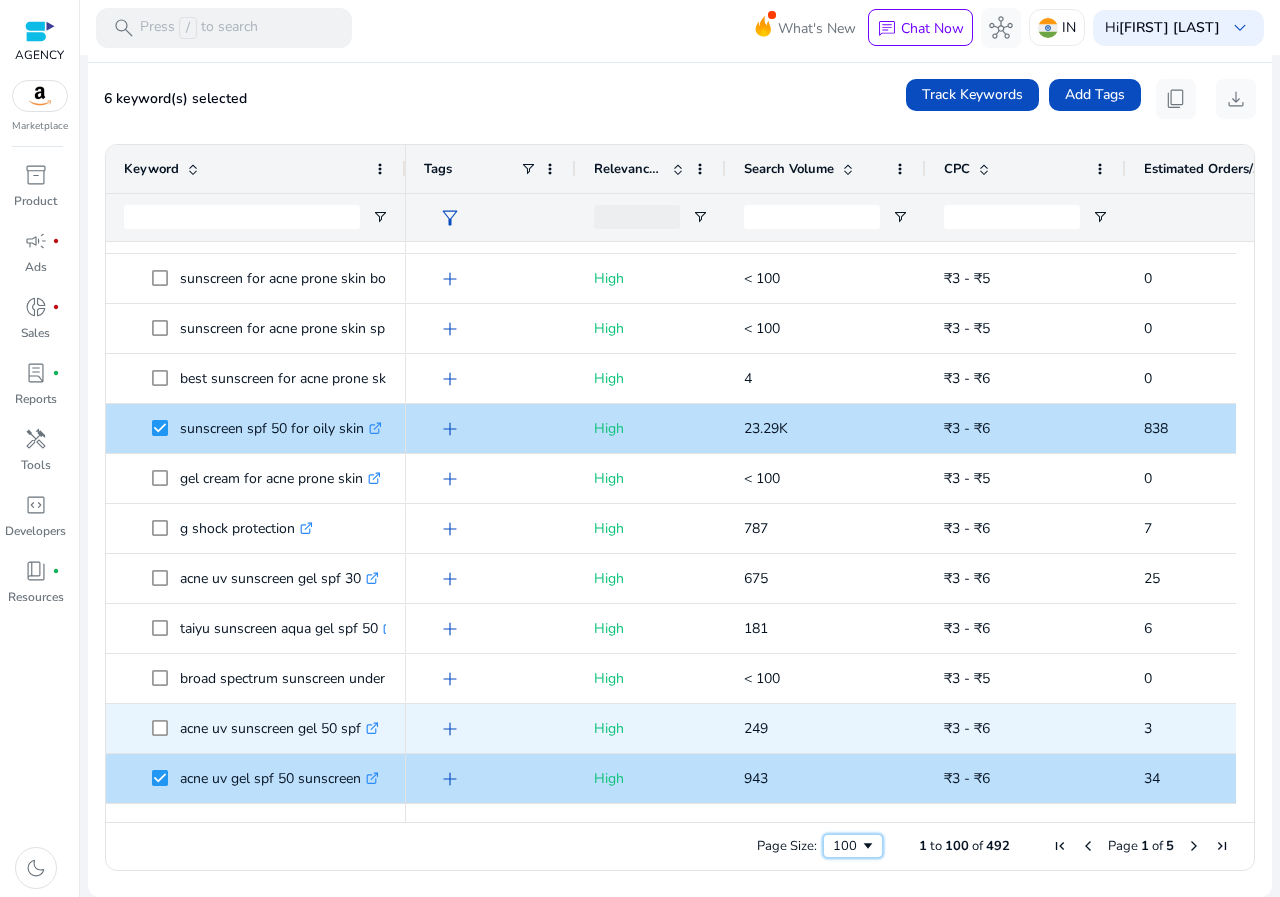 scroll, scrollTop: 2108, scrollLeft: 0, axis: vertical 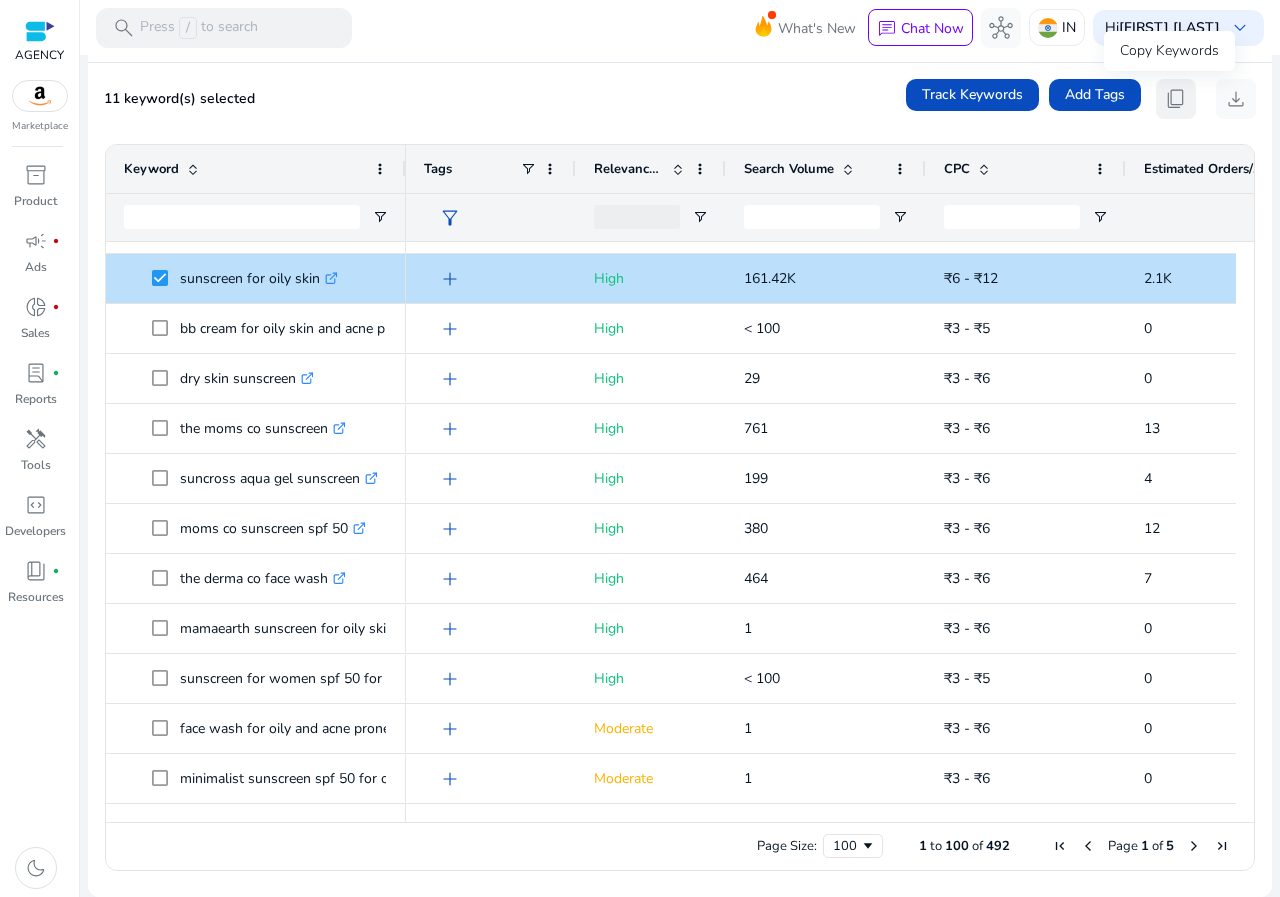 click on "content_copy" 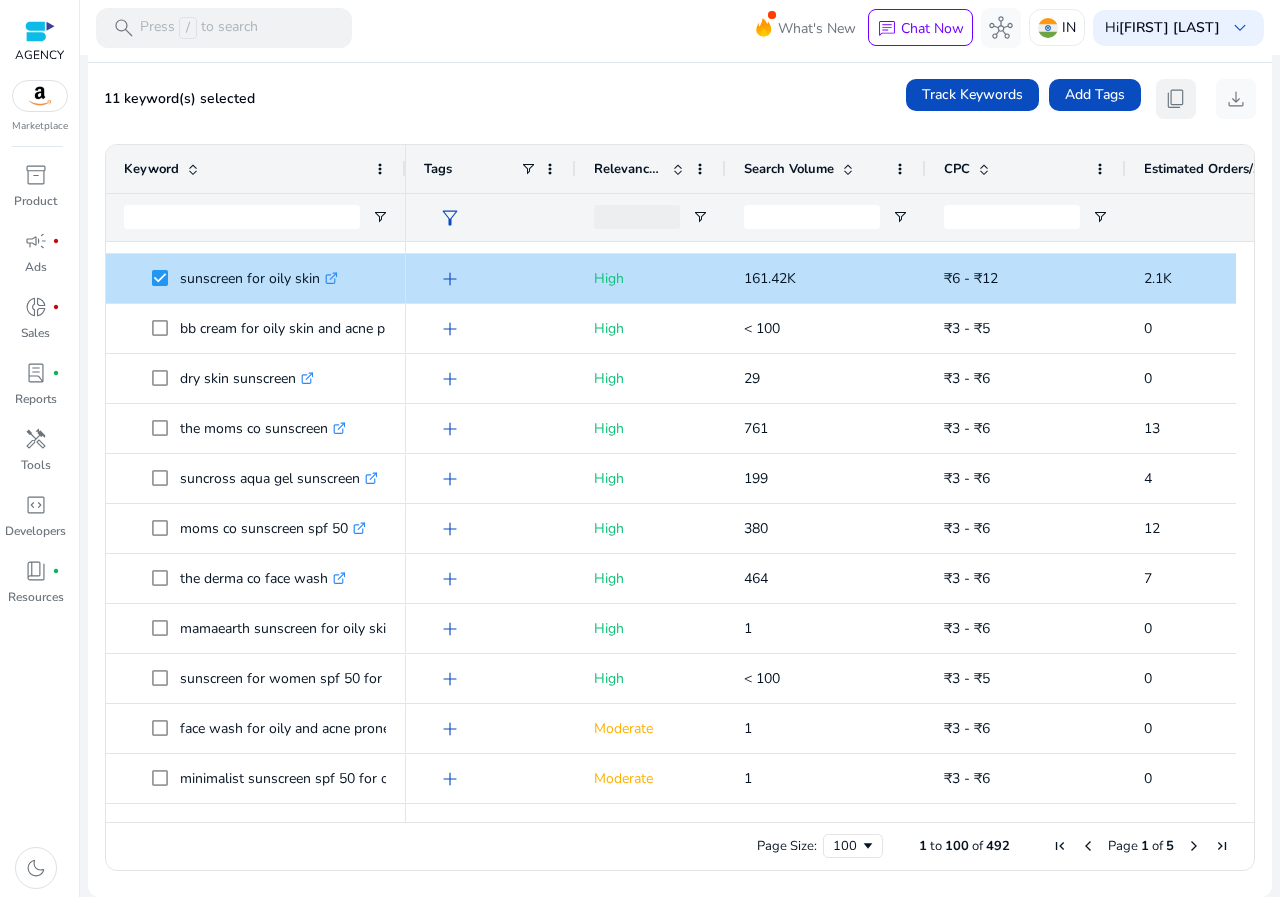 click on "content_copy" 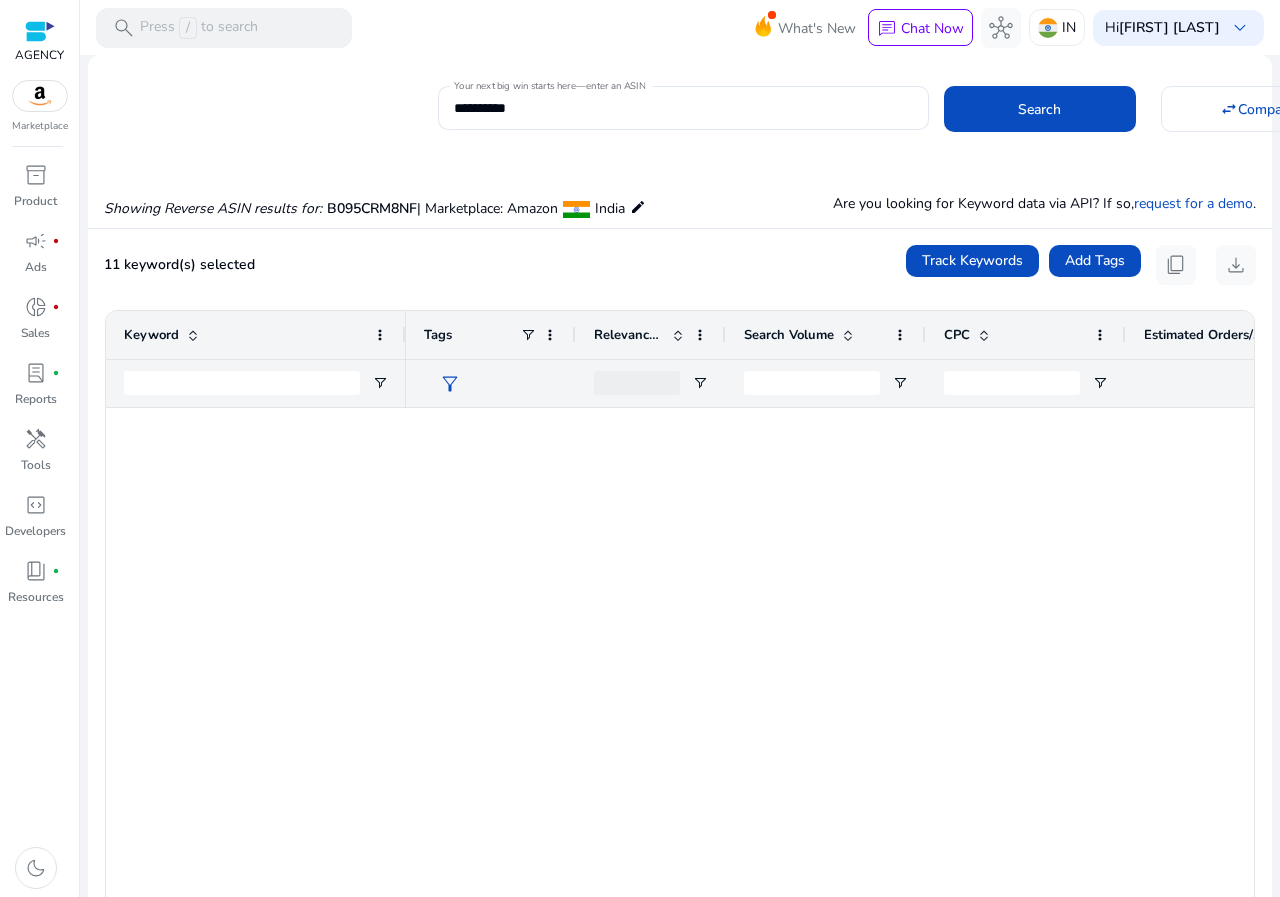 scroll, scrollTop: 0, scrollLeft: 0, axis: both 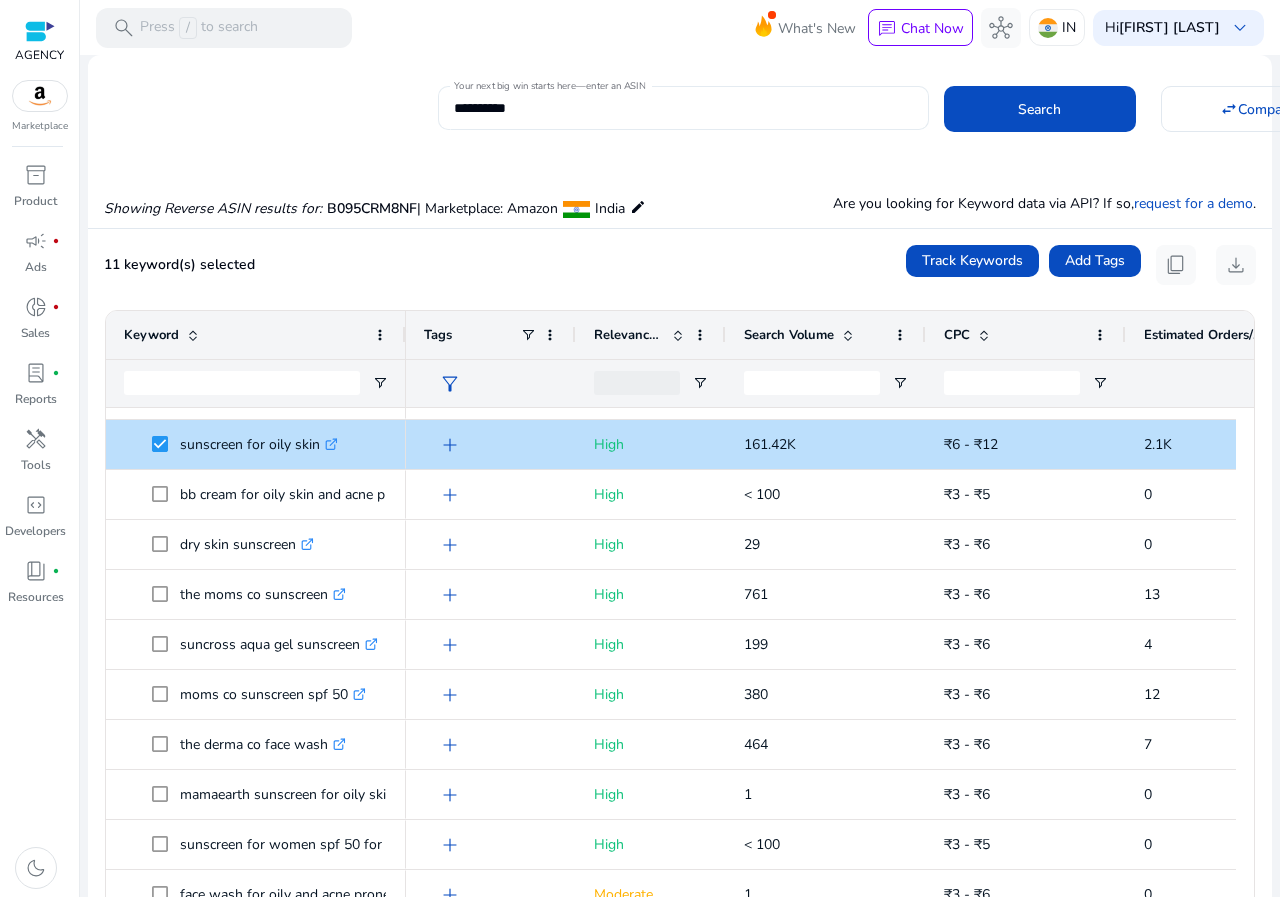click on "**********" at bounding box center [683, 108] 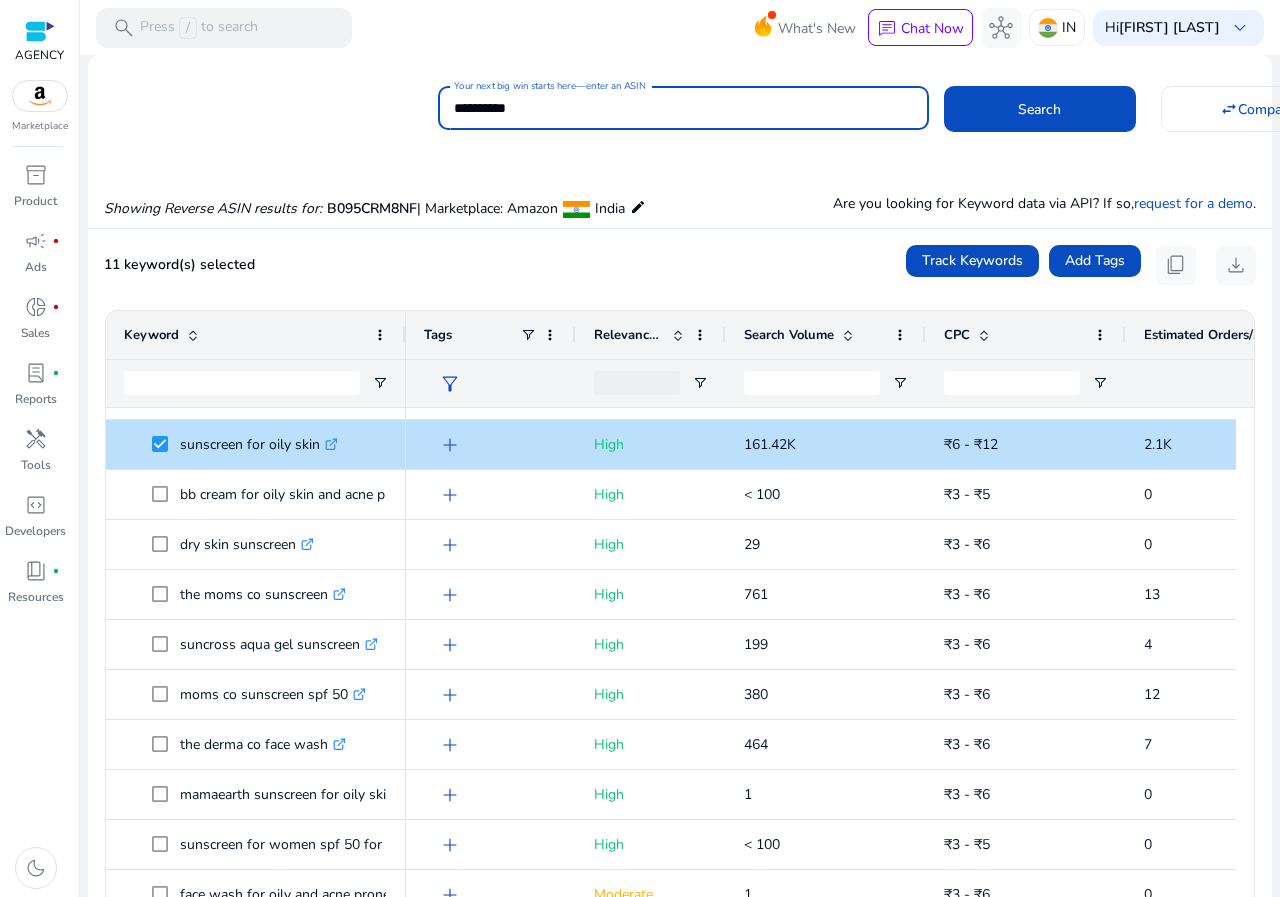 click on "**********" at bounding box center (683, 108) 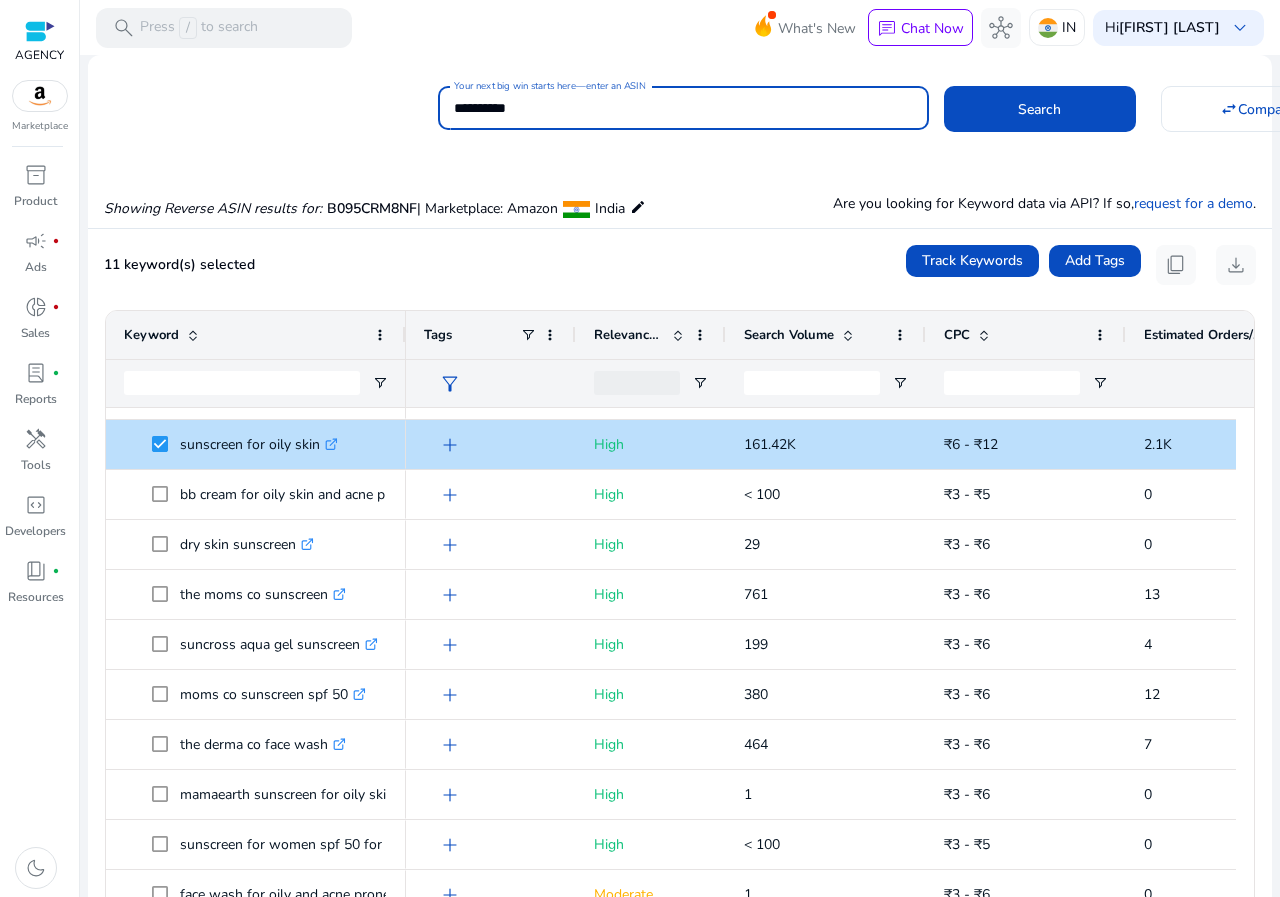 click on "**********" at bounding box center (683, 108) 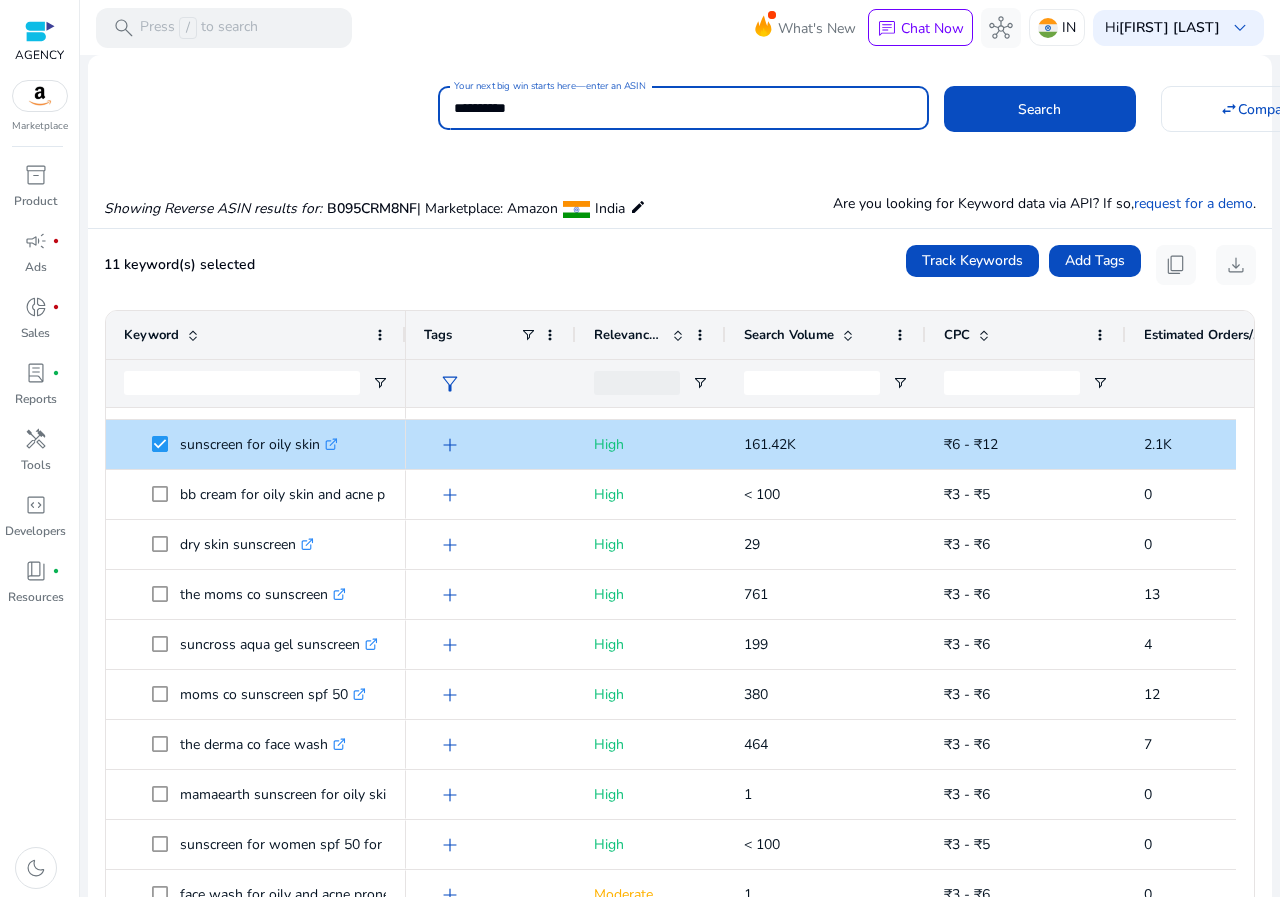 click on "Search" 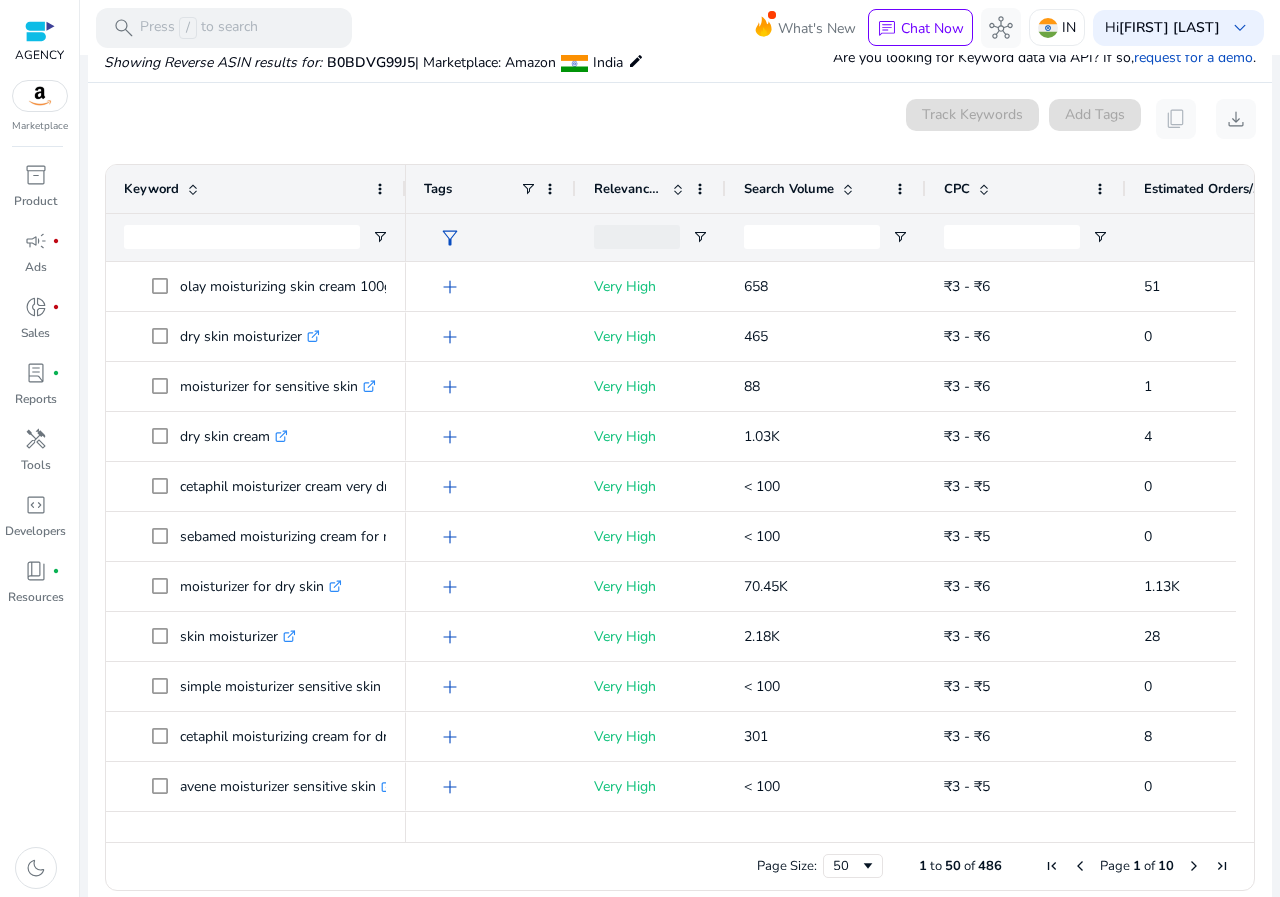 scroll, scrollTop: 166, scrollLeft: 0, axis: vertical 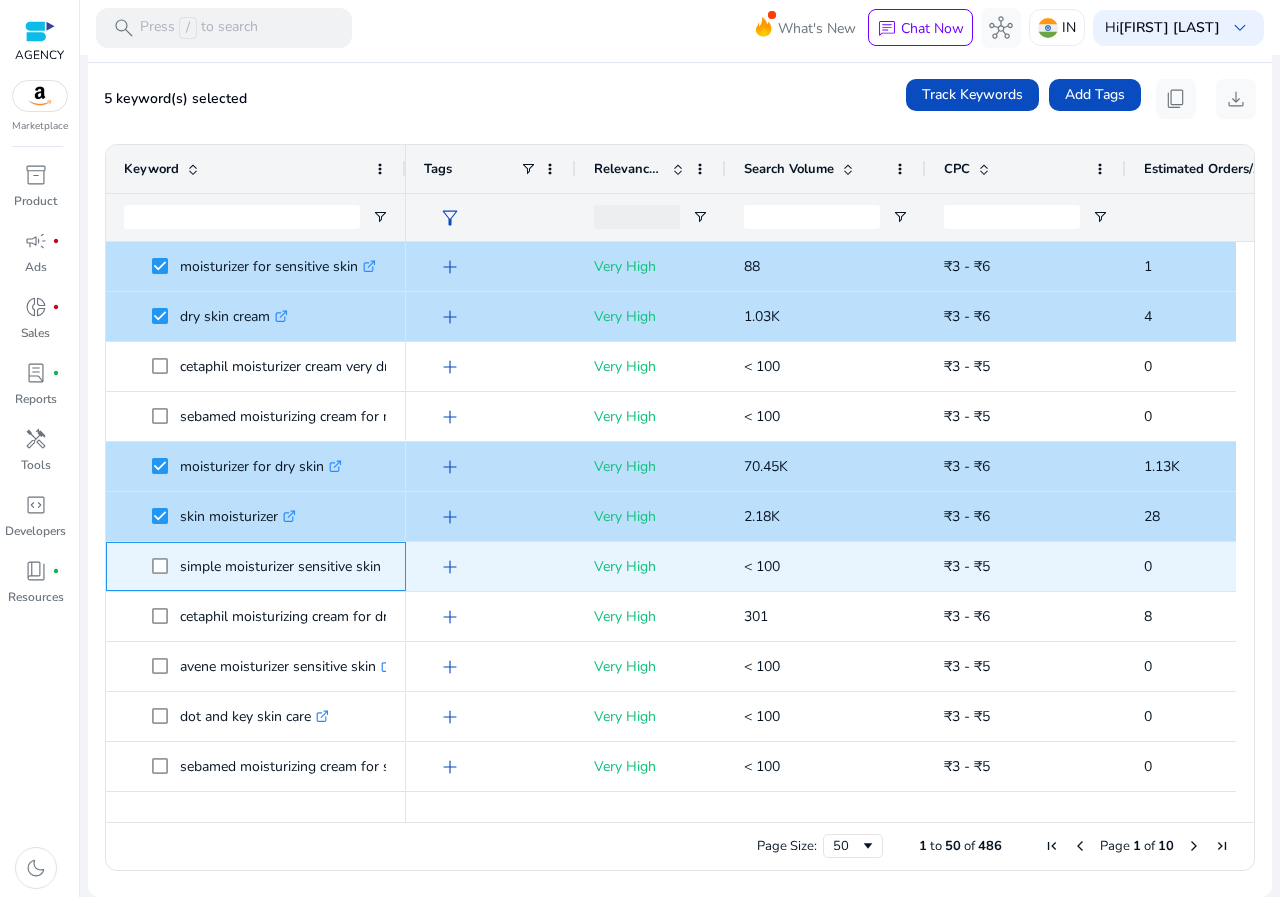 click 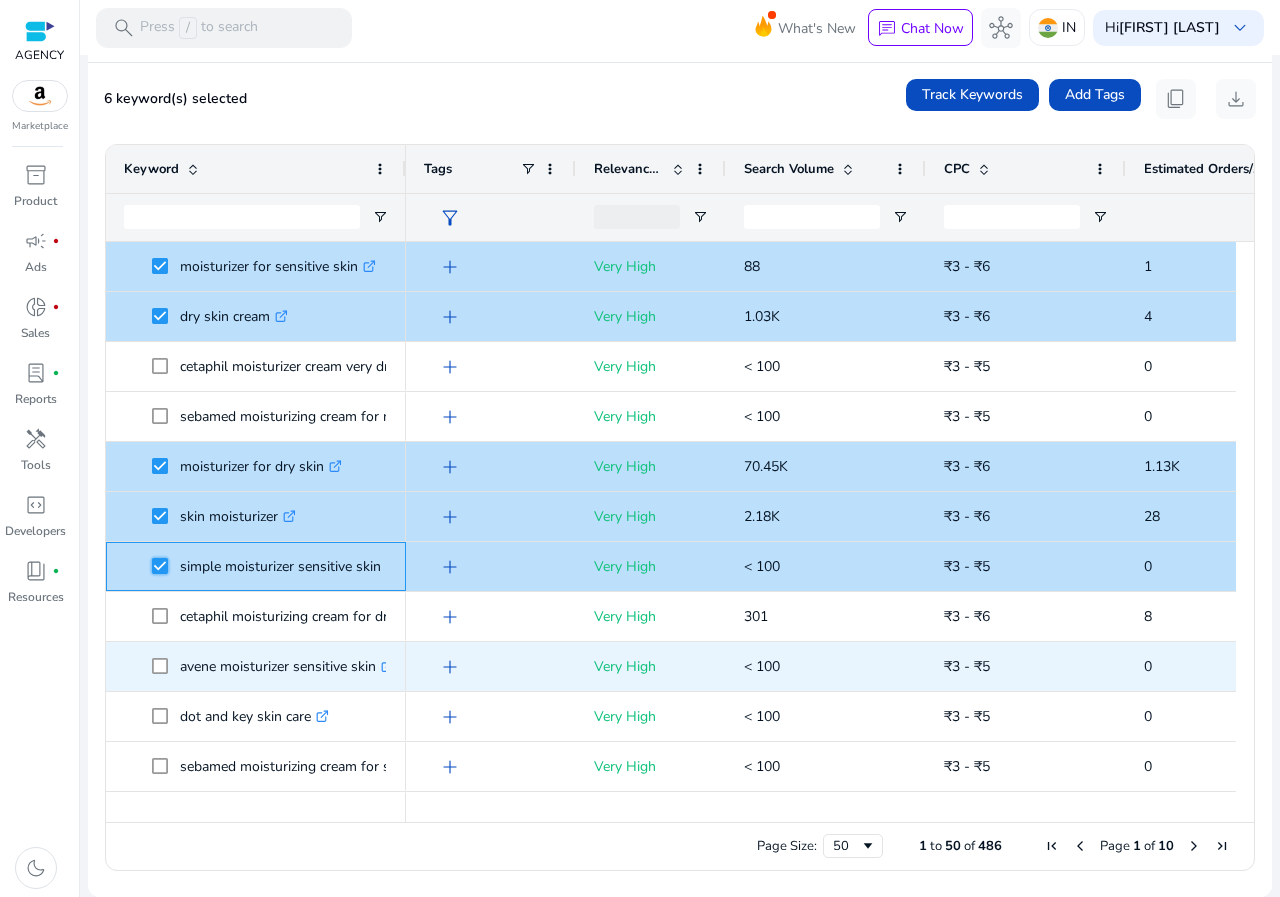 scroll, scrollTop: 185, scrollLeft: 0, axis: vertical 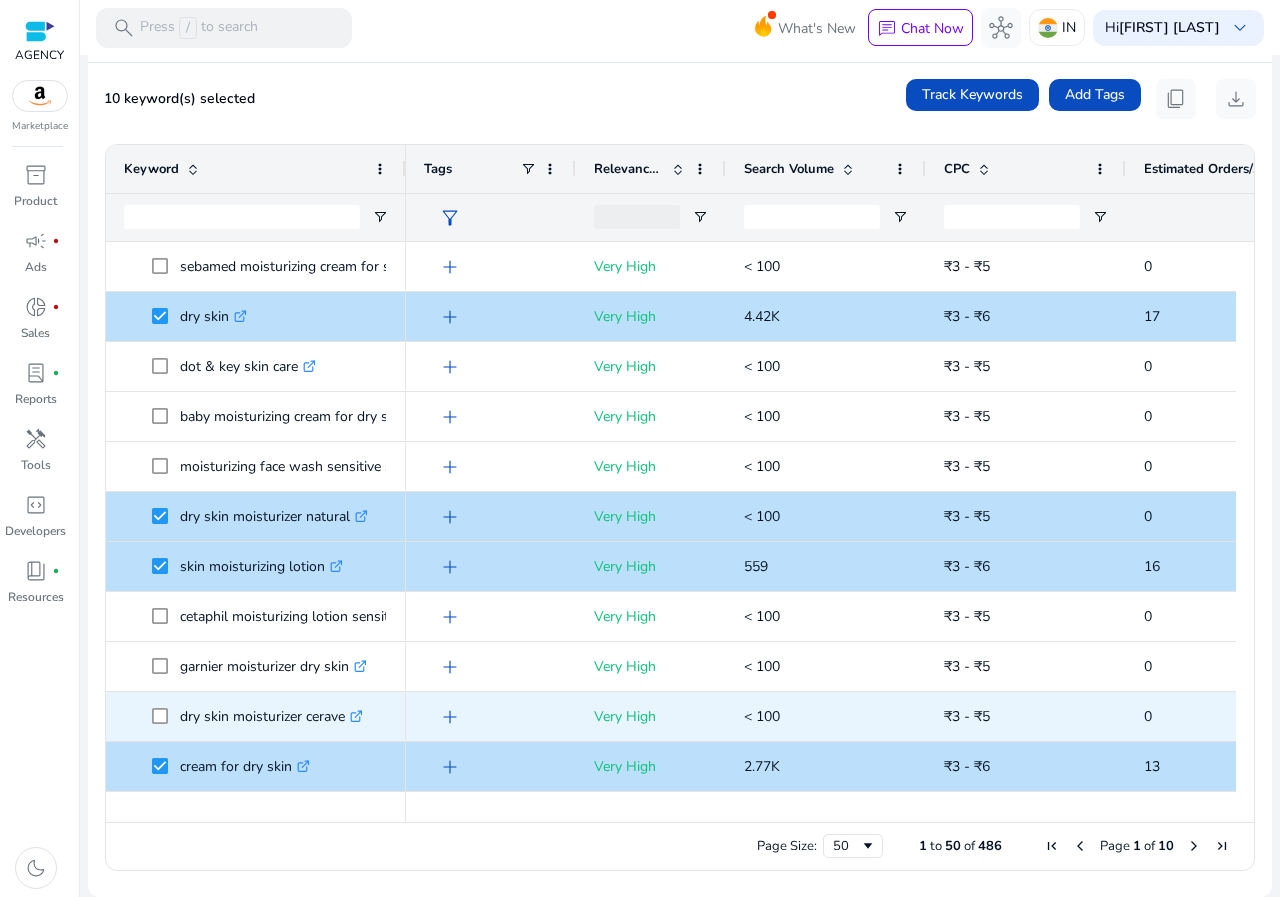 click on "dry skin moisturizer cerave  .st0{fill:#2c8af8}" 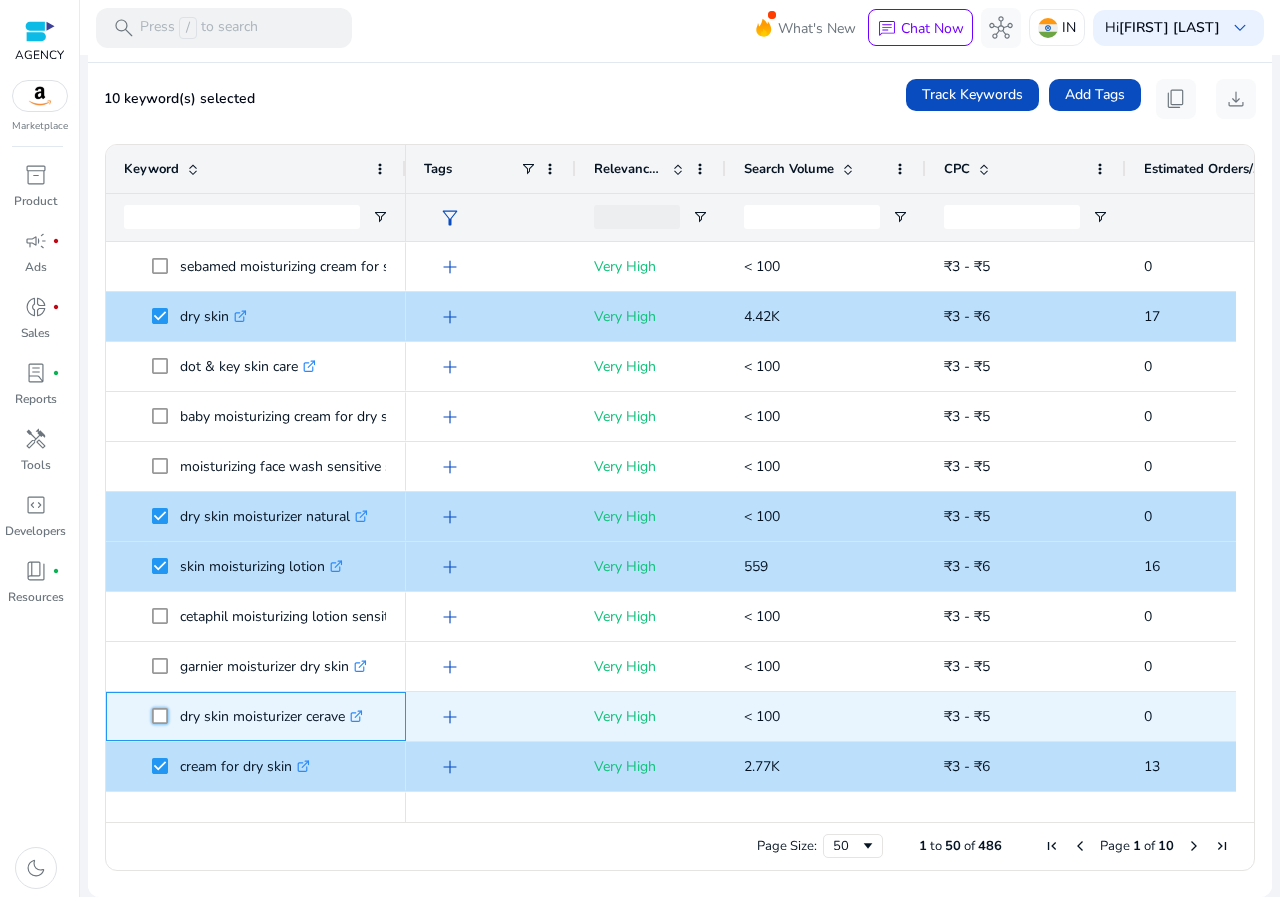 scroll, scrollTop: 715, scrollLeft: 0, axis: vertical 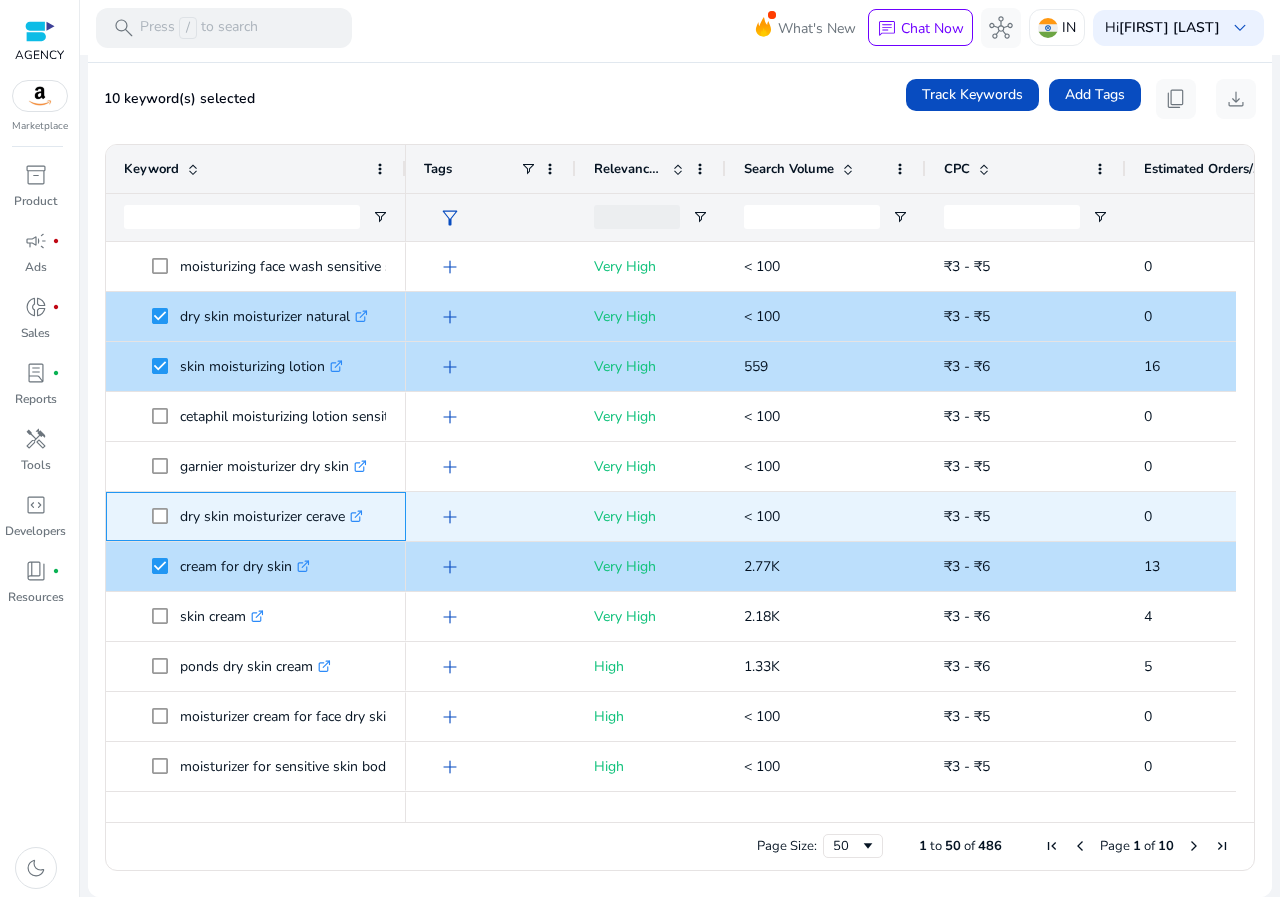click 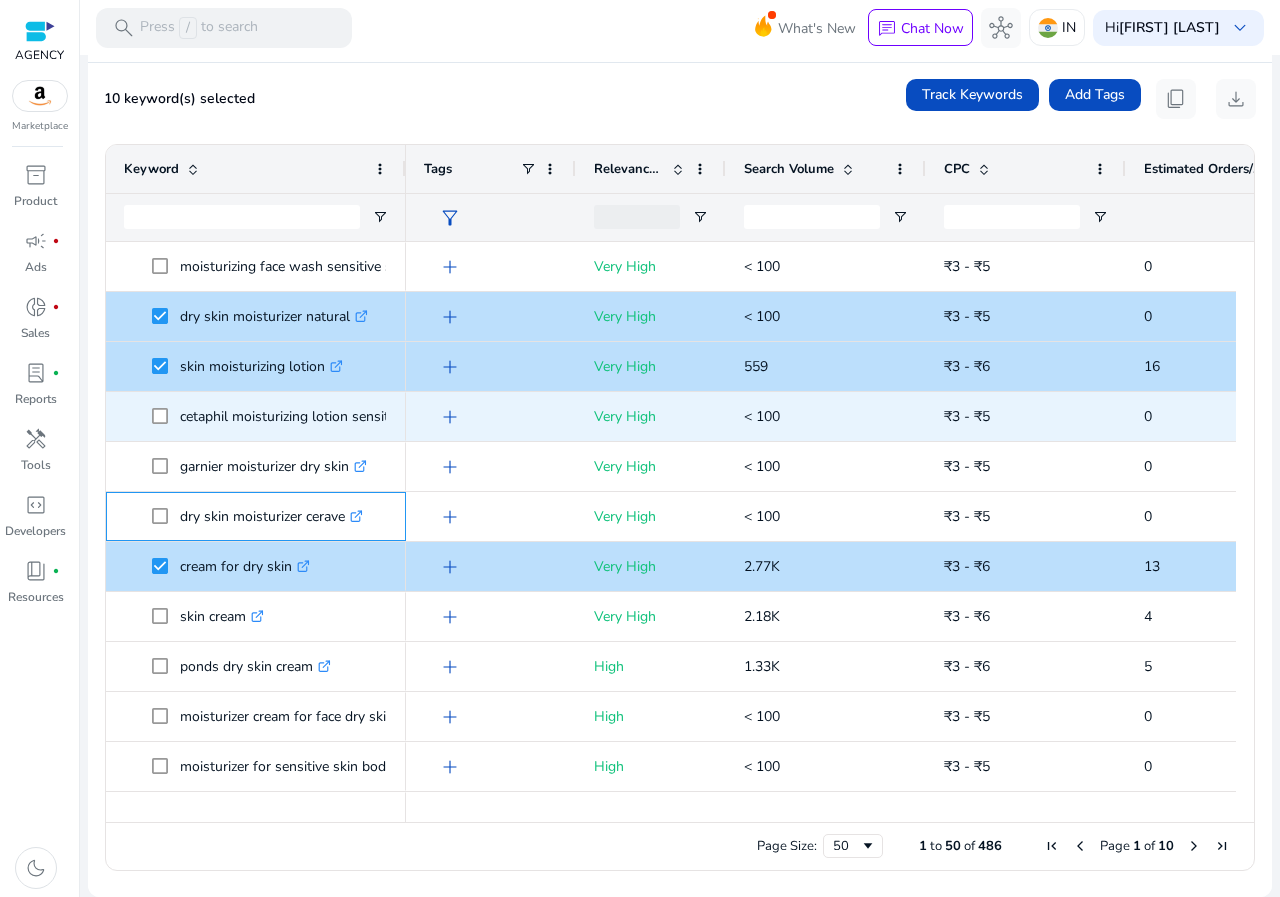 scroll, scrollTop: 406, scrollLeft: 0, axis: vertical 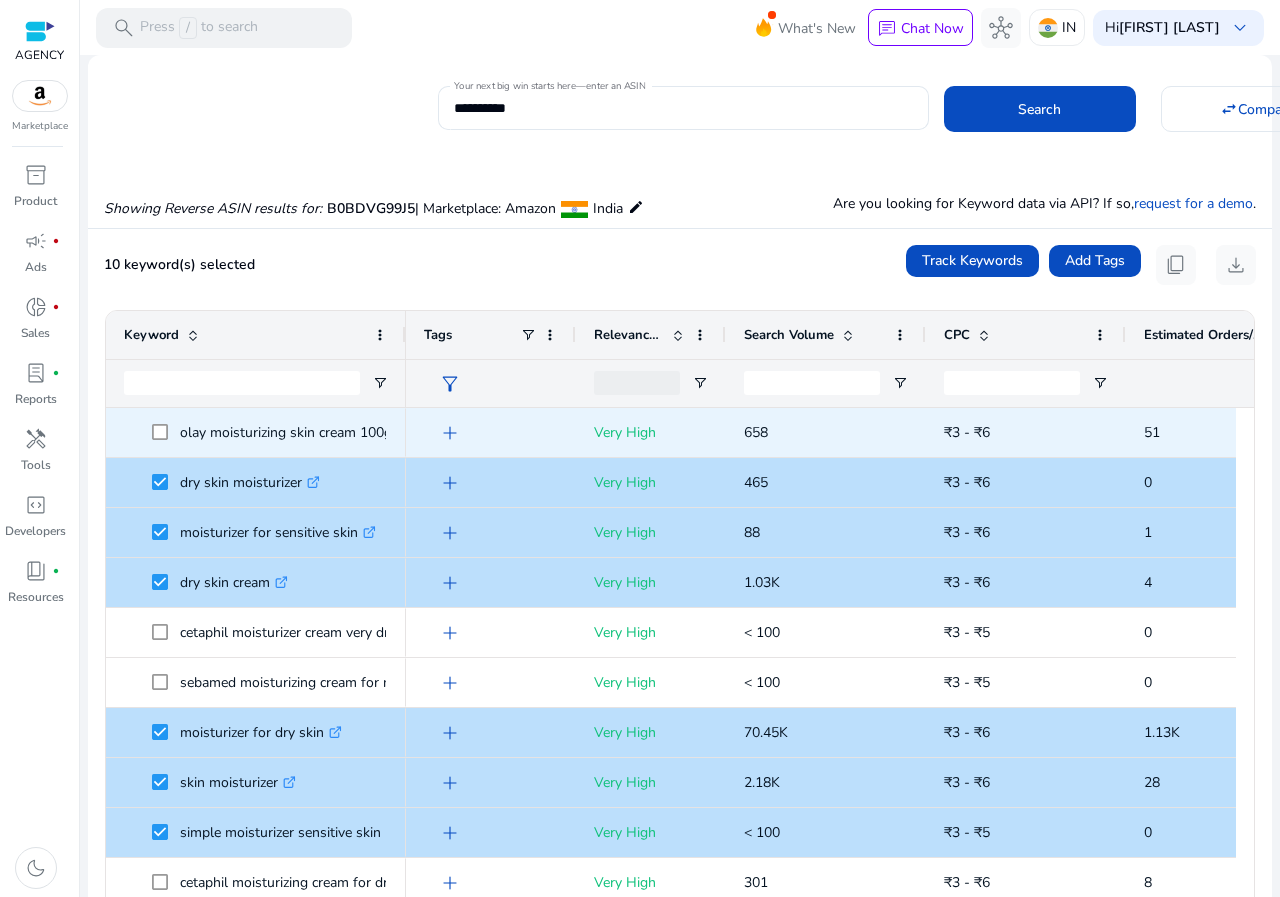 click on "olay moisturizing skin cream 100g  .st0{fill:#2c8af8}" 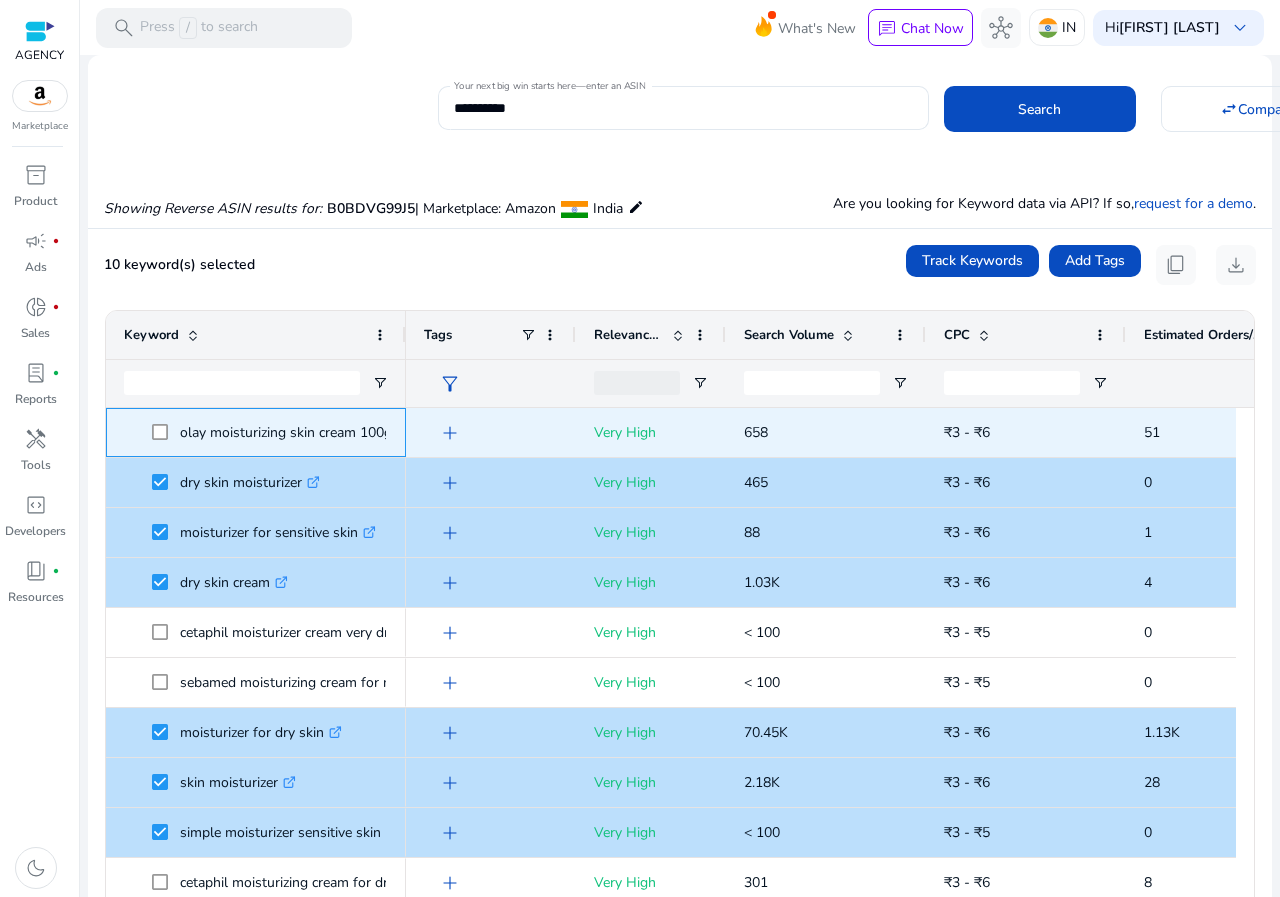 click on "olay moisturizing skin cream 100g  .st0{fill:#2c8af8}" 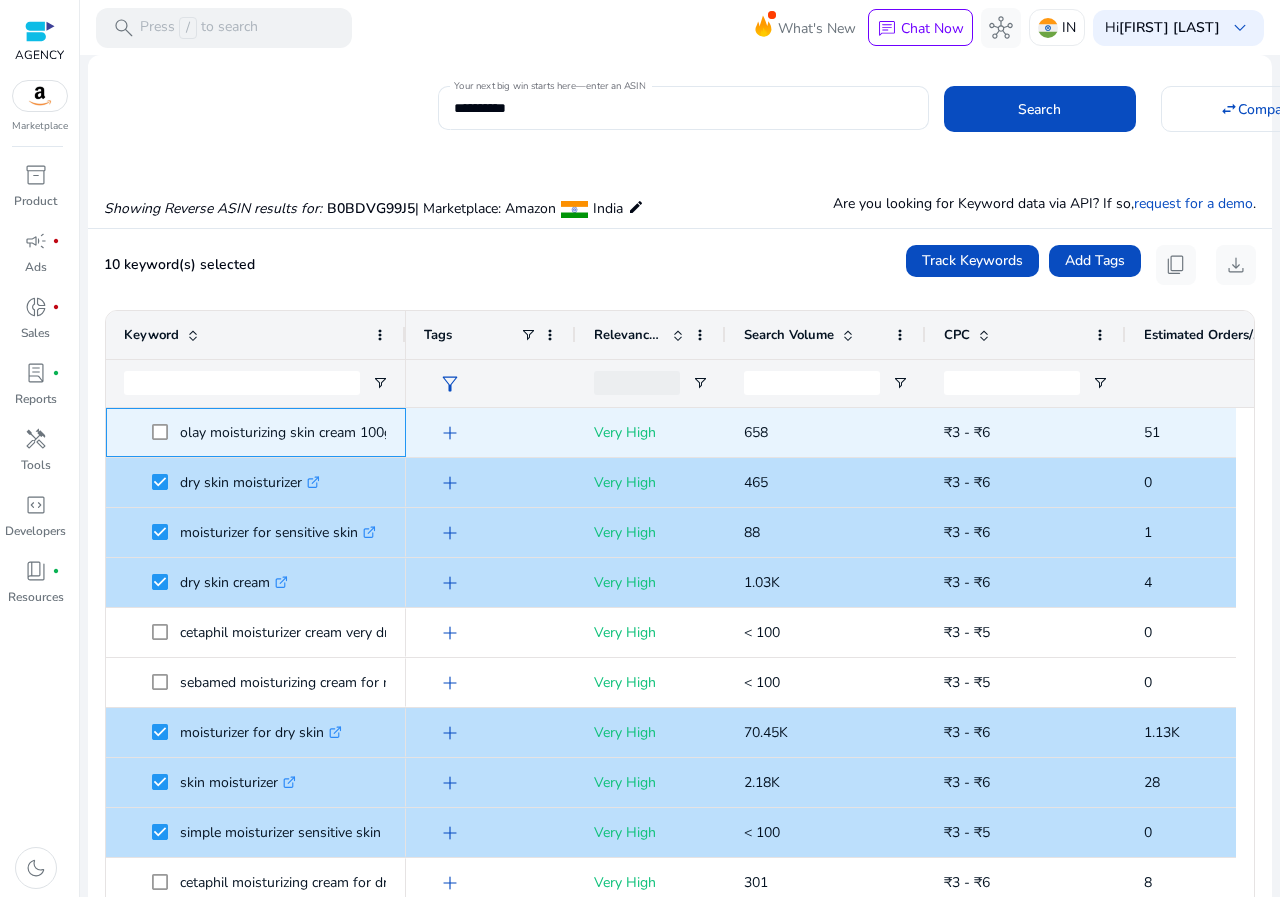 click on "olay moisturizing skin cream 100g  .st0{fill:#2c8af8}" 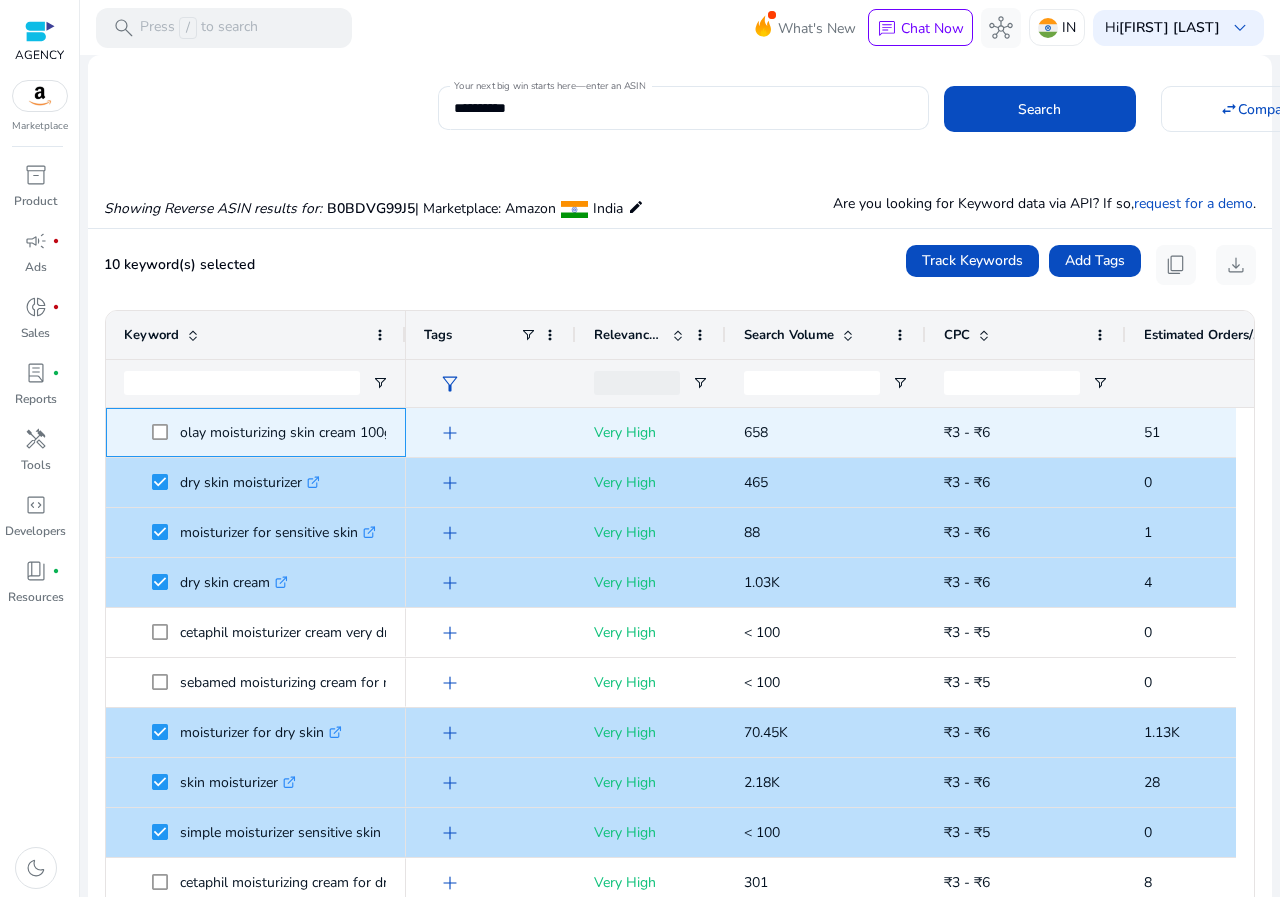 click on "olay moisturizing skin cream 100g  .st0{fill:#2c8af8}" 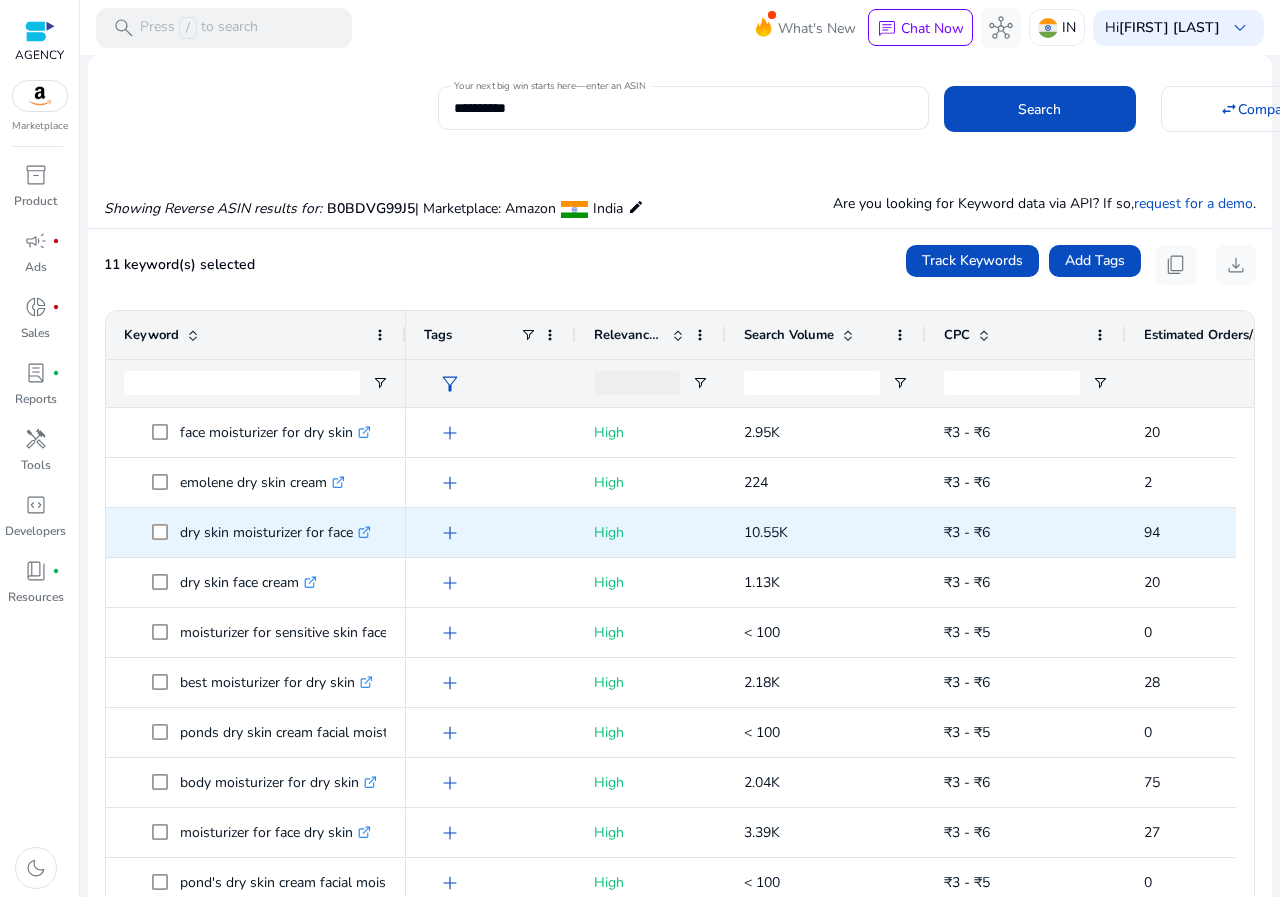 click 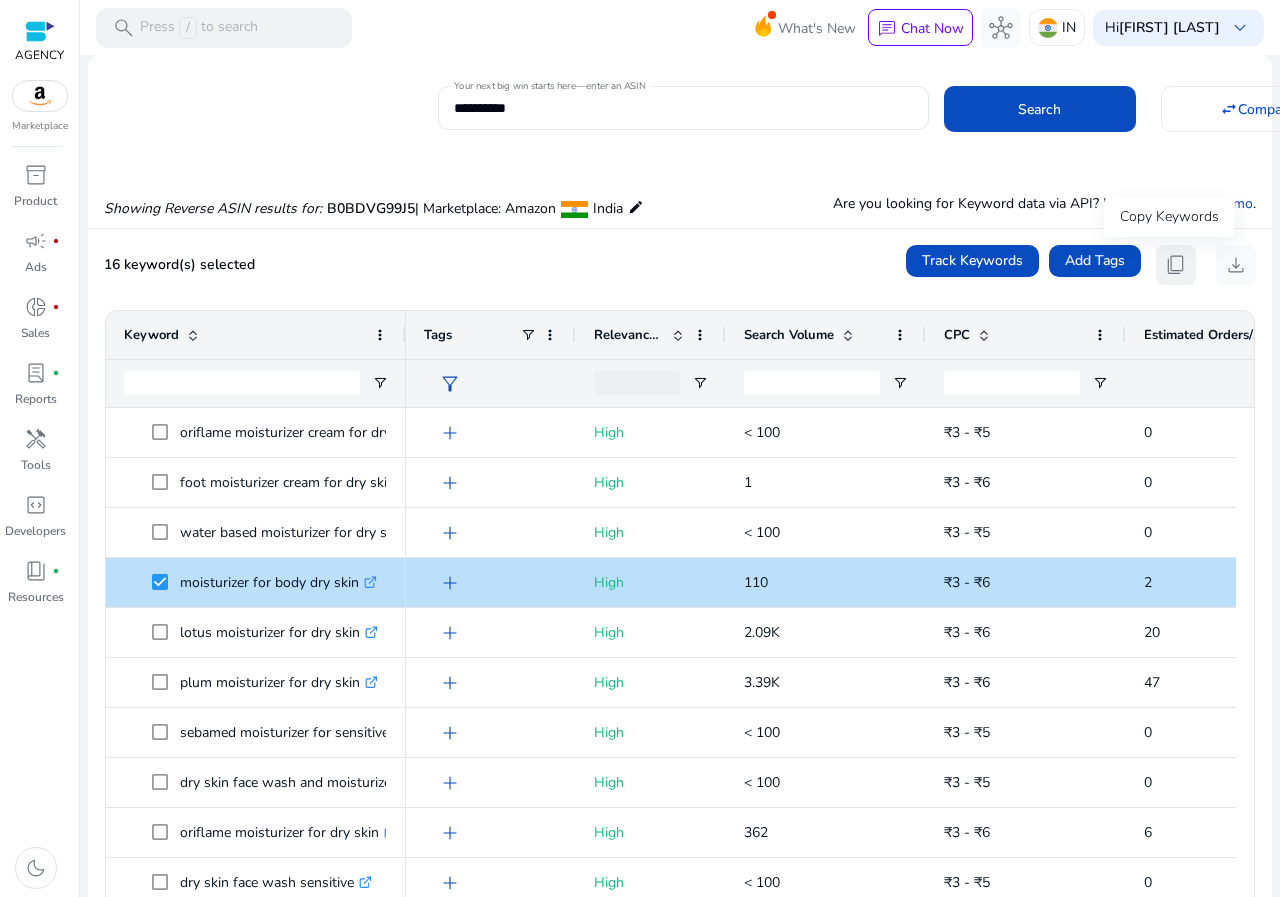 click on "content_copy" 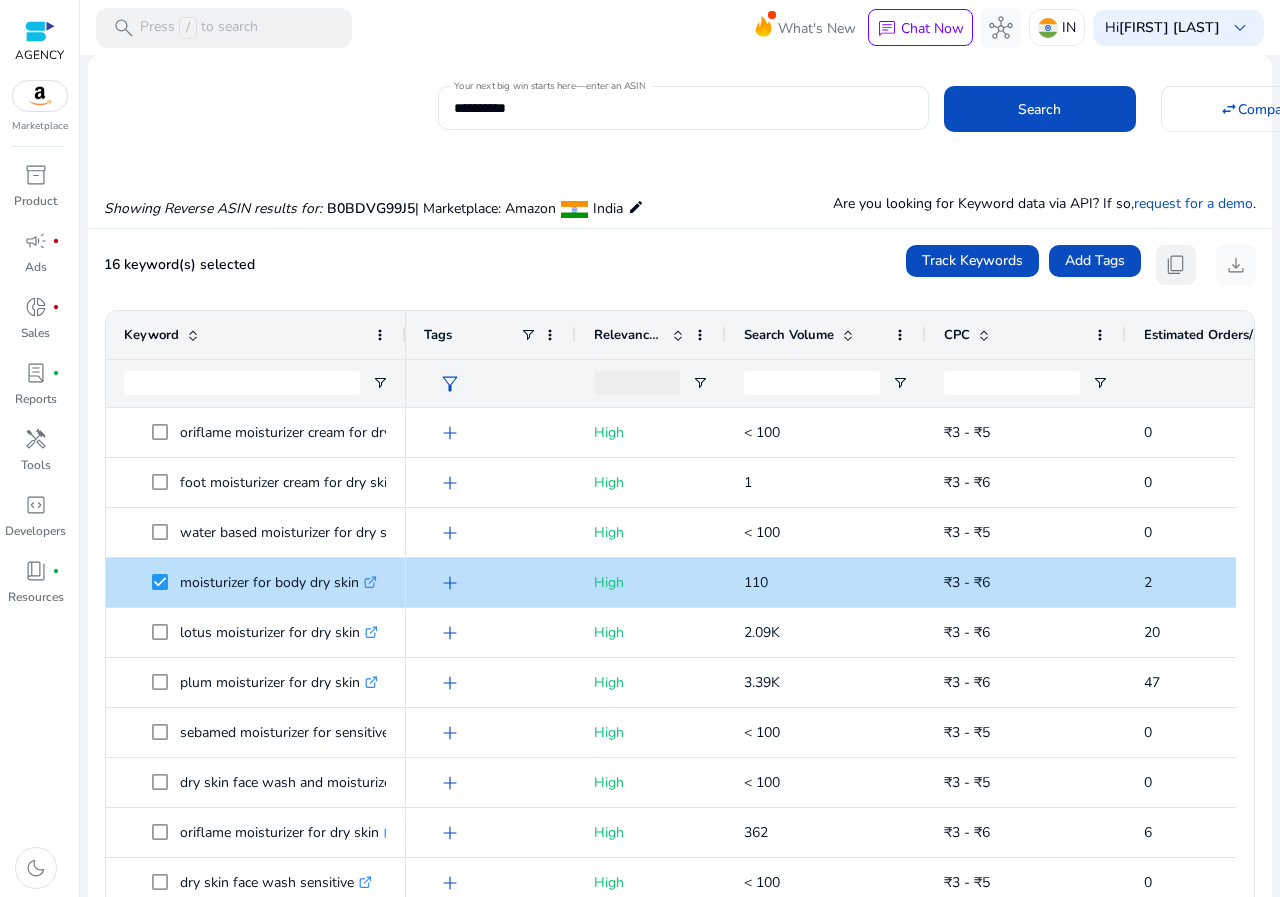 click on "content_copy" 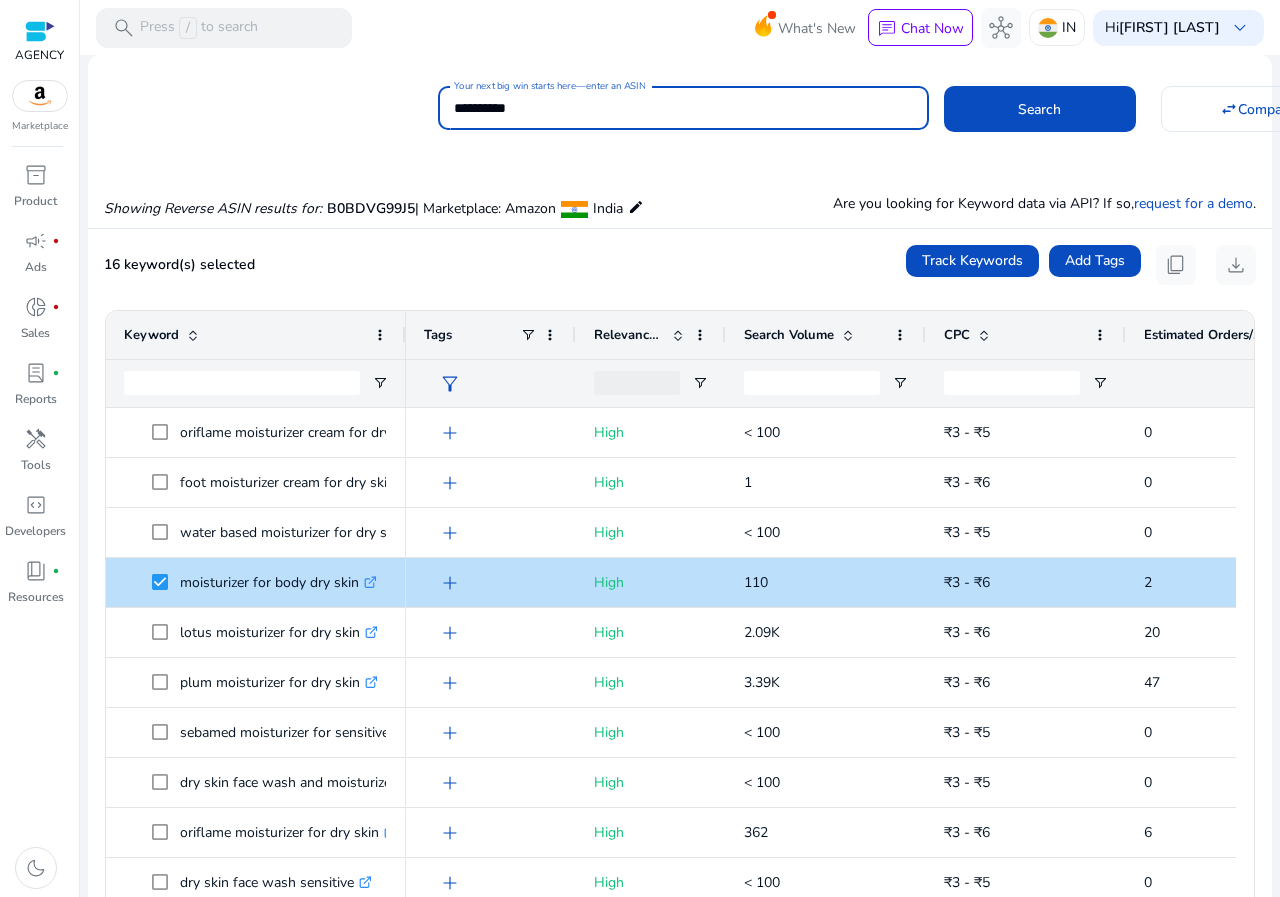 click on "**********" at bounding box center [683, 108] 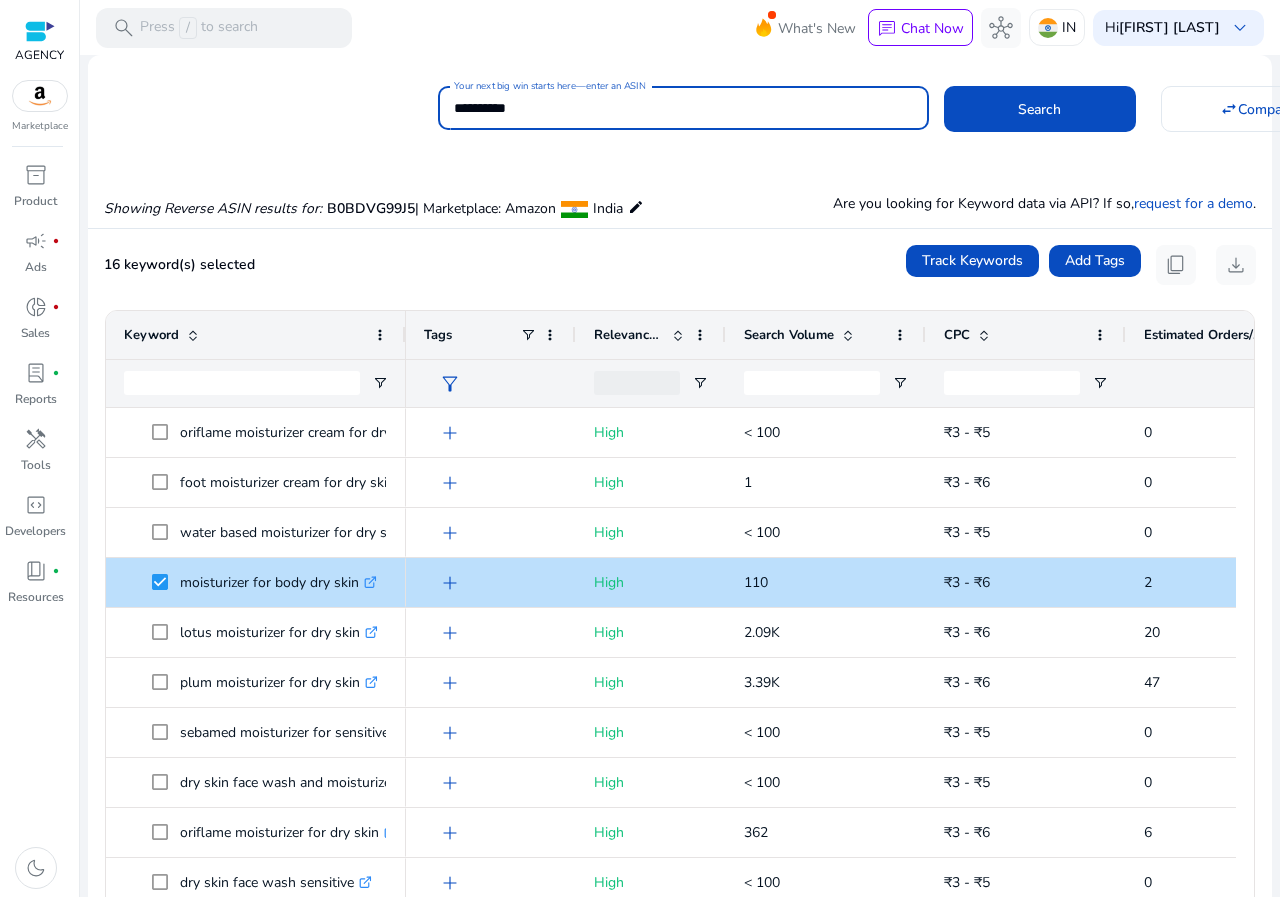 click on "**********" at bounding box center [683, 108] 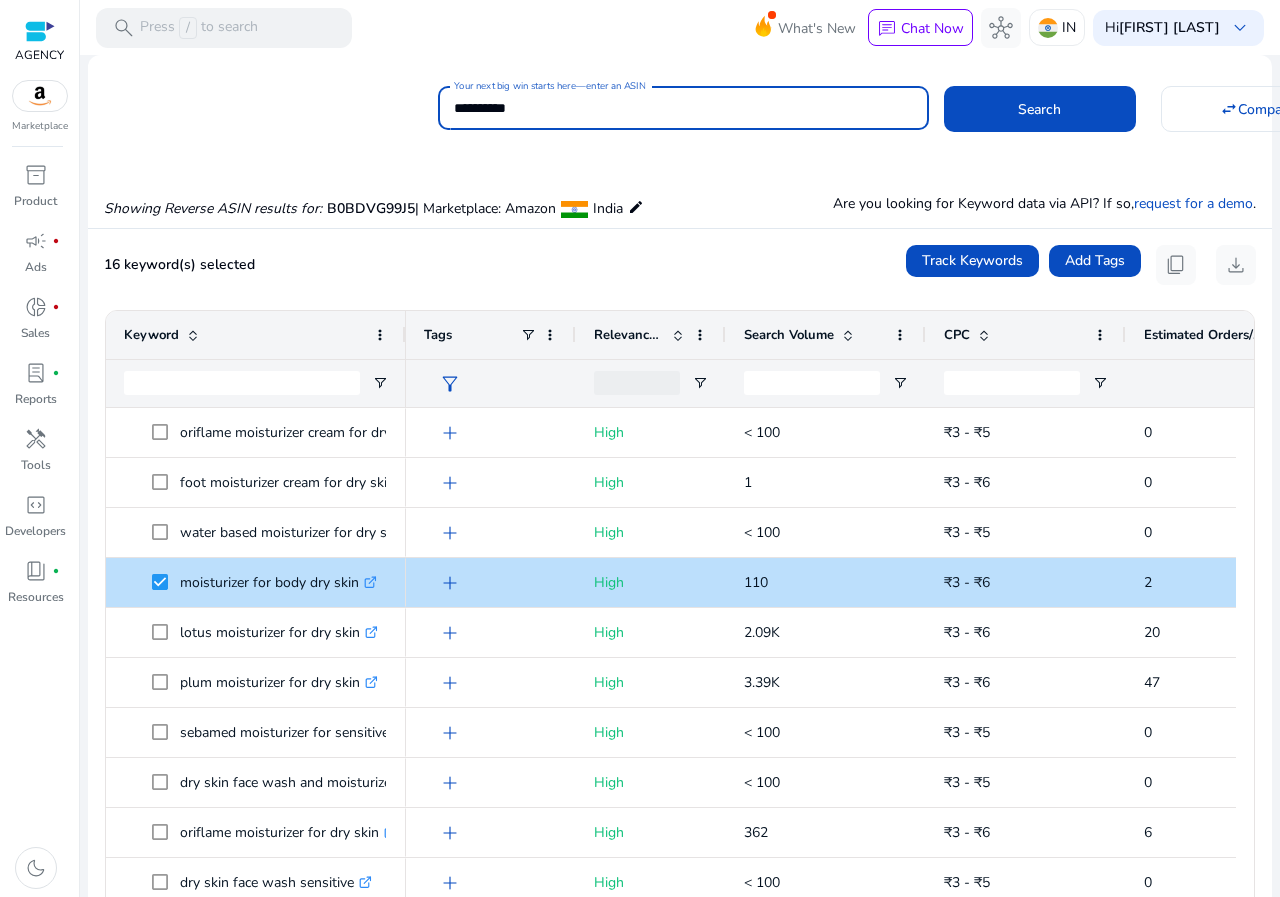 paste 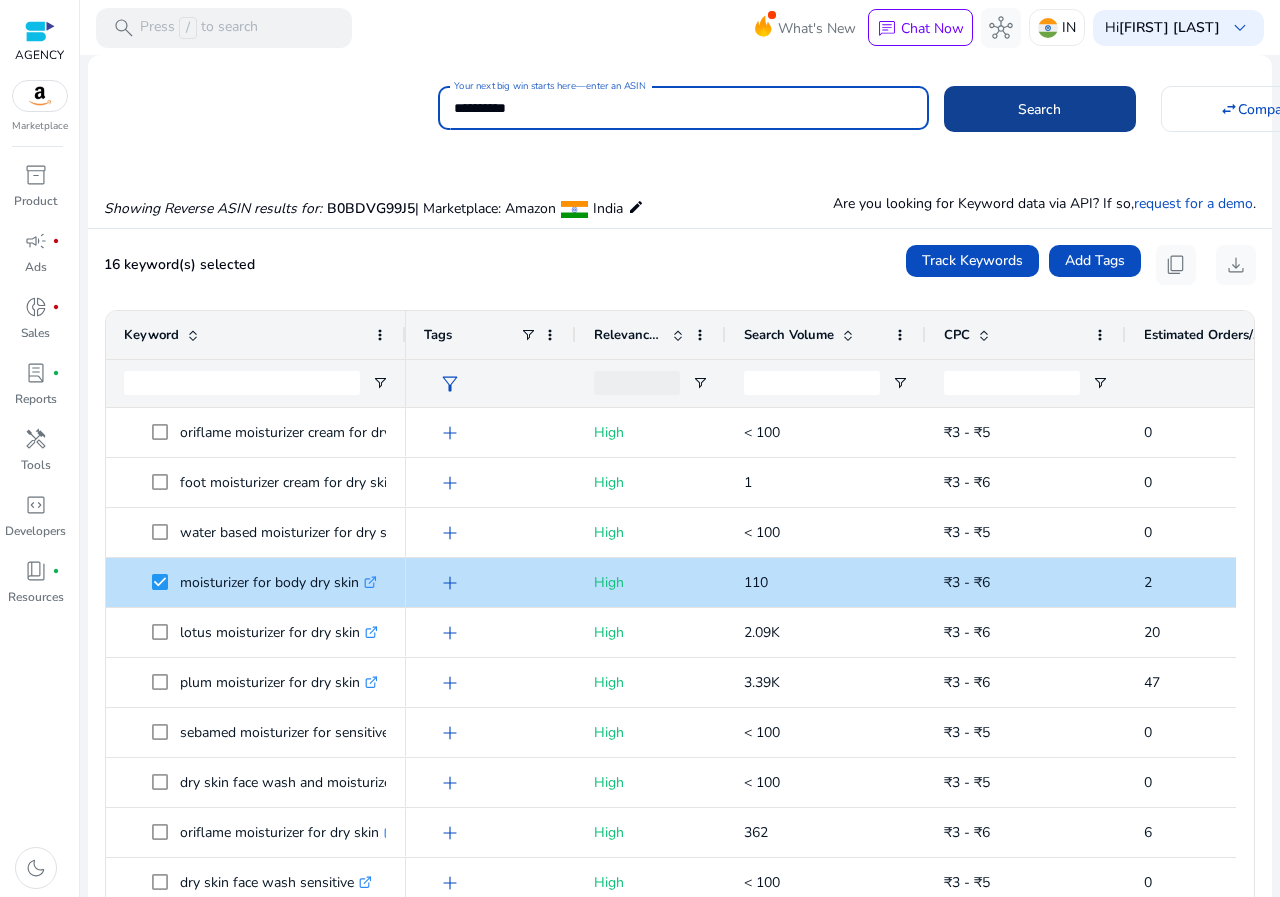 type on "**********" 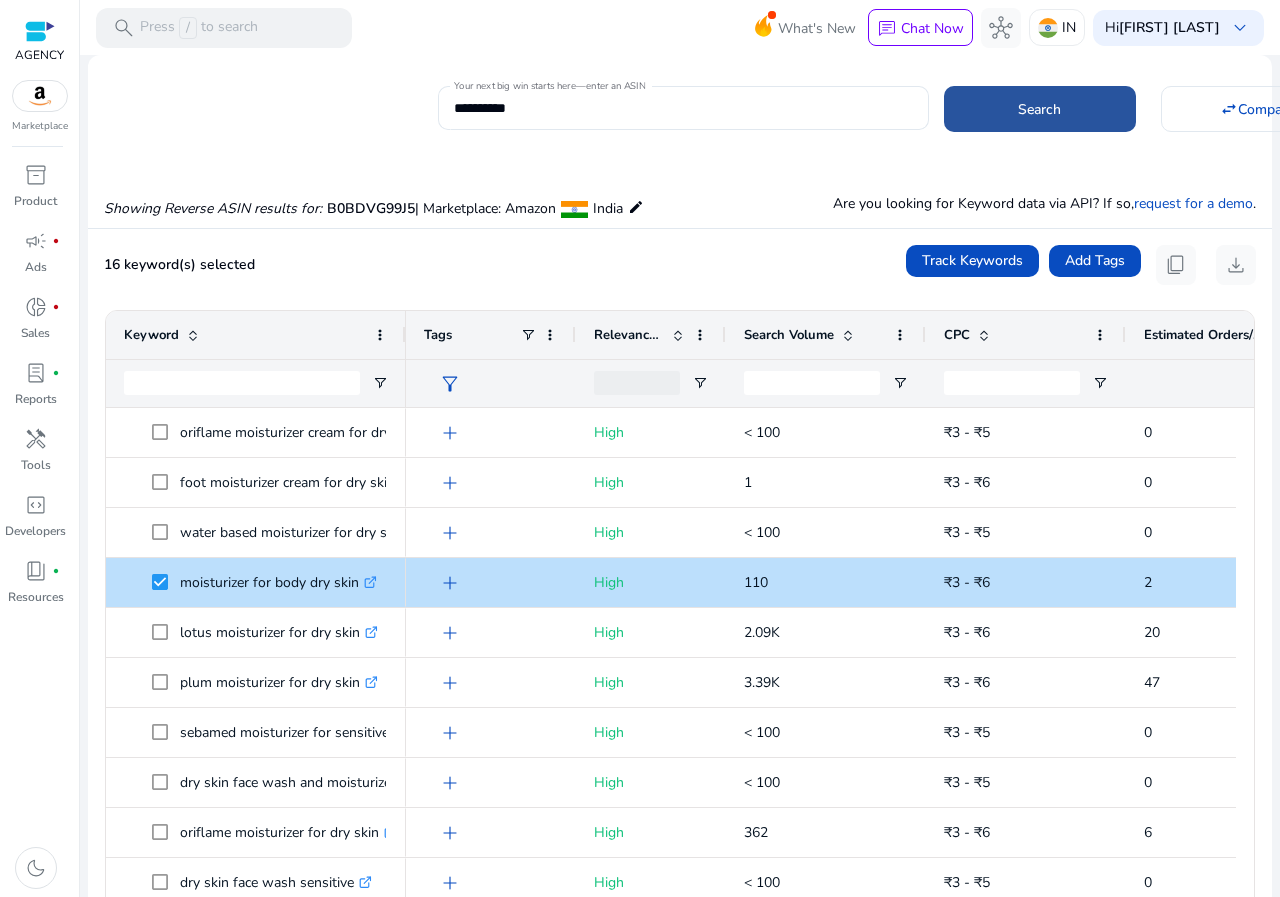 click 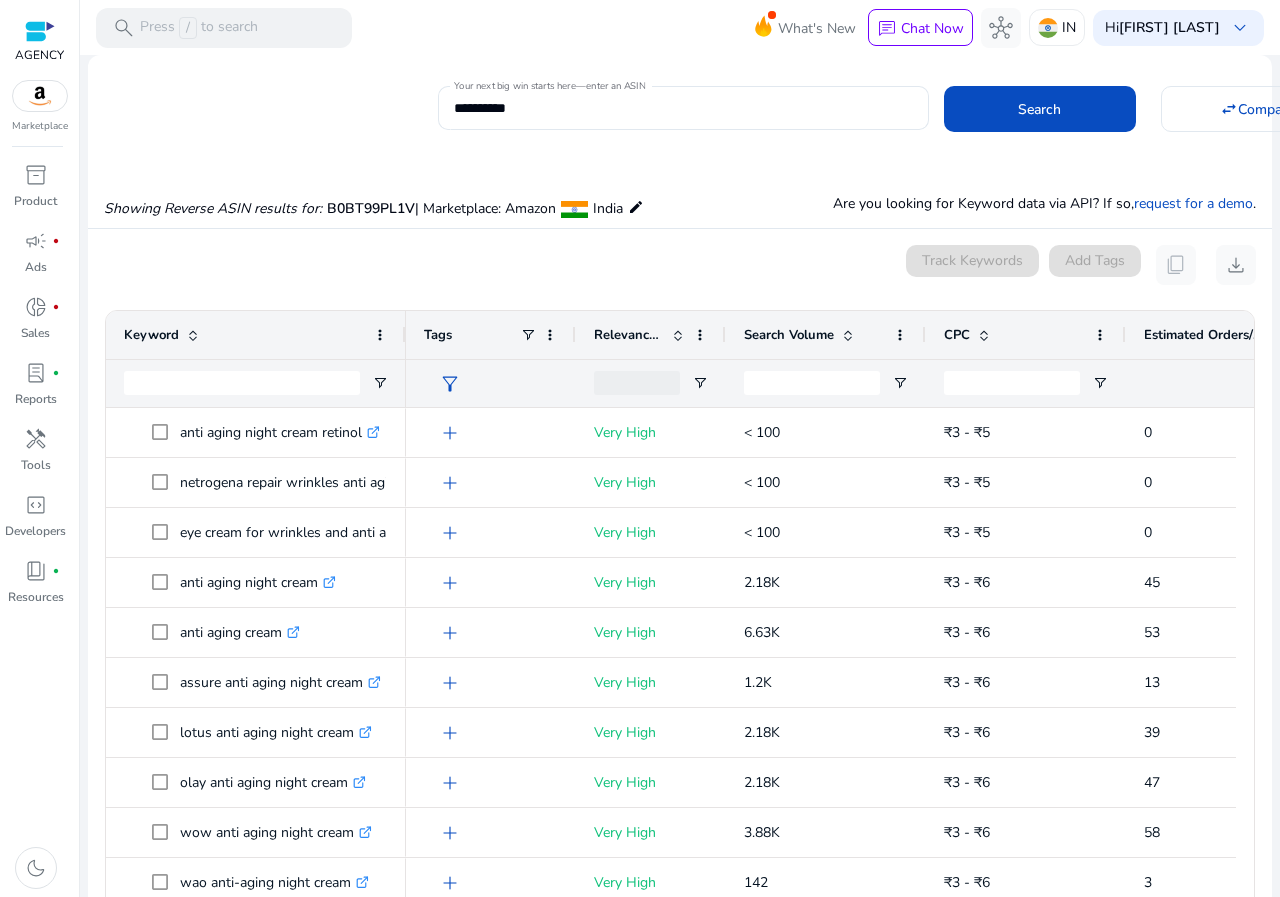 scroll, scrollTop: 146, scrollLeft: 0, axis: vertical 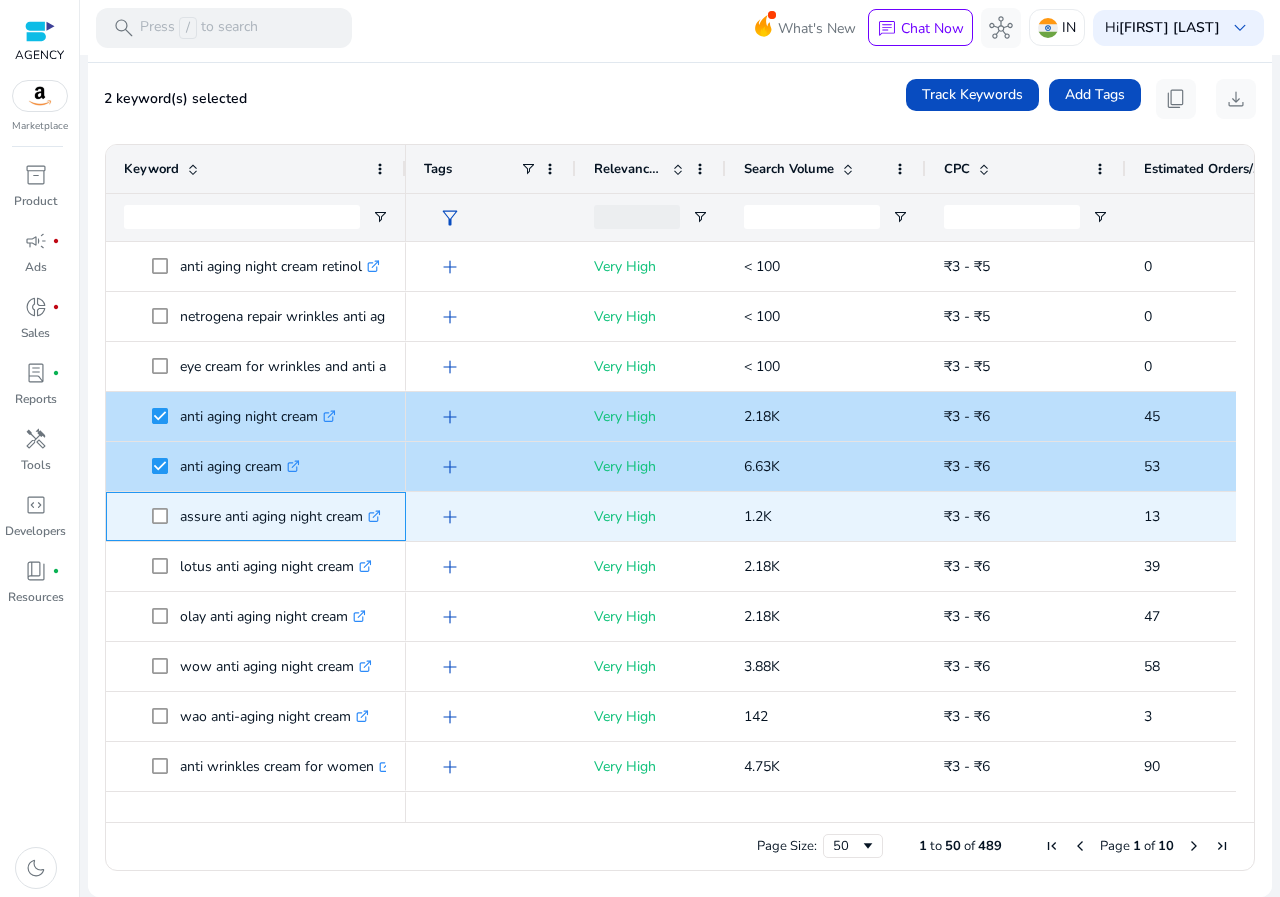 click 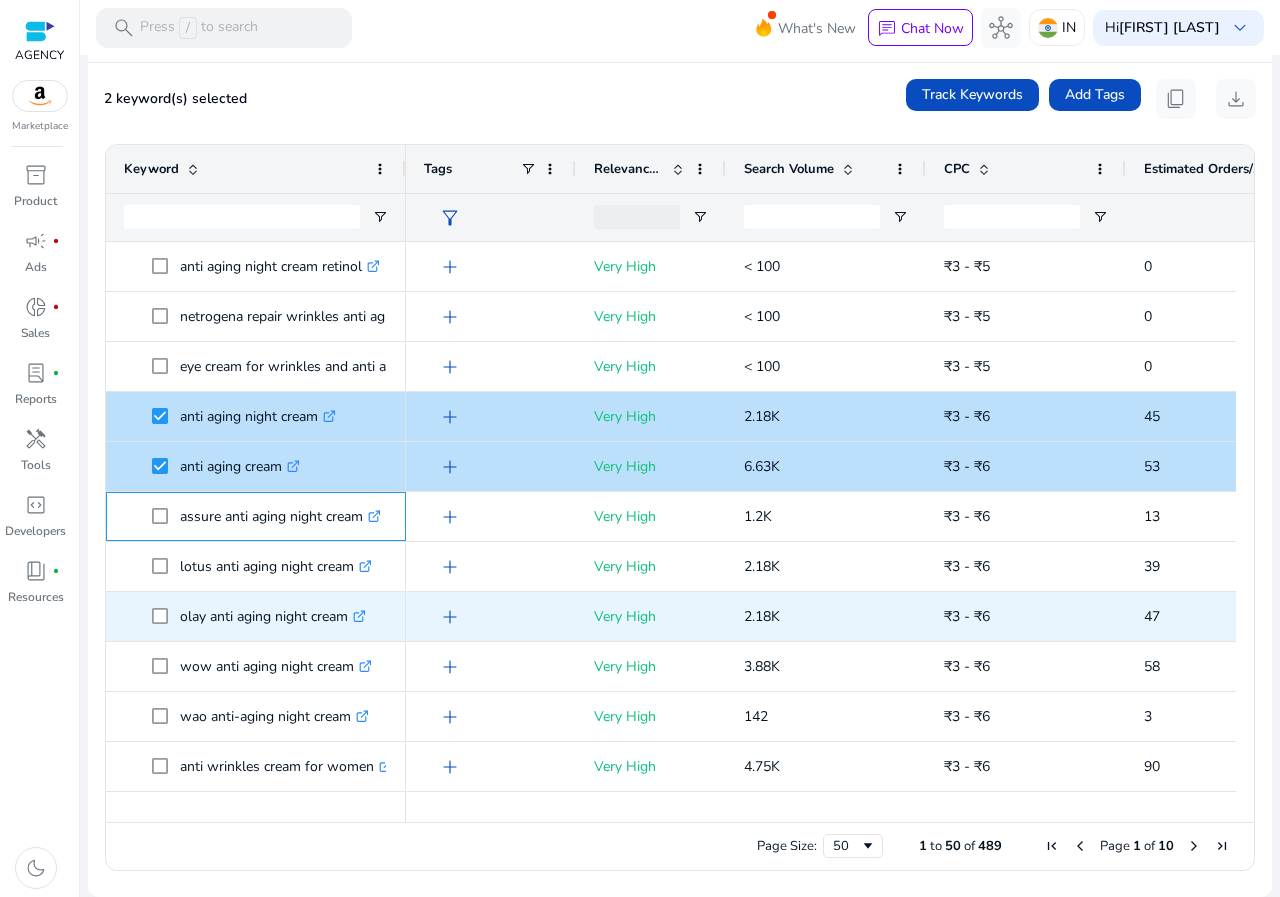 scroll, scrollTop: 53, scrollLeft: 0, axis: vertical 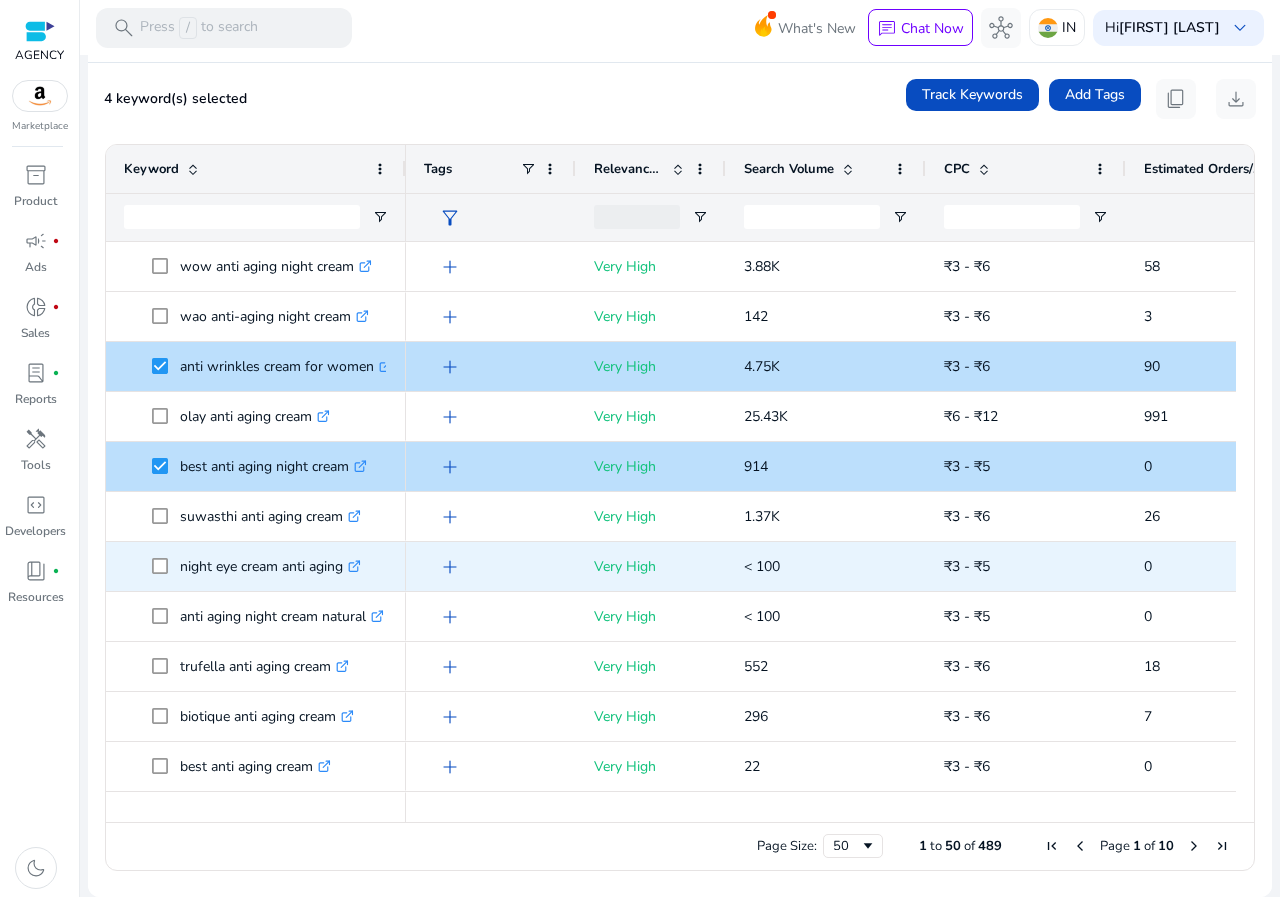click on "night eye cream anti aging  .st0{fill:#2c8af8}" 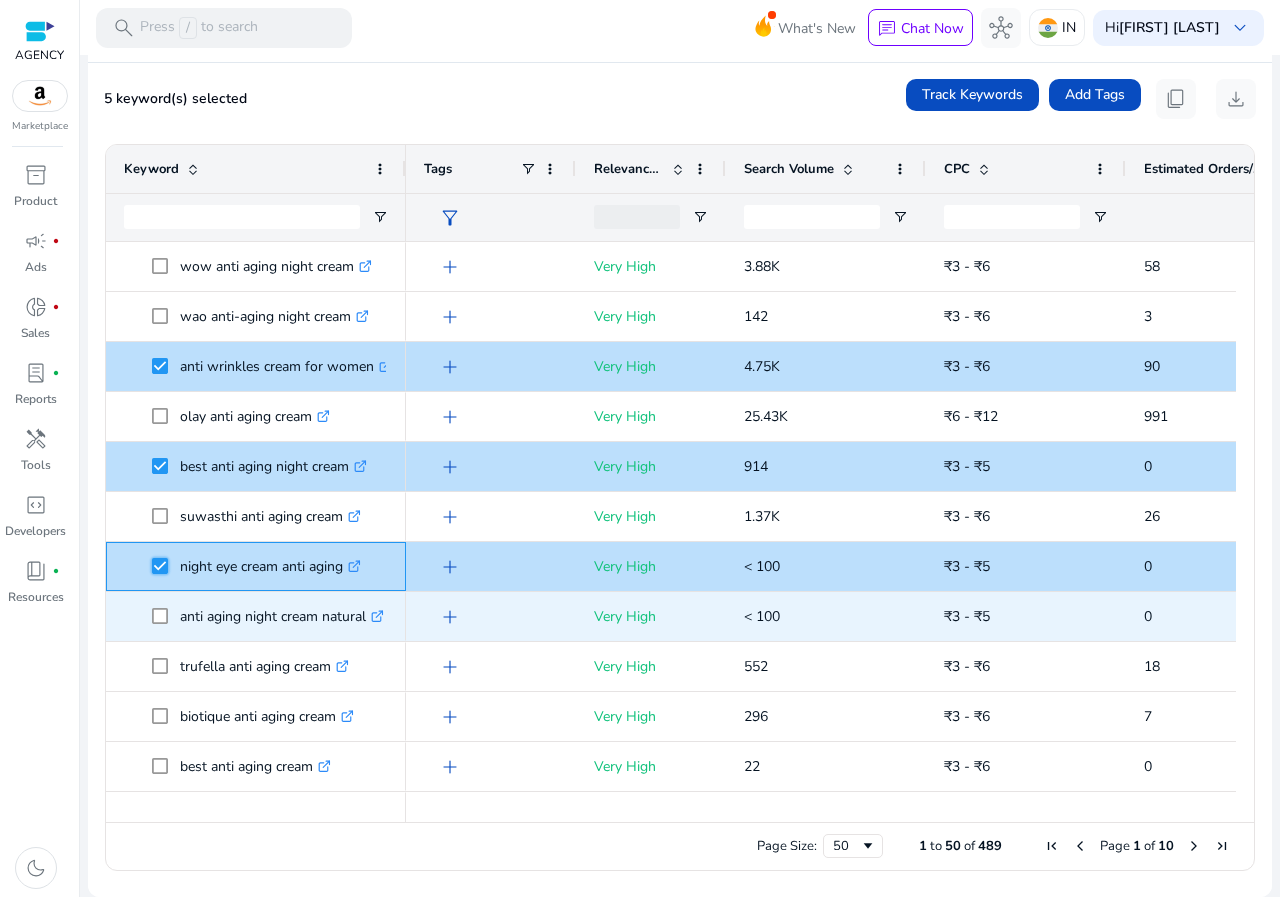 scroll, scrollTop: 479, scrollLeft: 0, axis: vertical 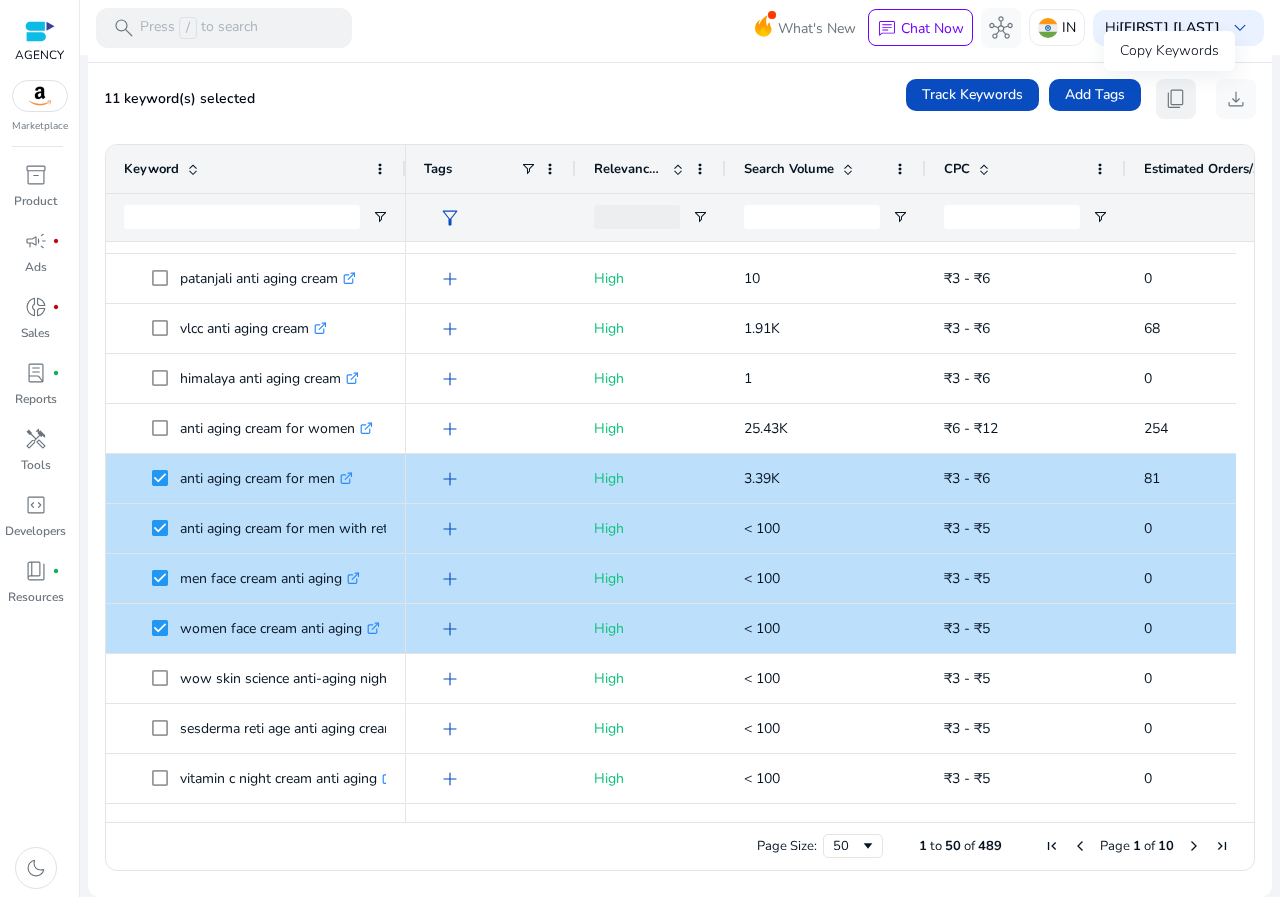 click on "content_copy" 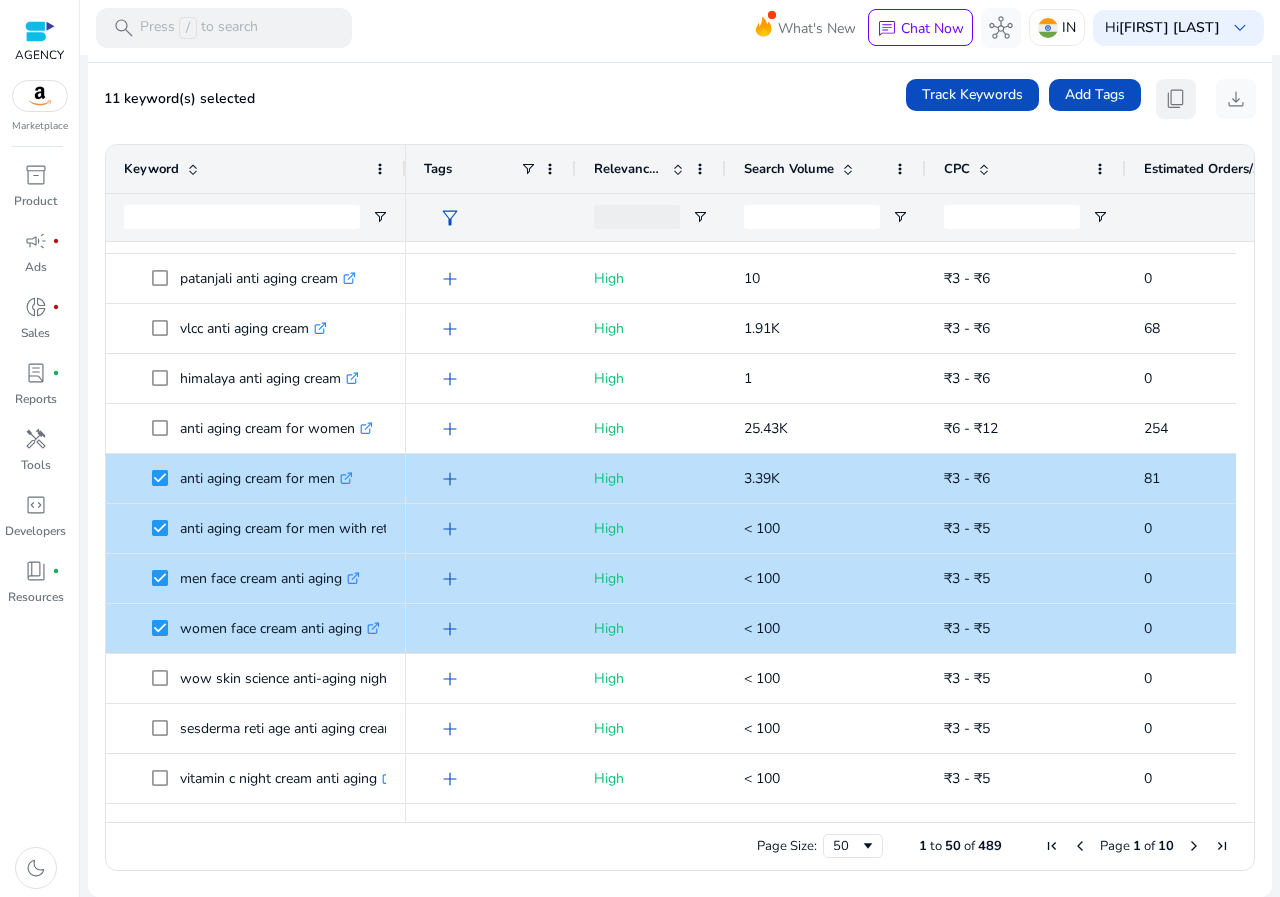 type 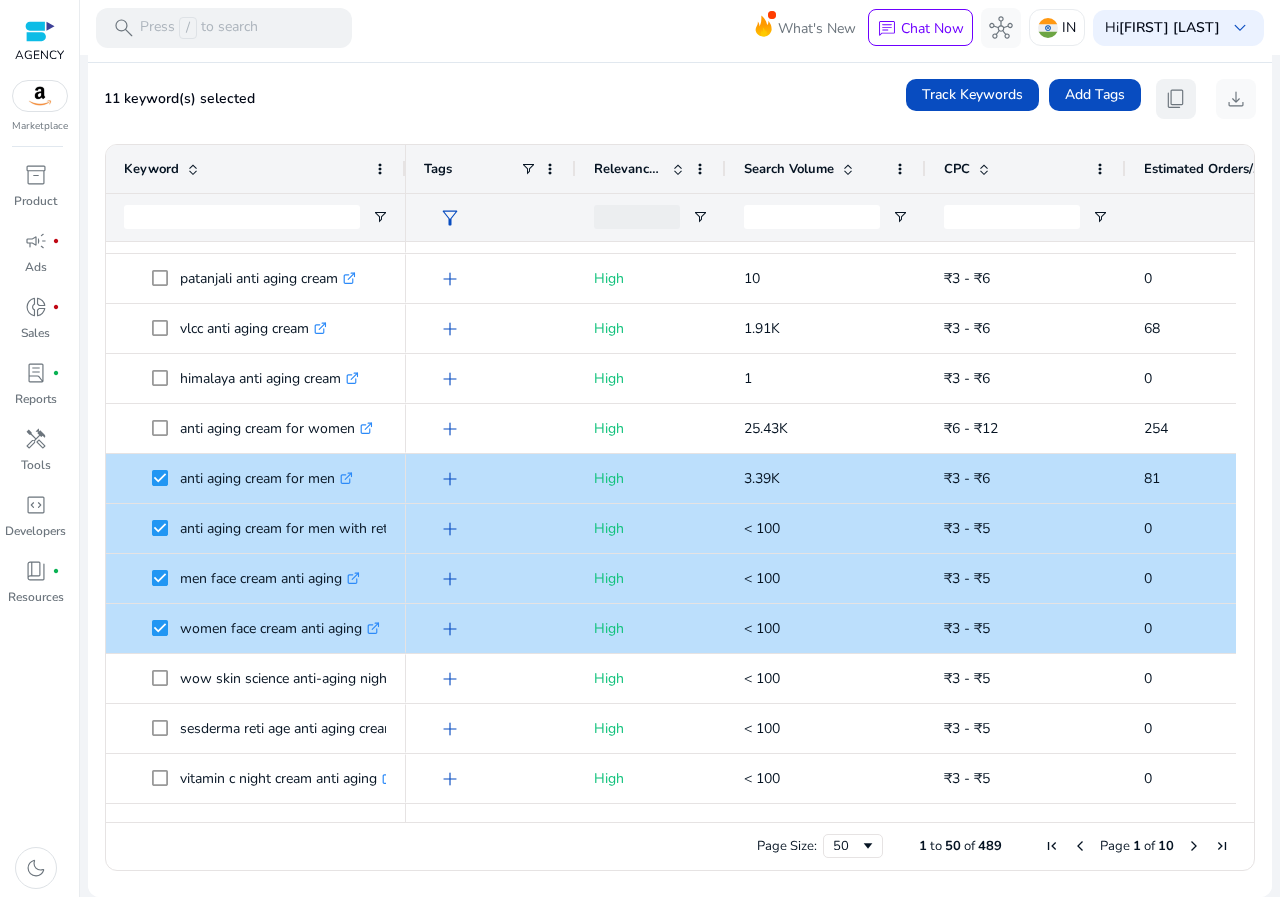 click on "content_copy" 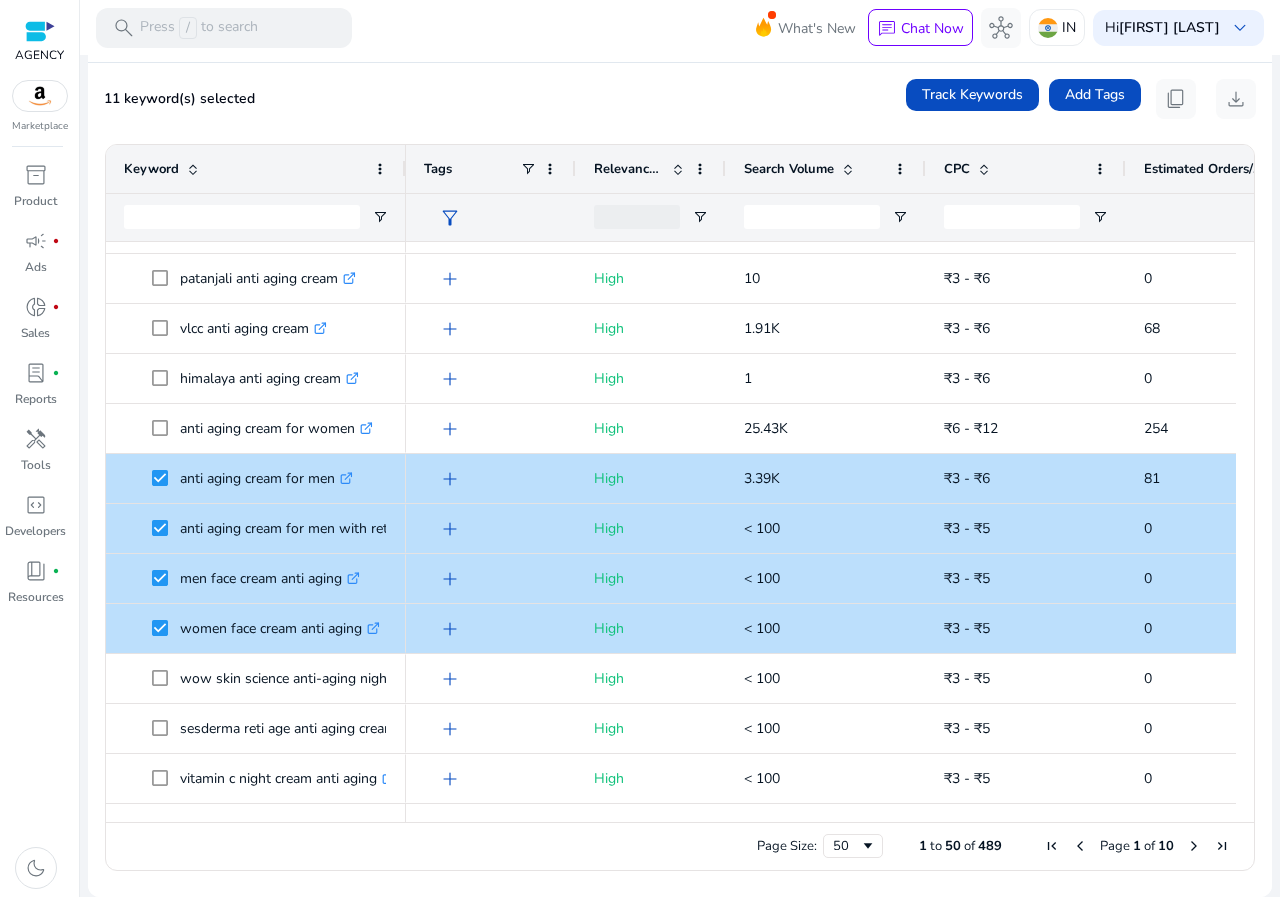 scroll, scrollTop: 66, scrollLeft: 0, axis: vertical 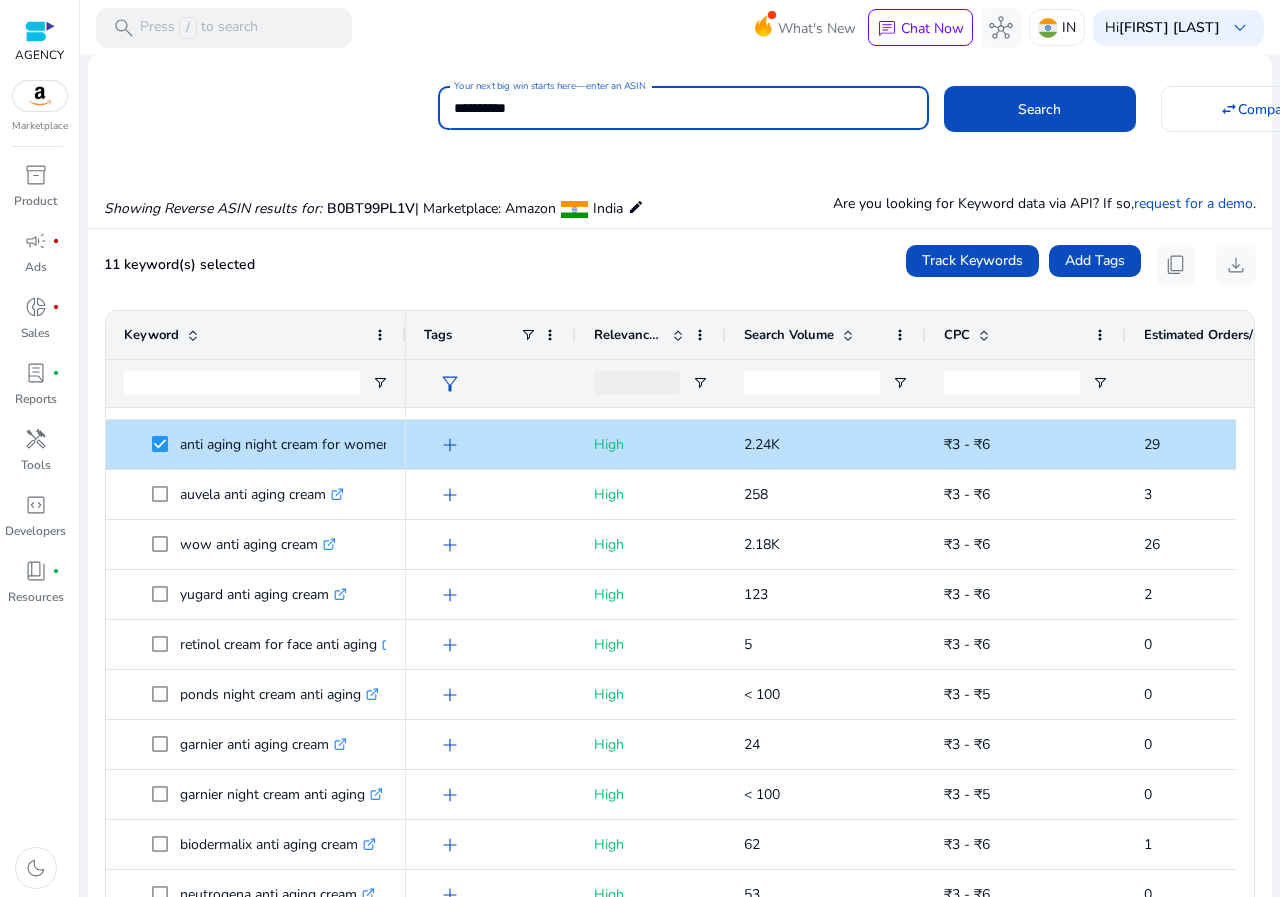 click on "**********" at bounding box center [683, 108] 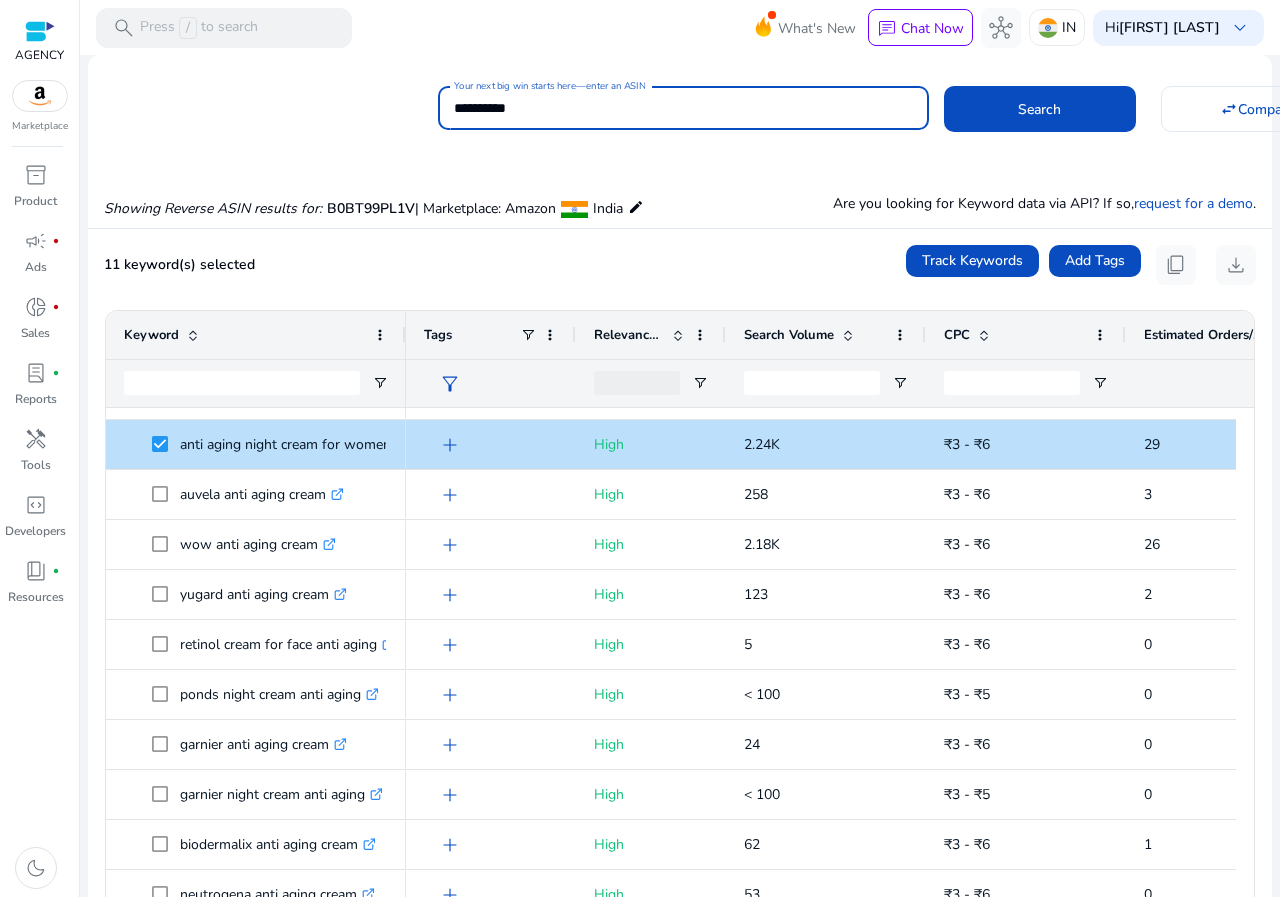 click on "**********" at bounding box center (683, 108) 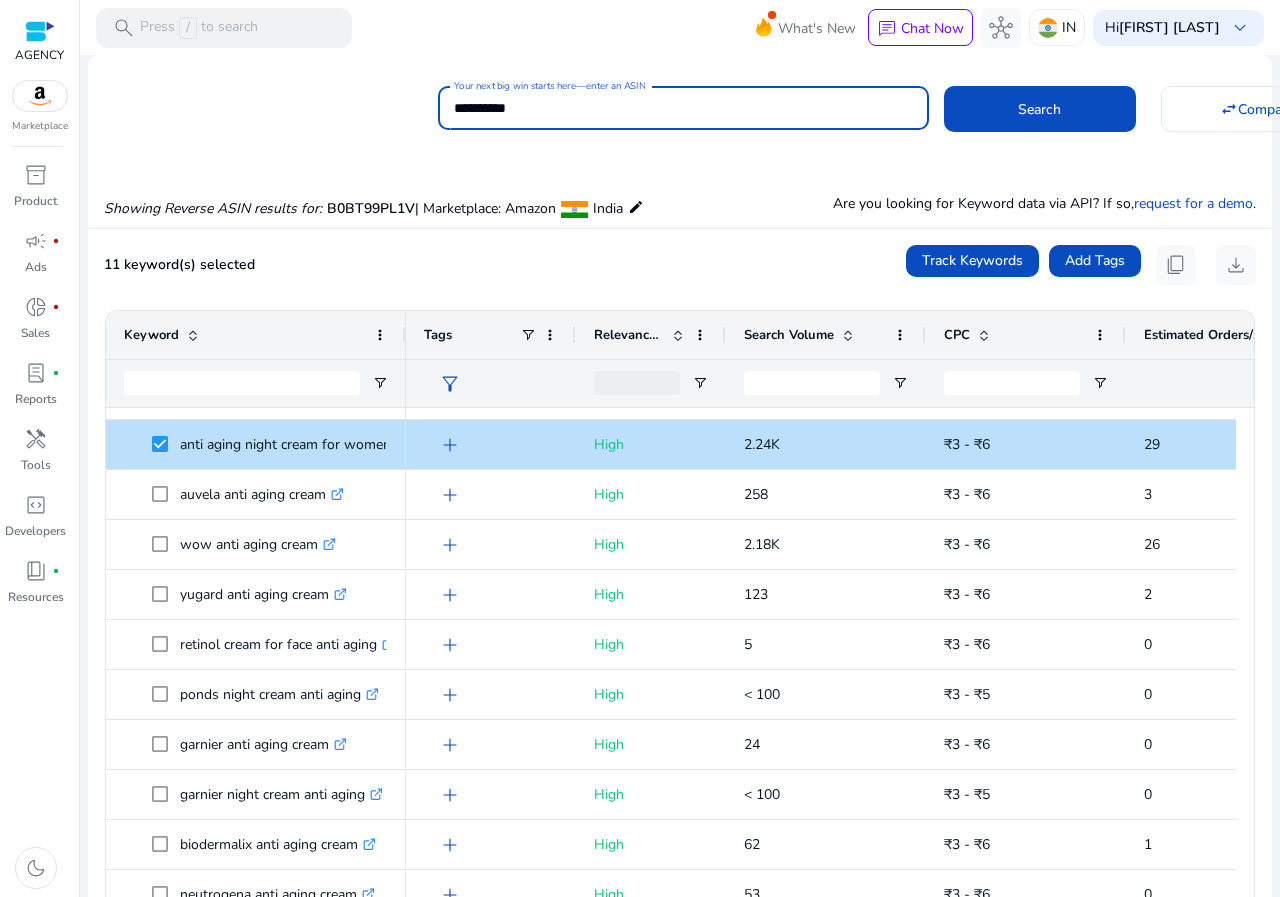 paste 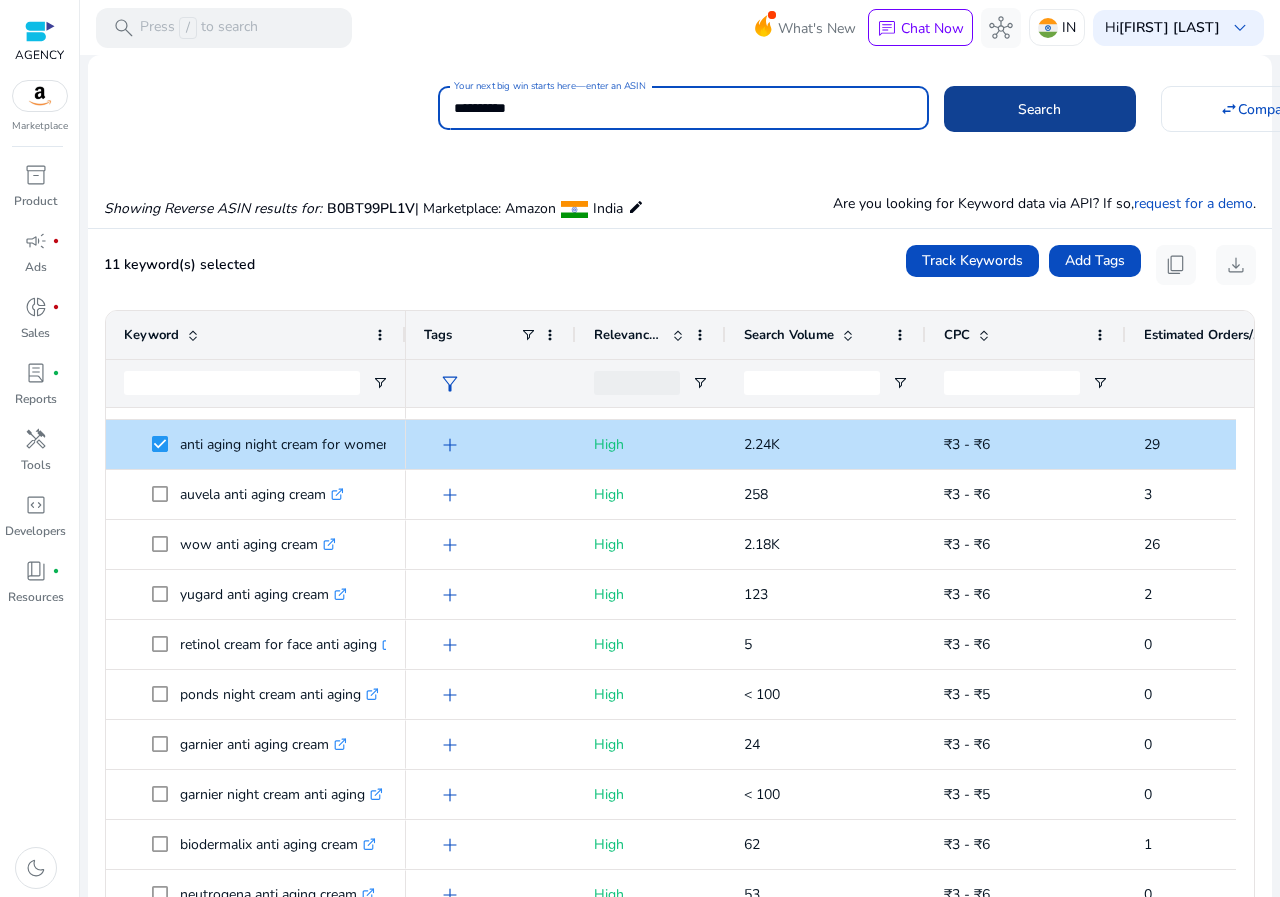 click 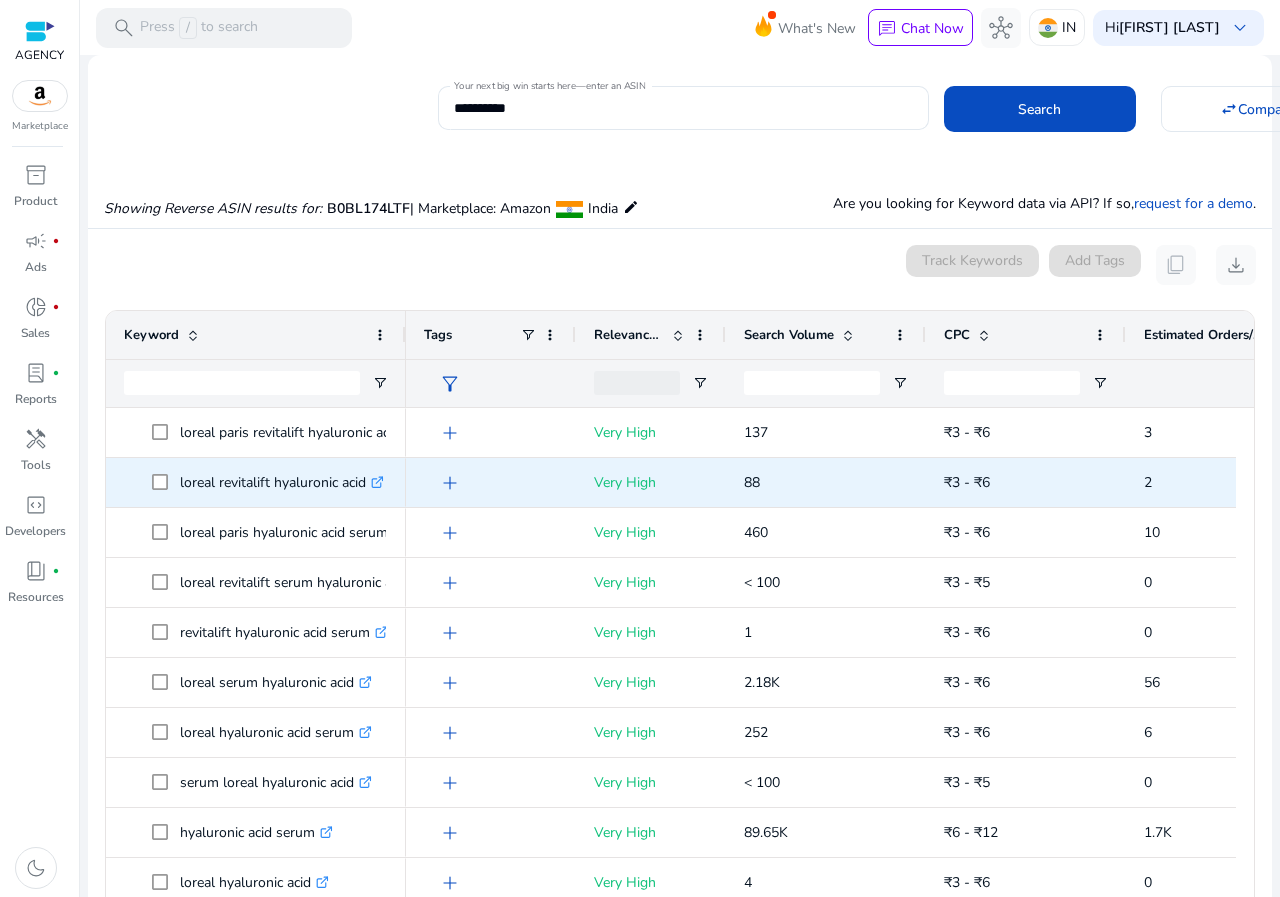scroll, scrollTop: 133, scrollLeft: 0, axis: vertical 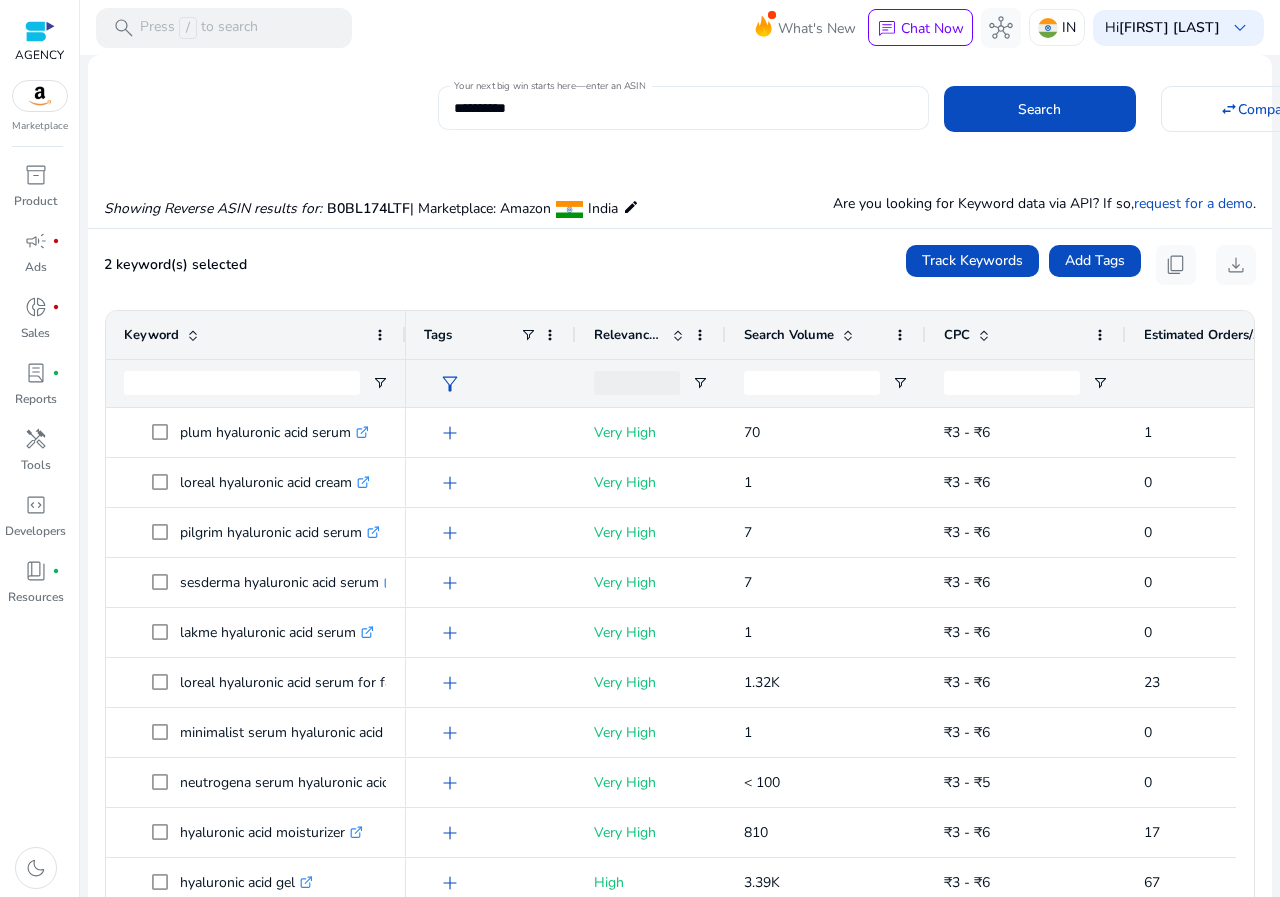 click on "**********" at bounding box center [683, 108] 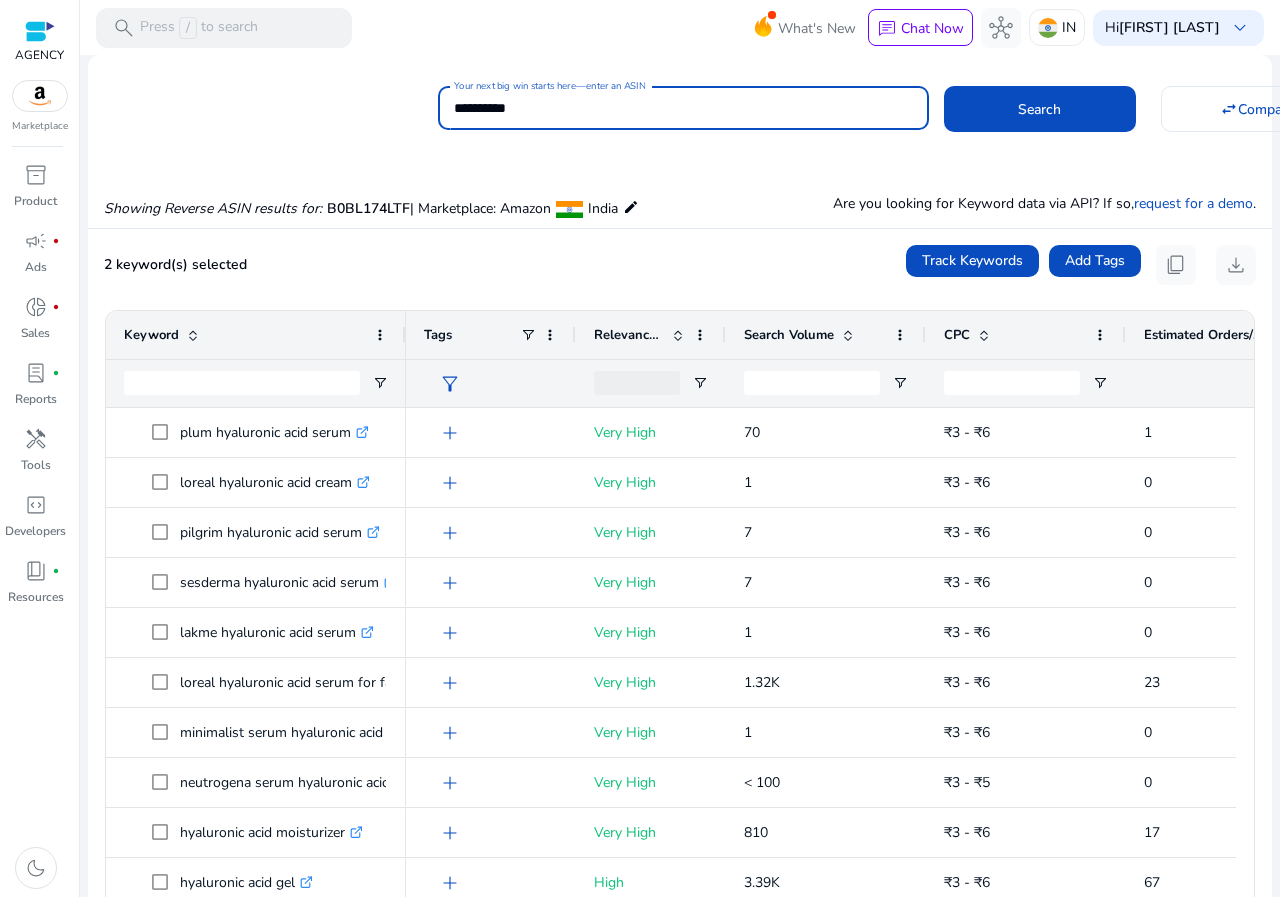 click on "**********" at bounding box center (683, 108) 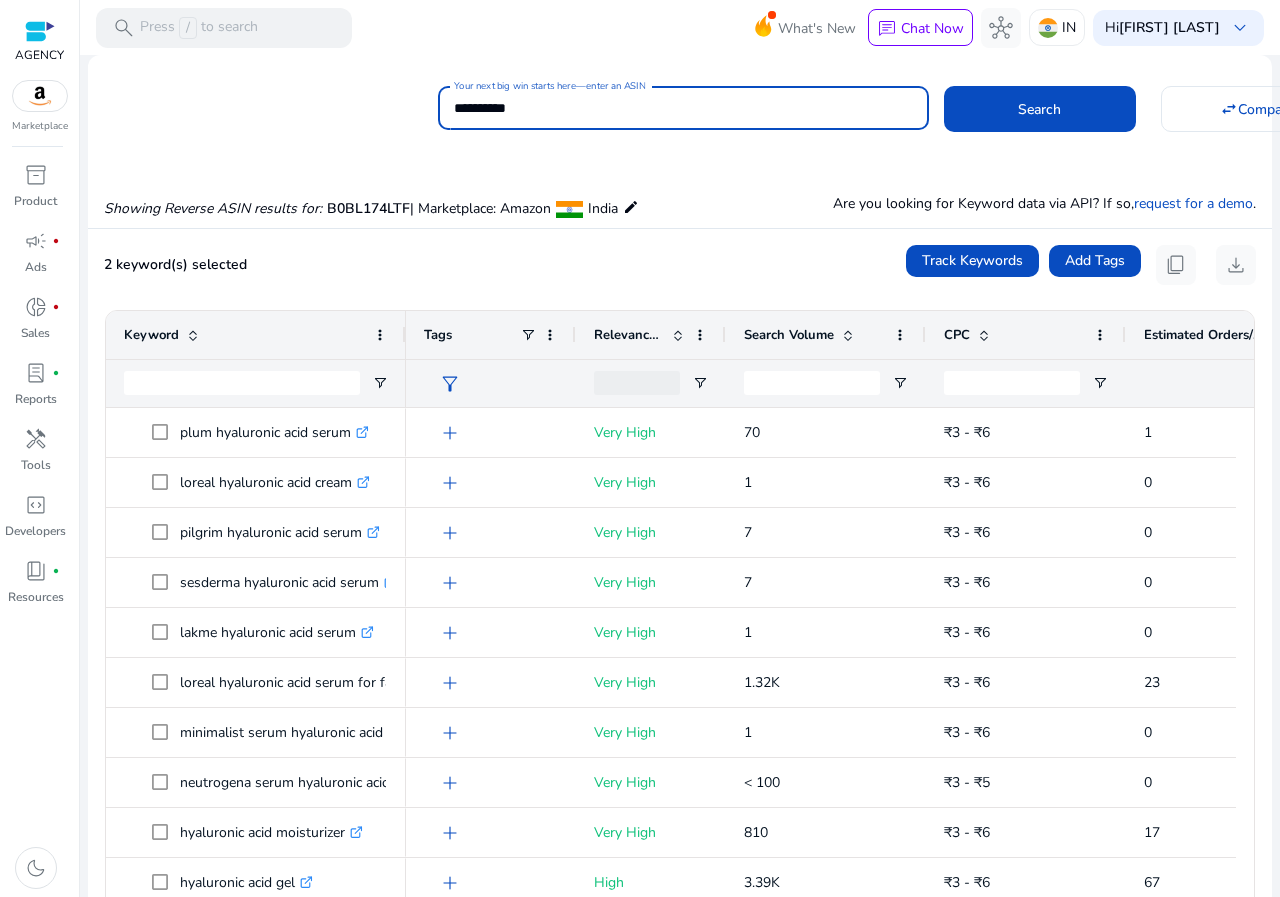 click on "**********" at bounding box center (683, 108) 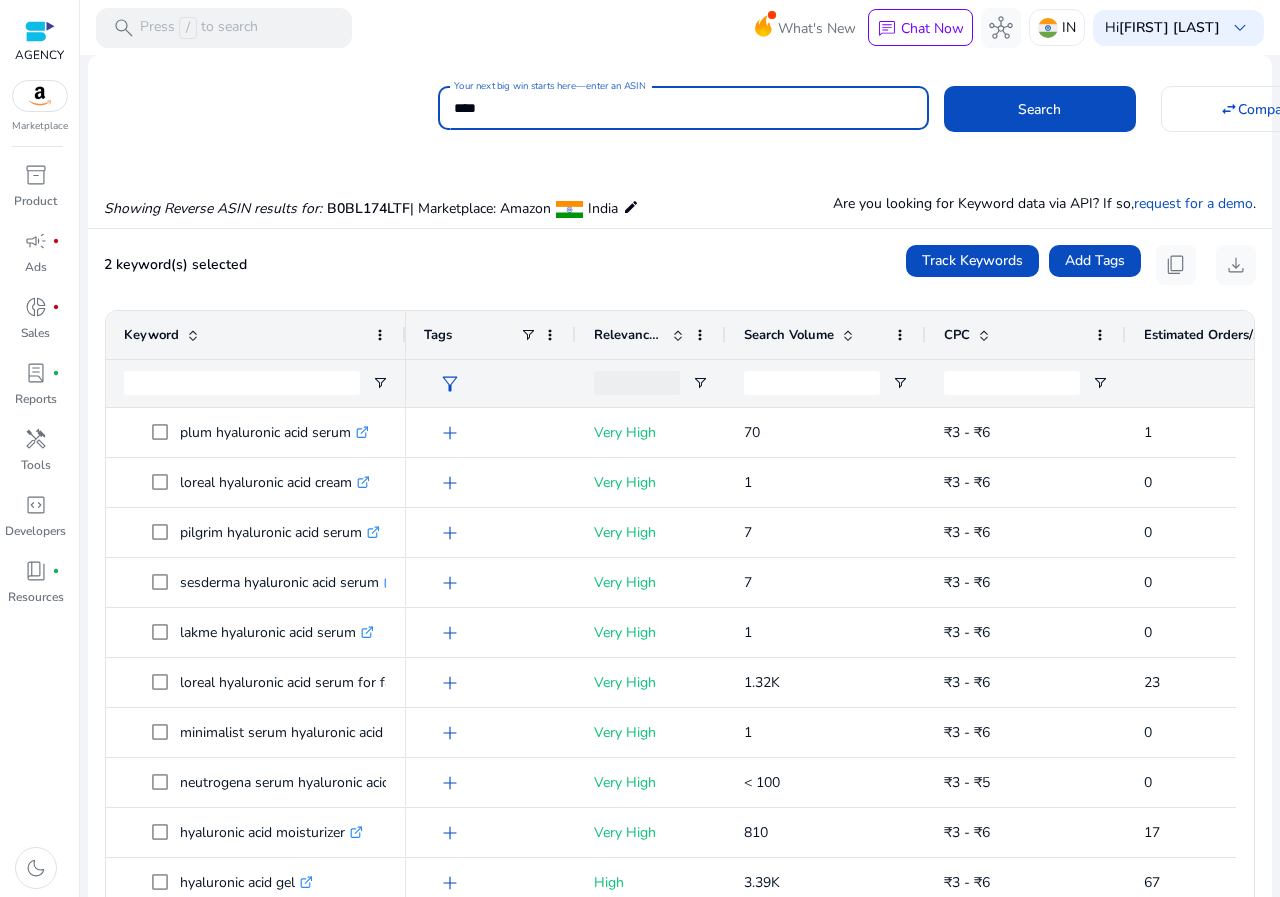type on "*****" 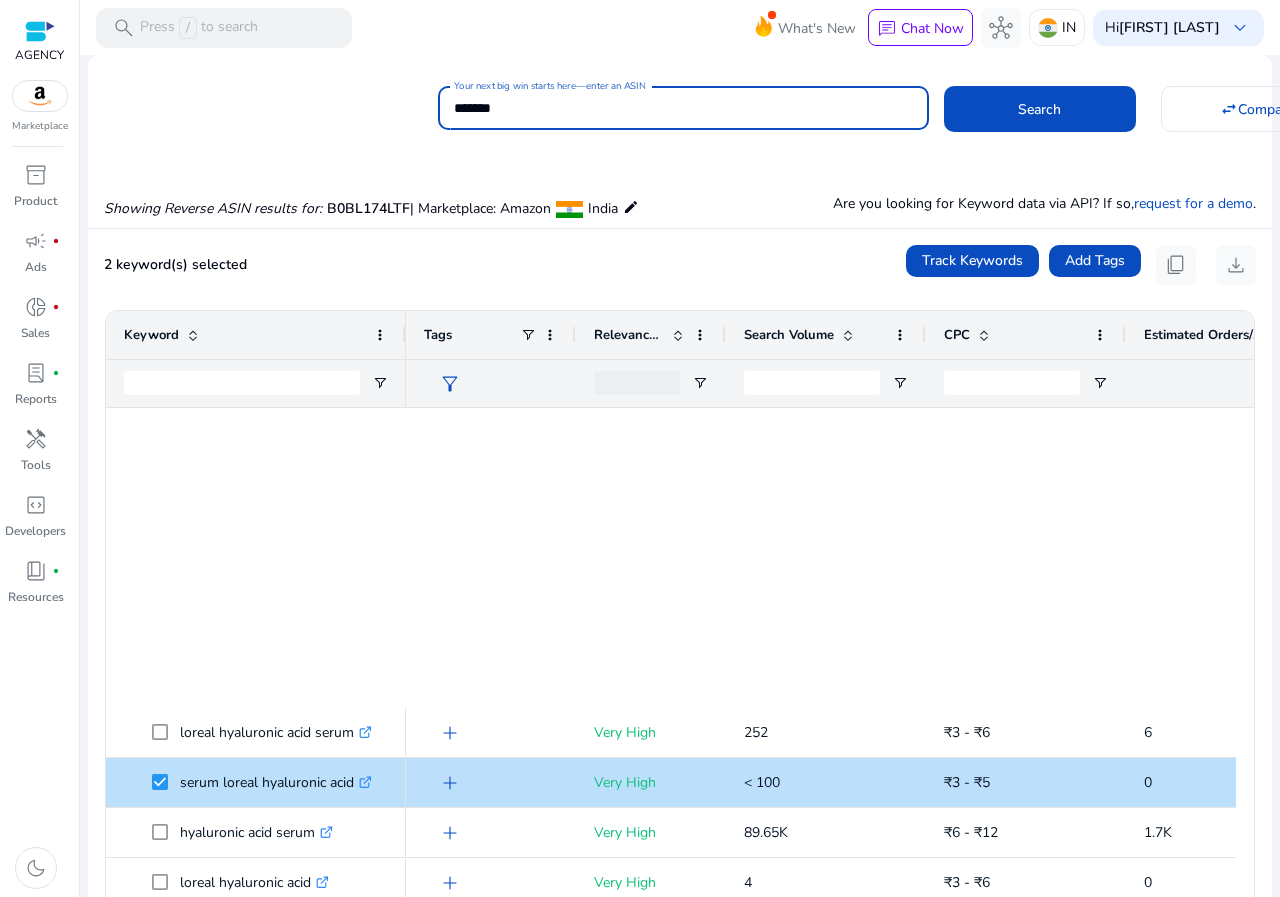 scroll, scrollTop: 0, scrollLeft: 0, axis: both 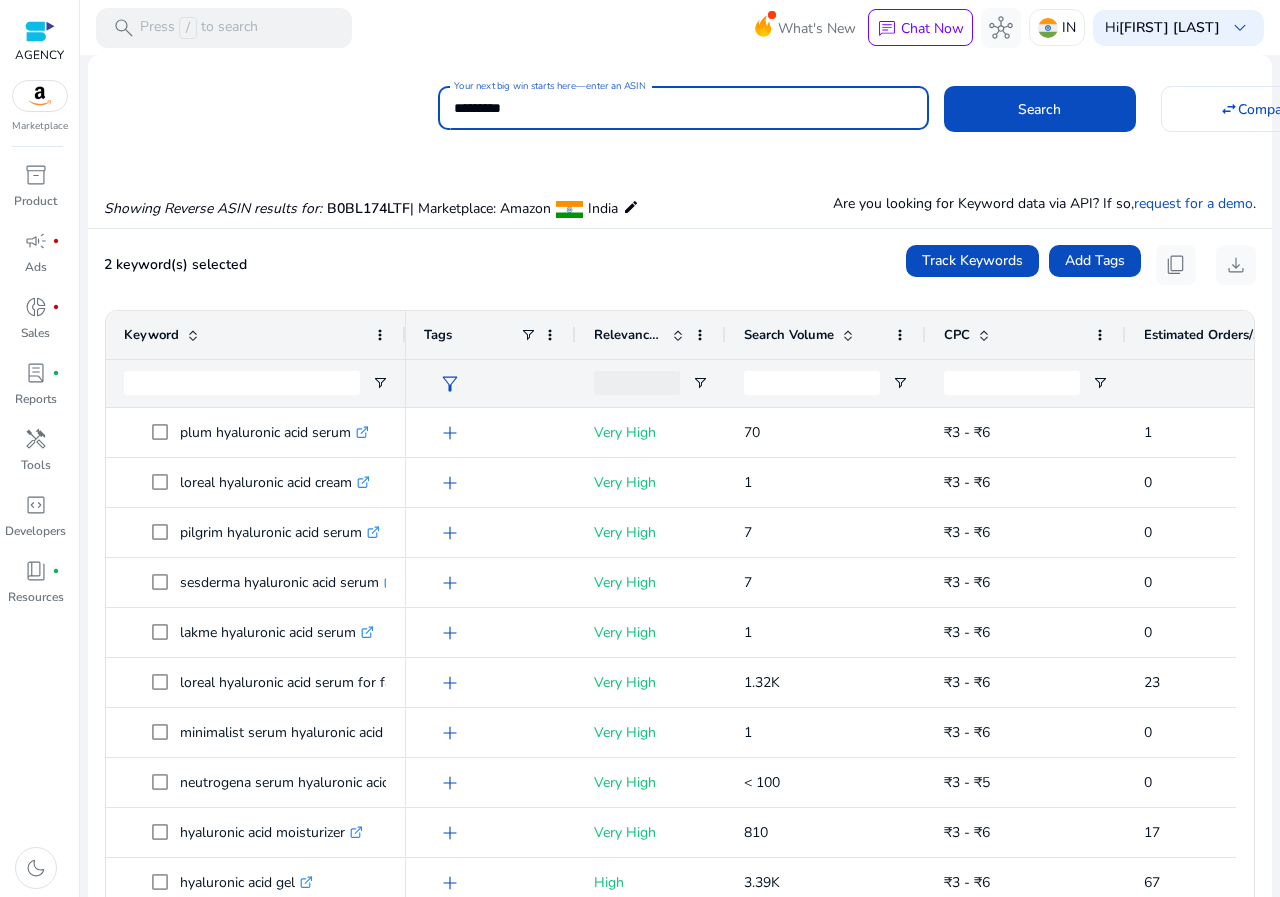 type on "*********" 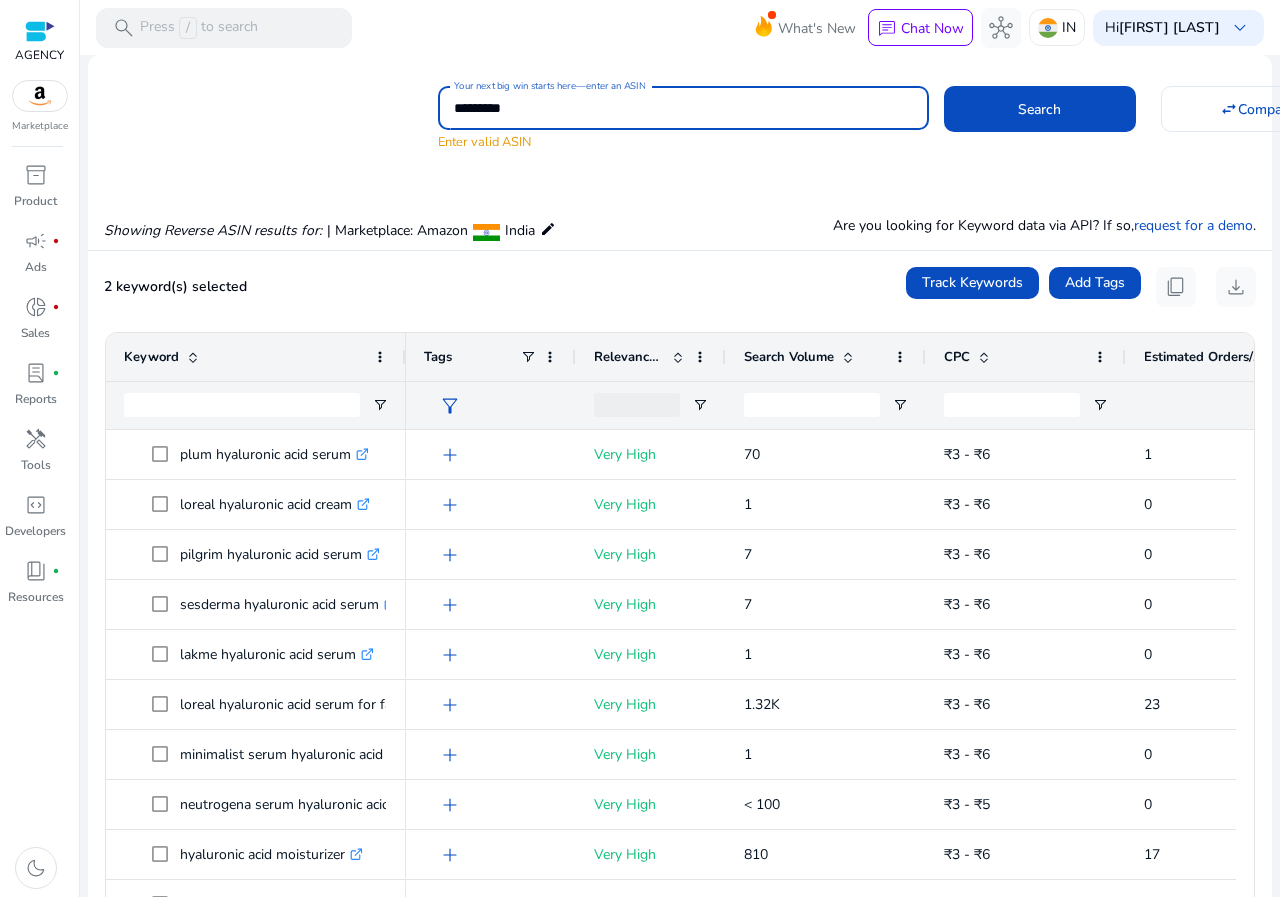 click on "*********" at bounding box center (683, 108) 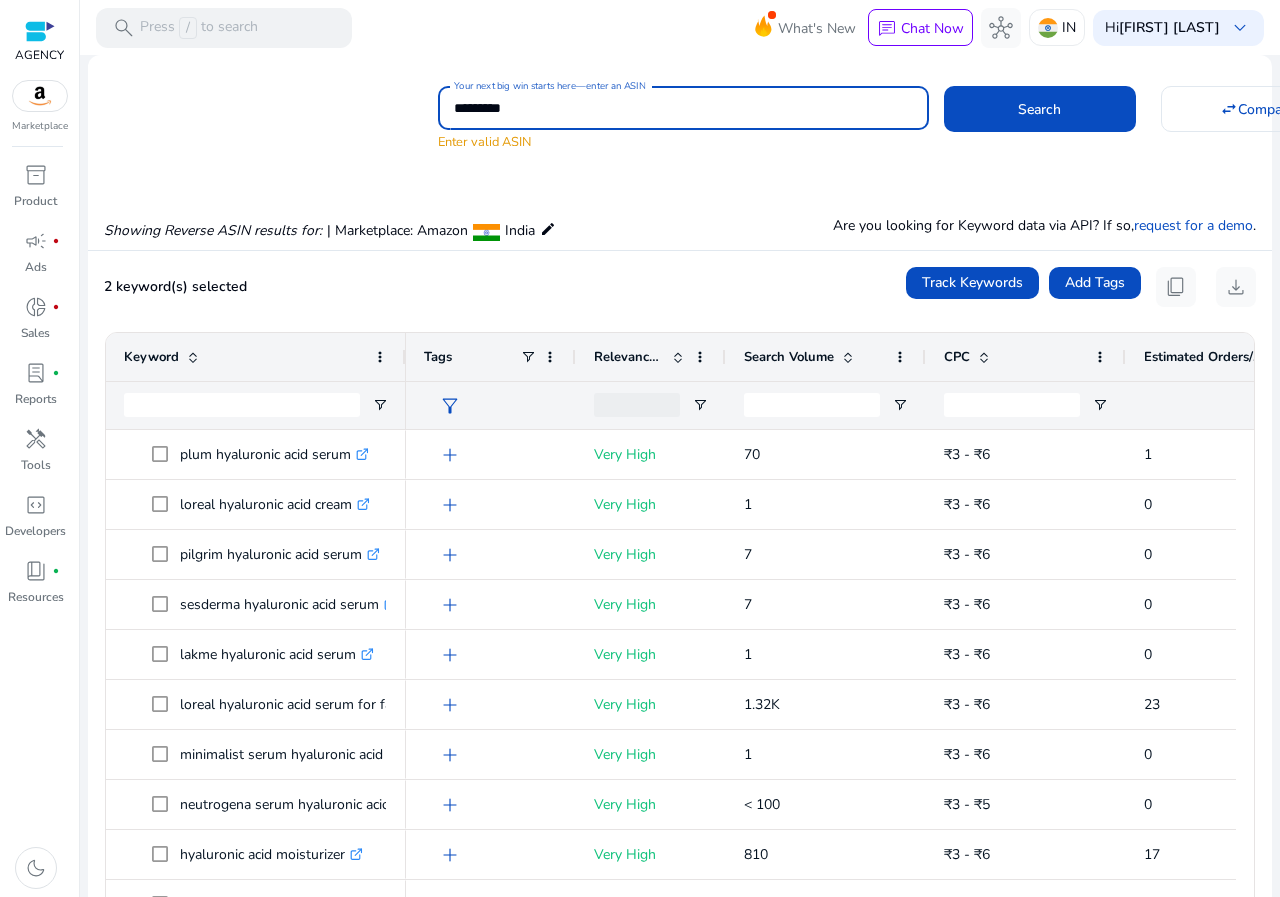 click on "*********" at bounding box center [683, 108] 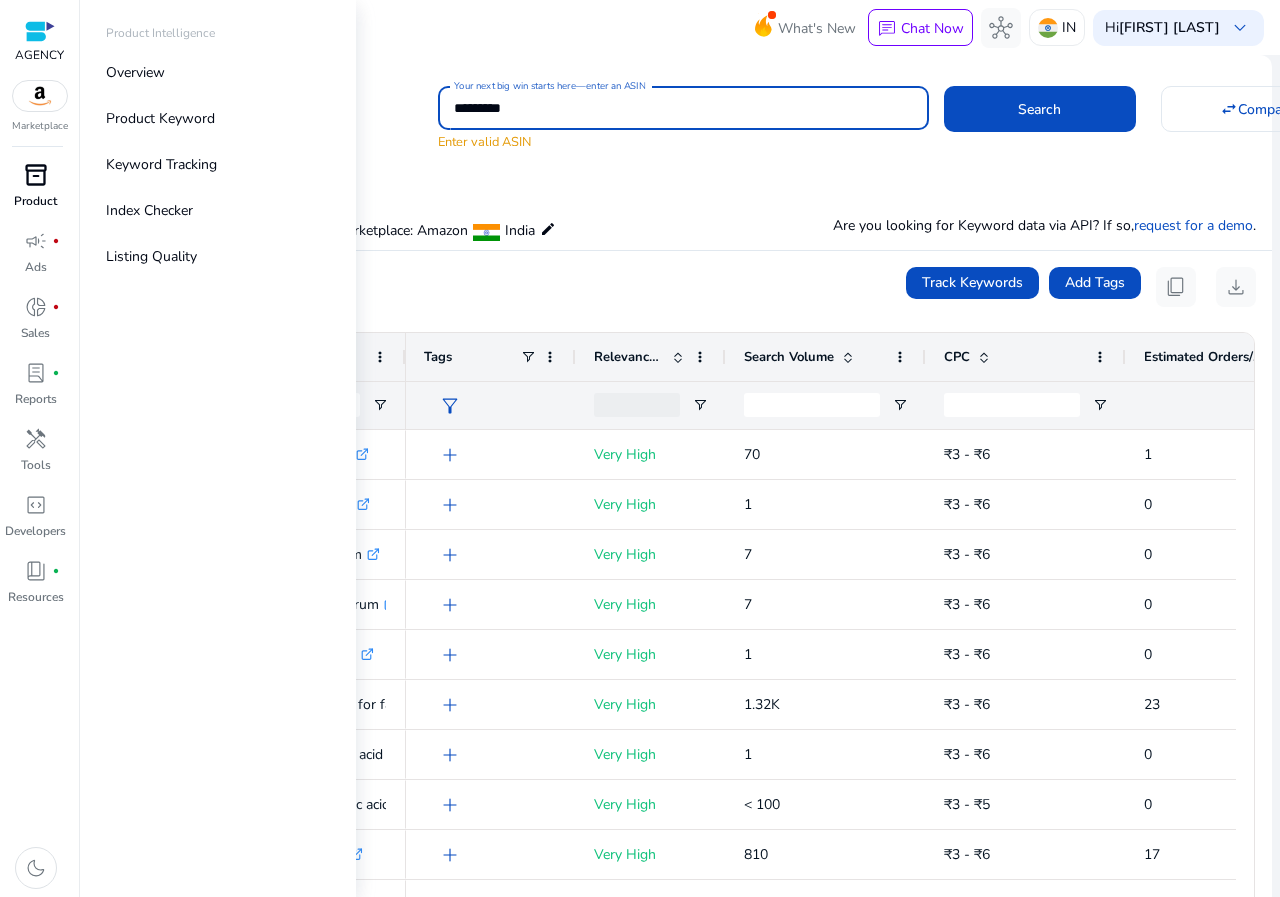 click on "inventory_2" at bounding box center [36, 175] 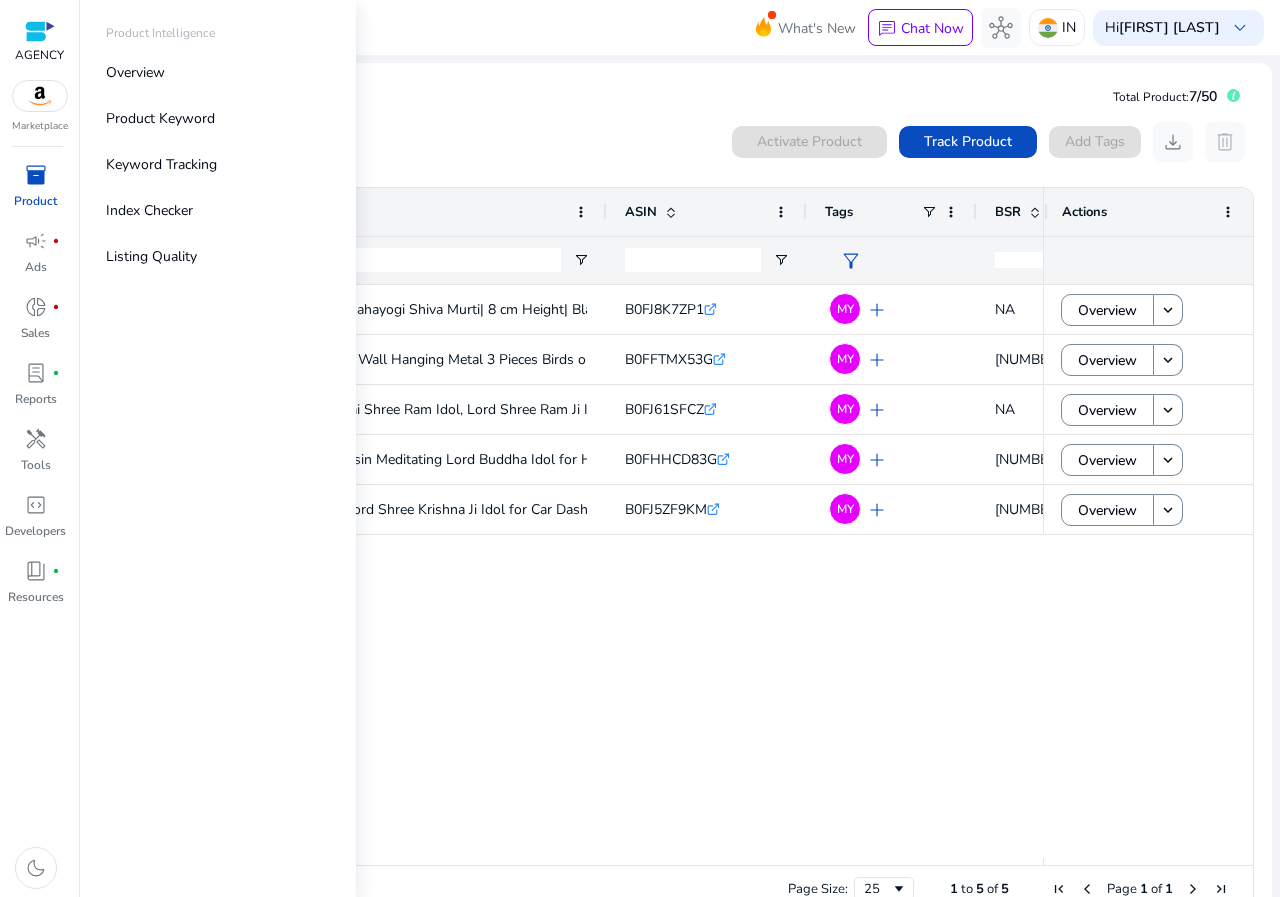 click at bounding box center (40, 96) 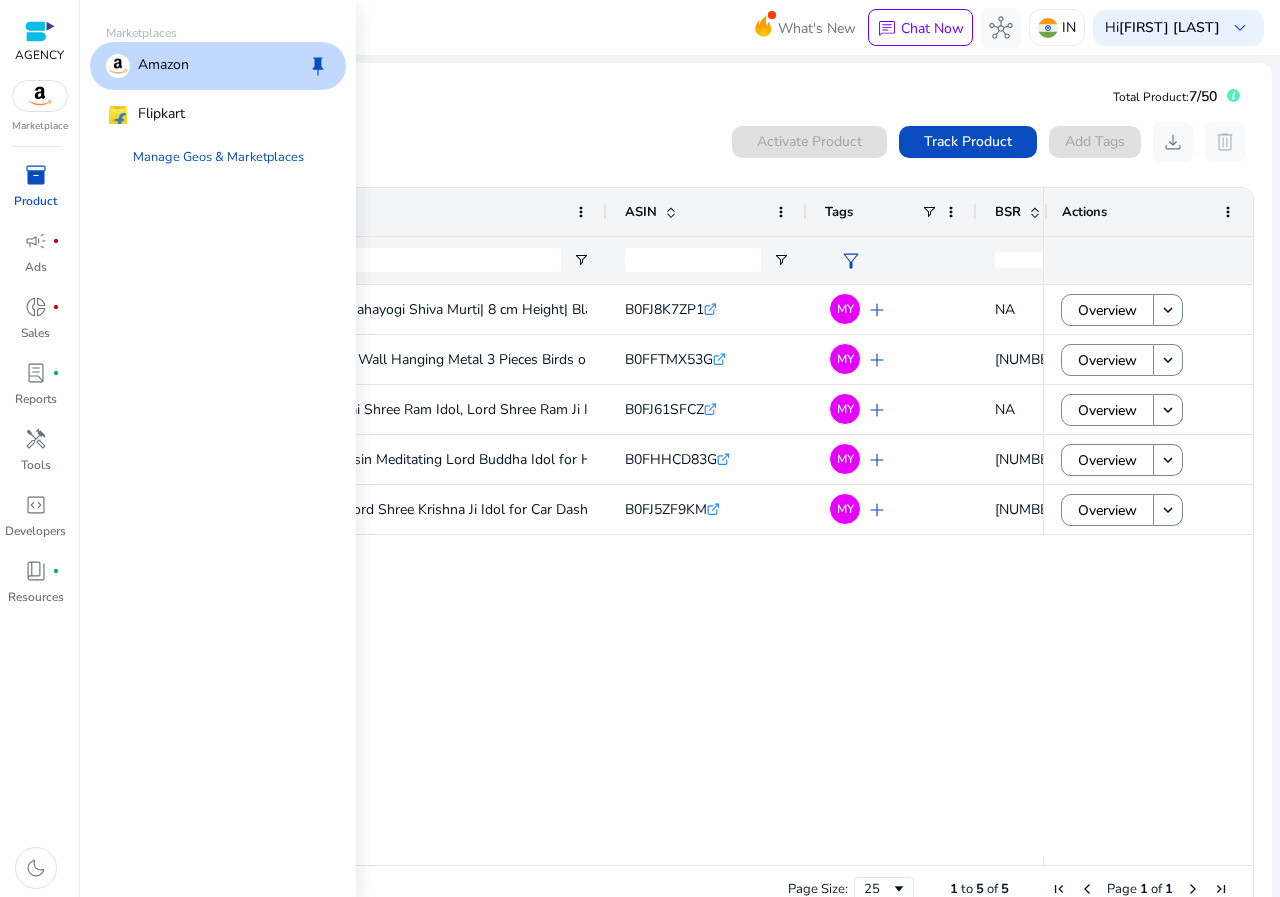 click at bounding box center (40, 31) 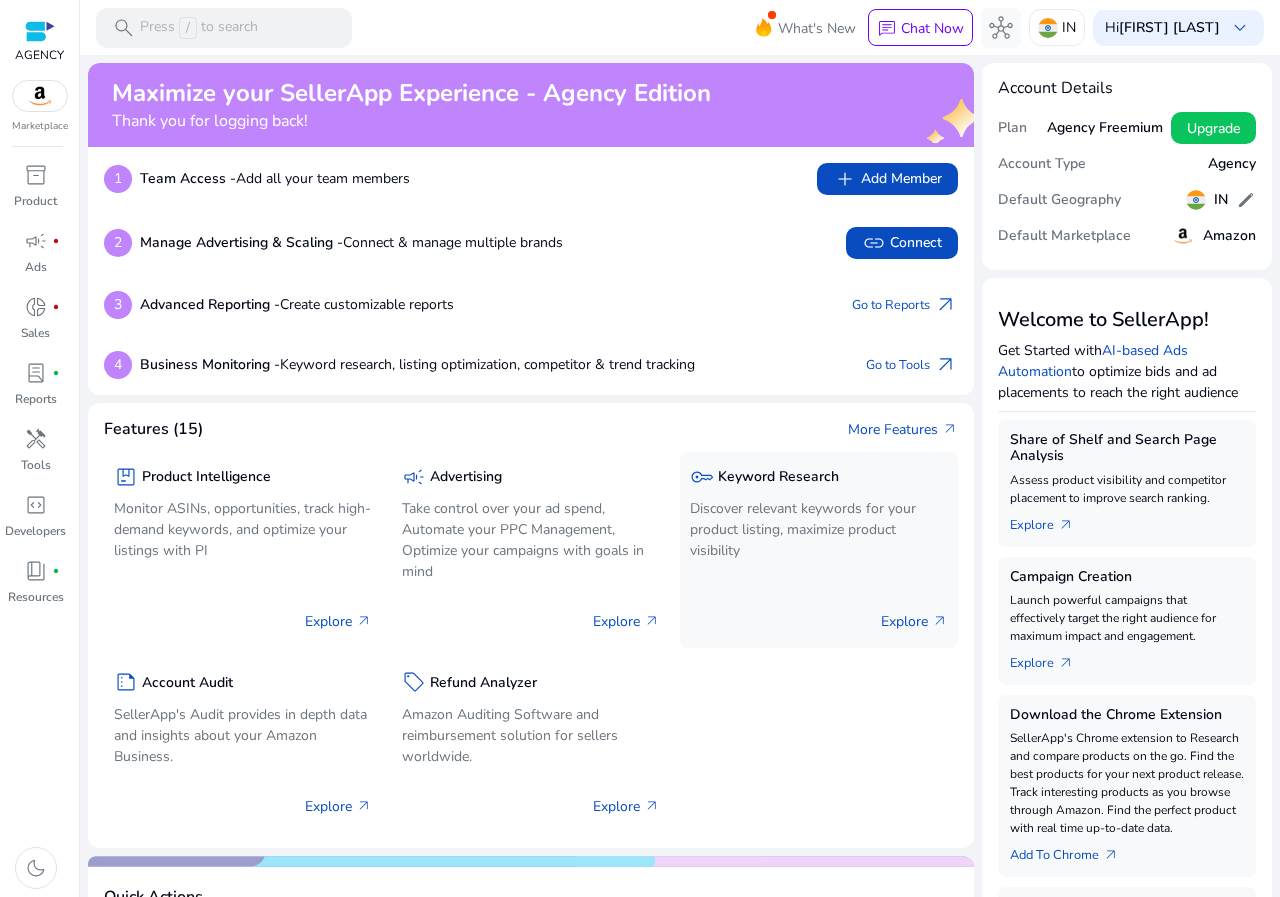 click on "[NUMBER] Advanced Reporting - Create customizable reports Go to Reports arrow_outward" 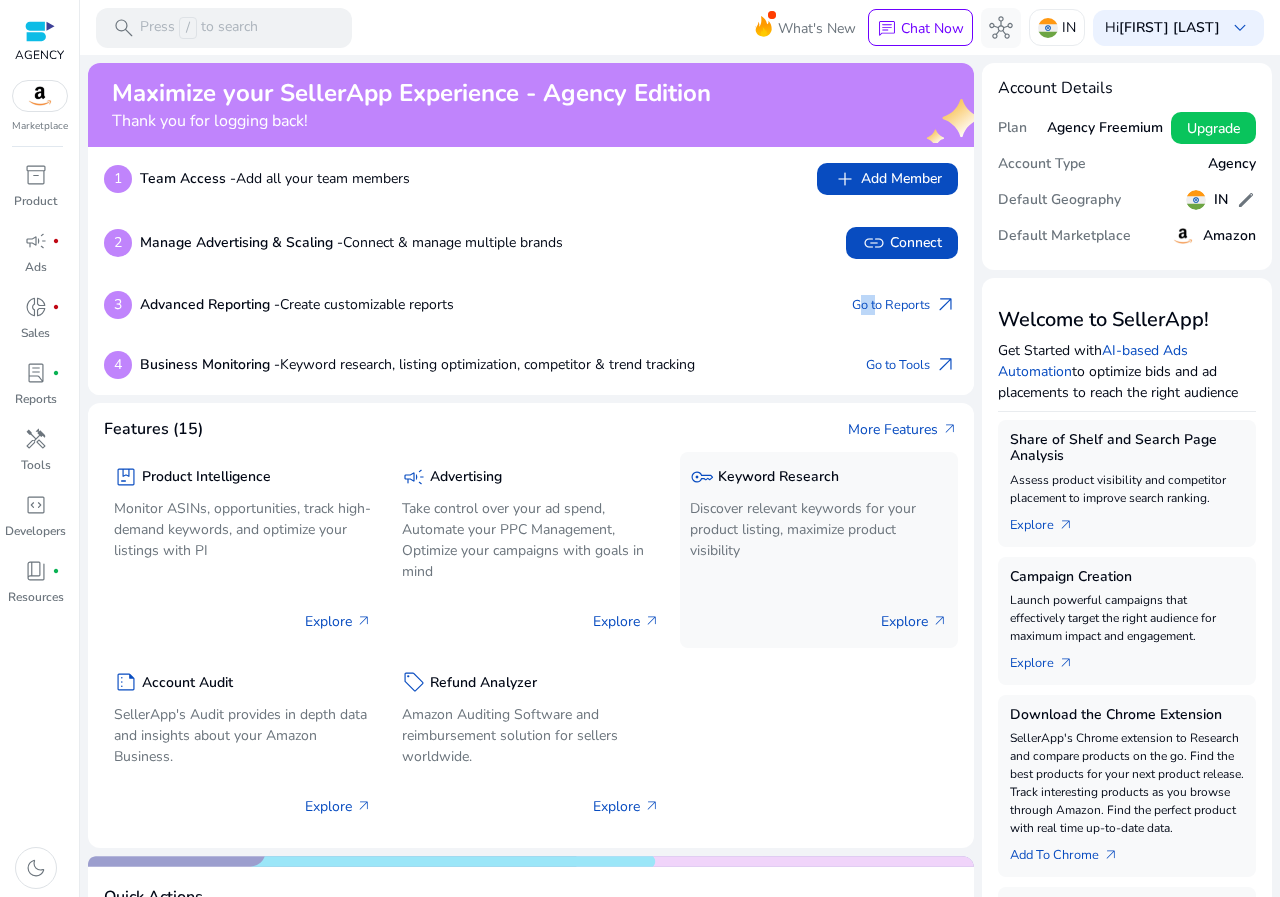 click on "[NUMBER] Advanced Reporting - Create customizable reports Go to Reports arrow_outward" 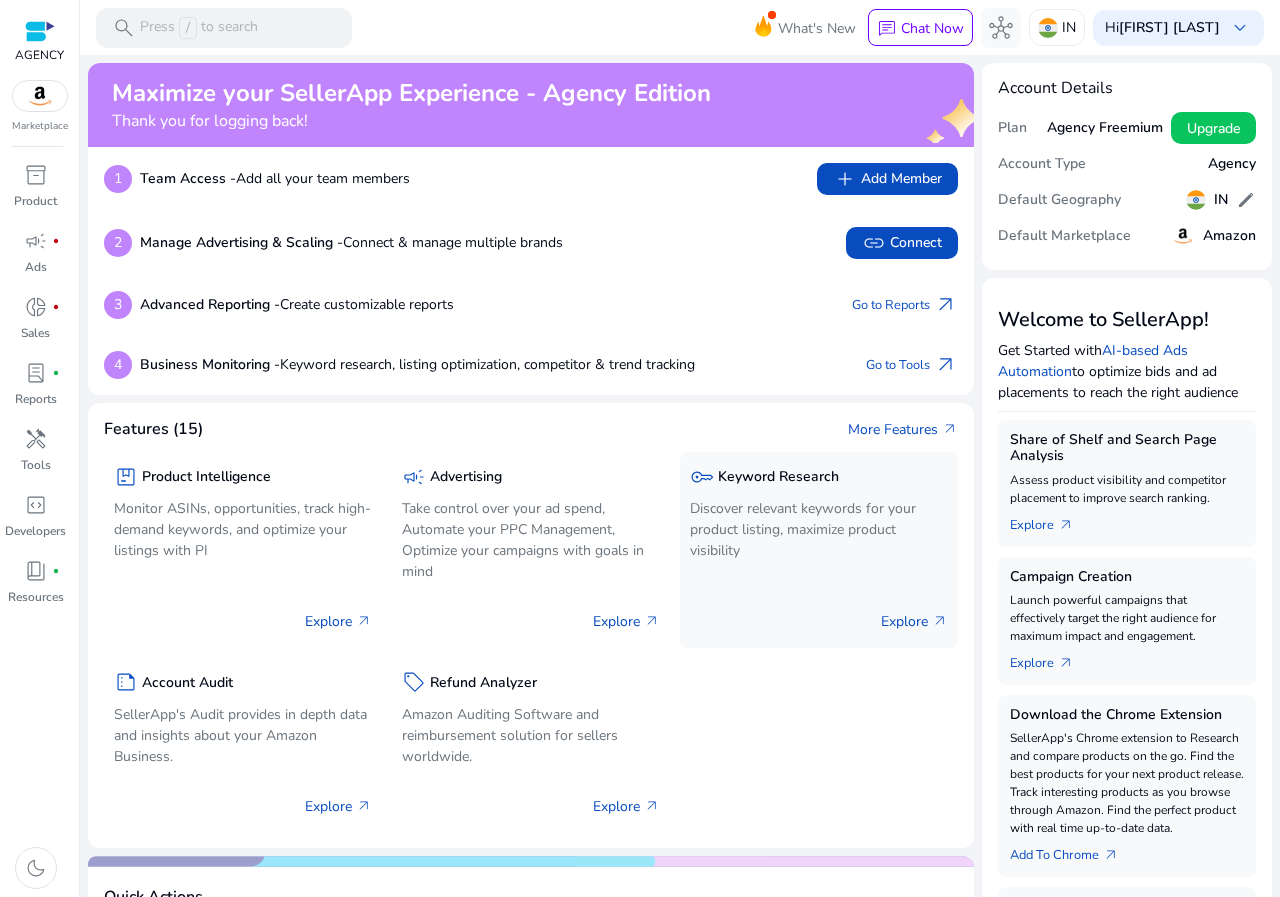 click on "key  Keyword Research" 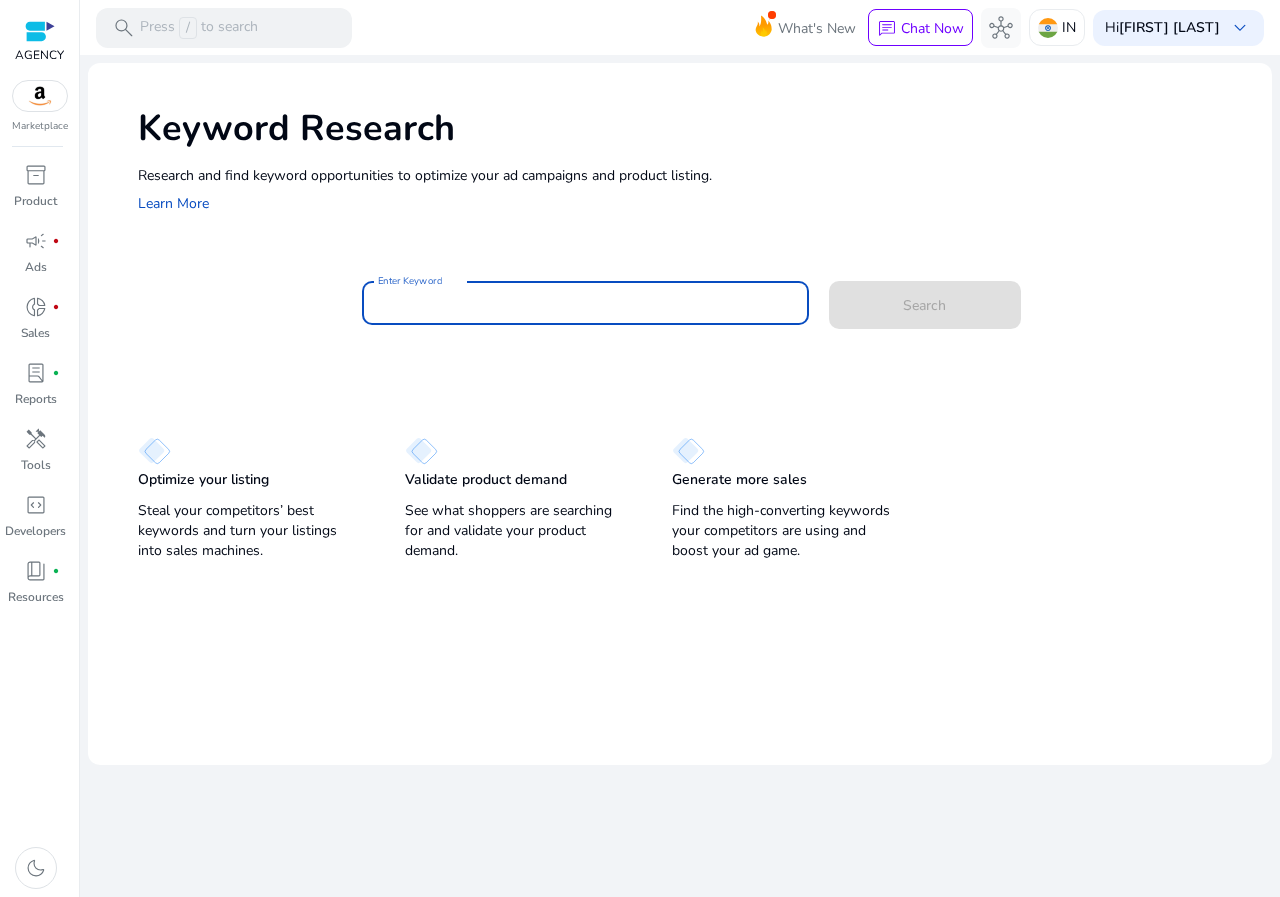 click on "Enter Keyword" at bounding box center [585, 303] 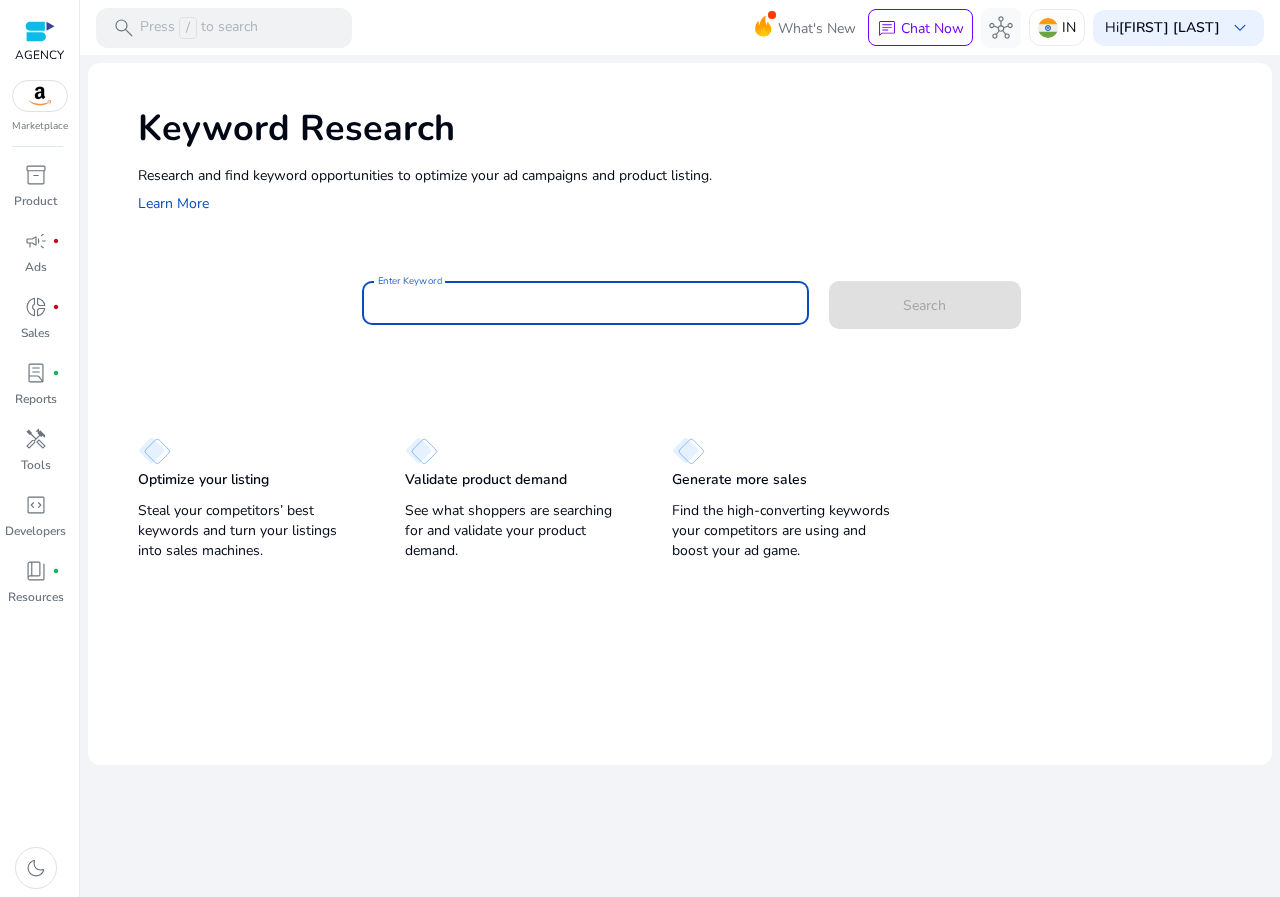 paste on "*********" 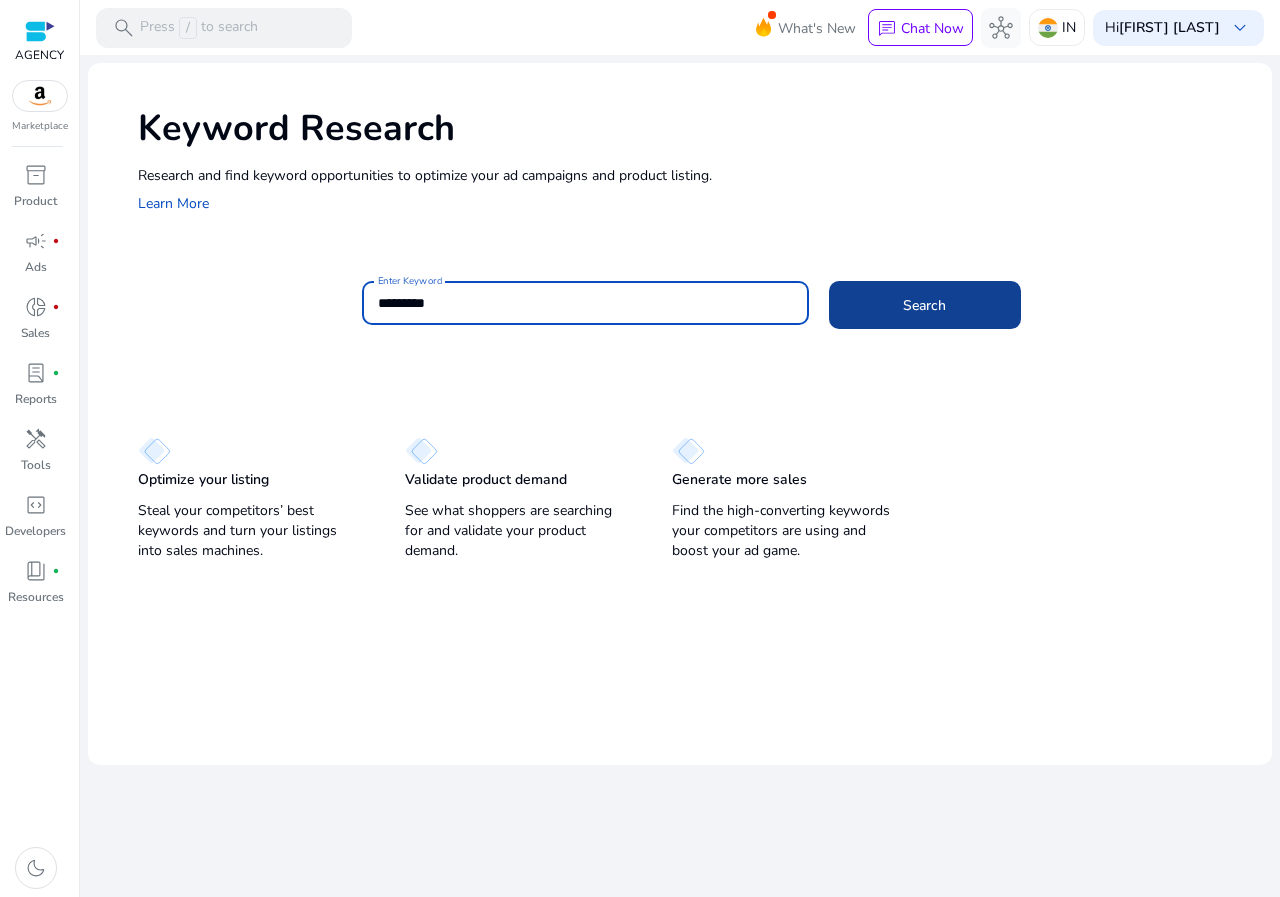 type on "*********" 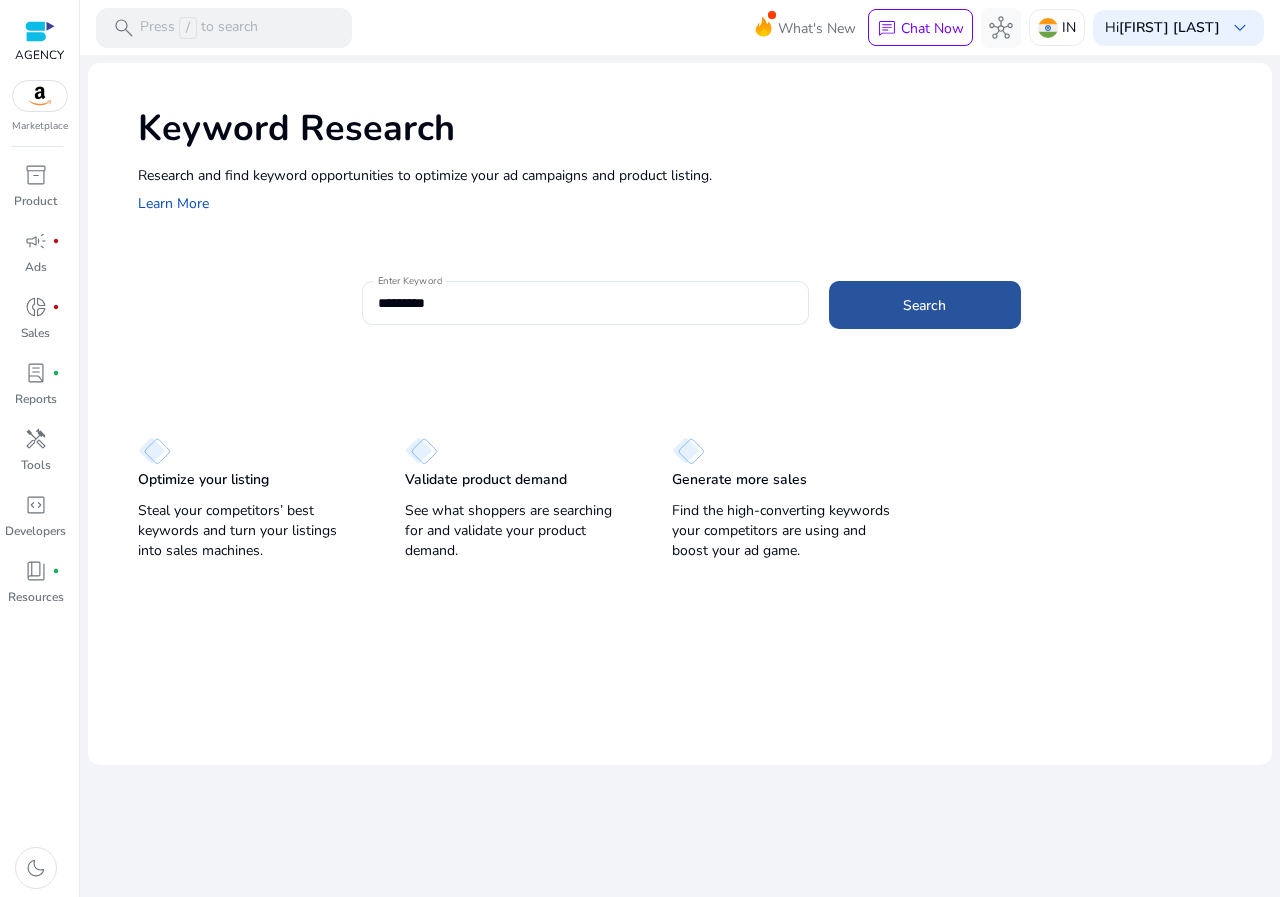 click 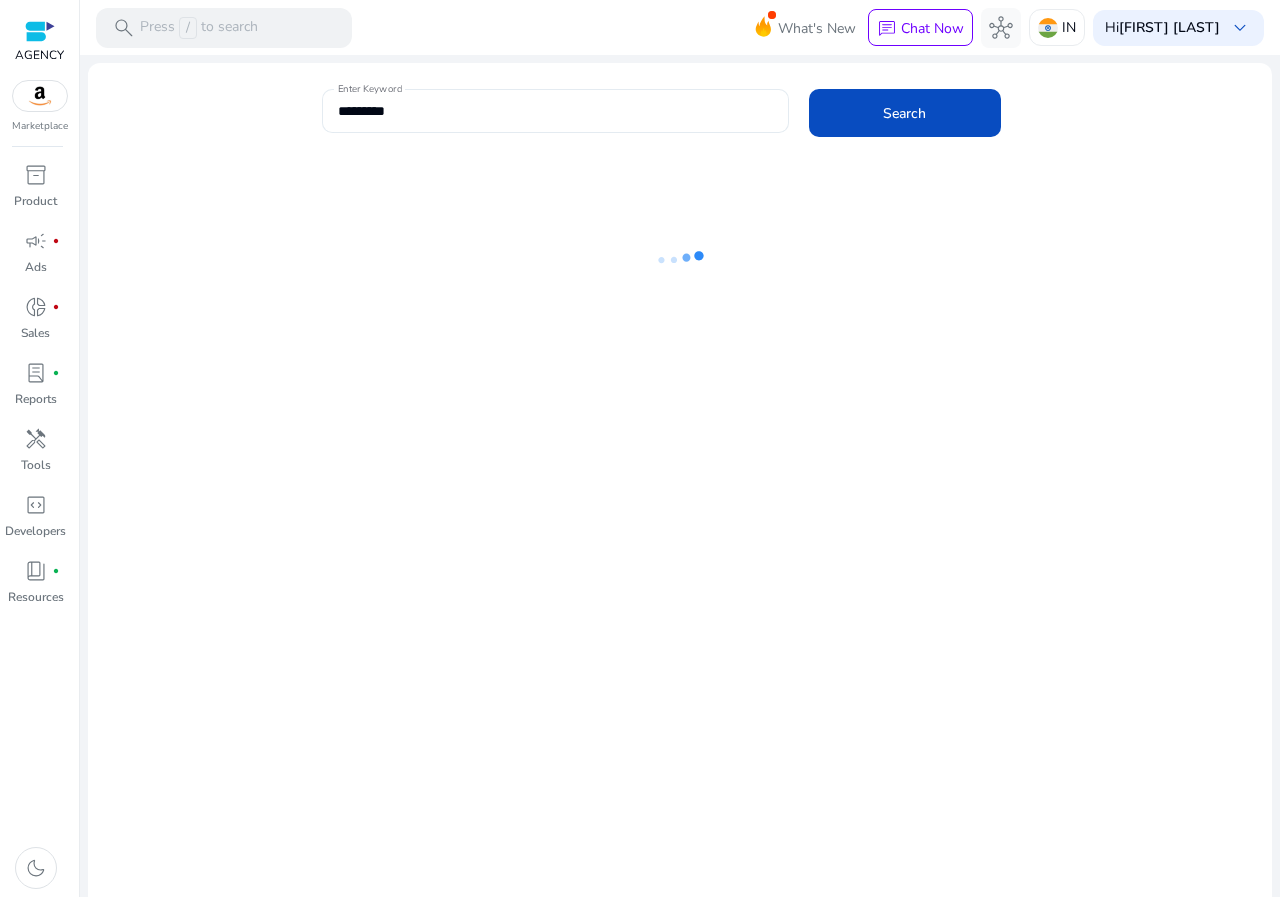 type 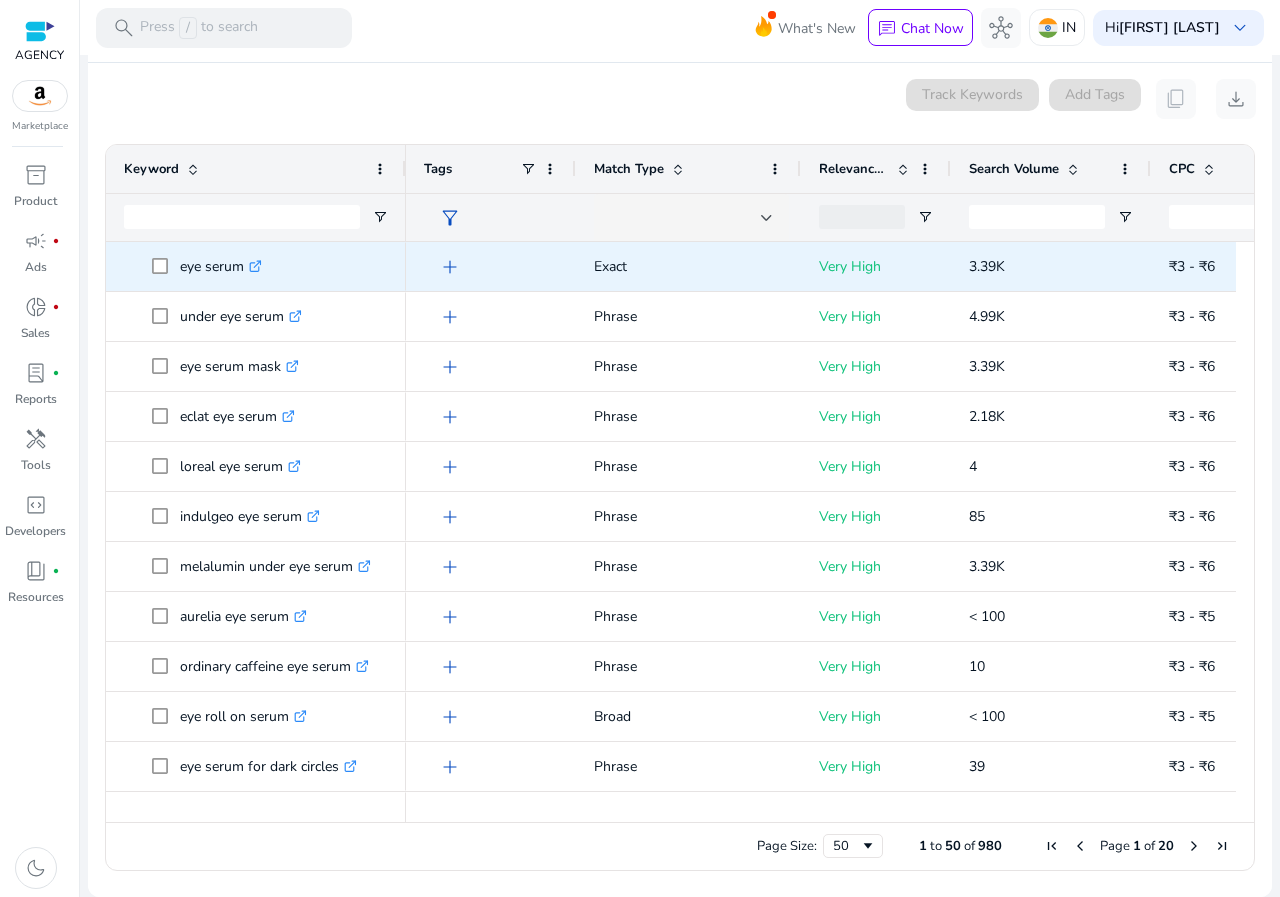 scroll, scrollTop: 170, scrollLeft: 0, axis: vertical 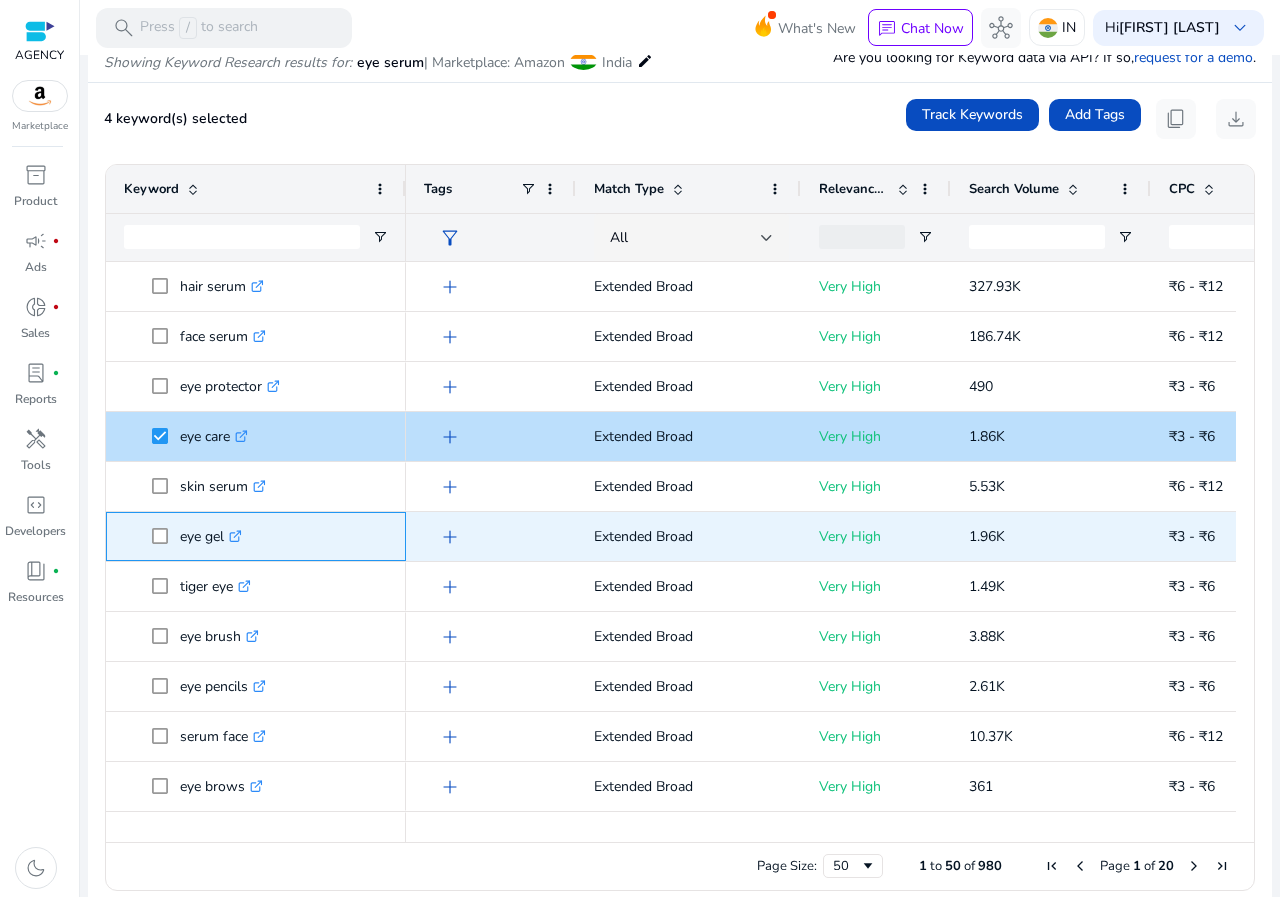click at bounding box center [166, 536] 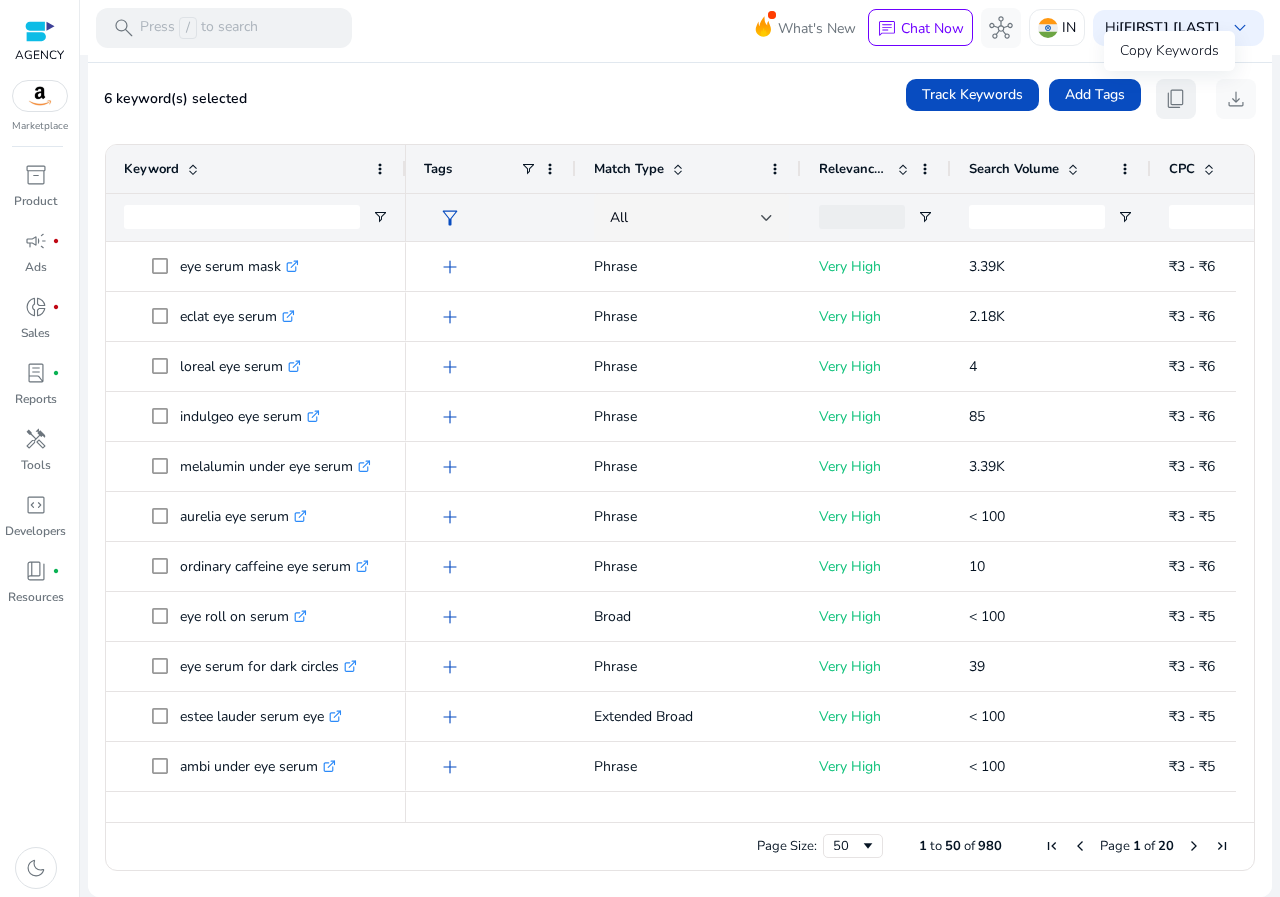 click on "content_copy" at bounding box center (1176, 99) 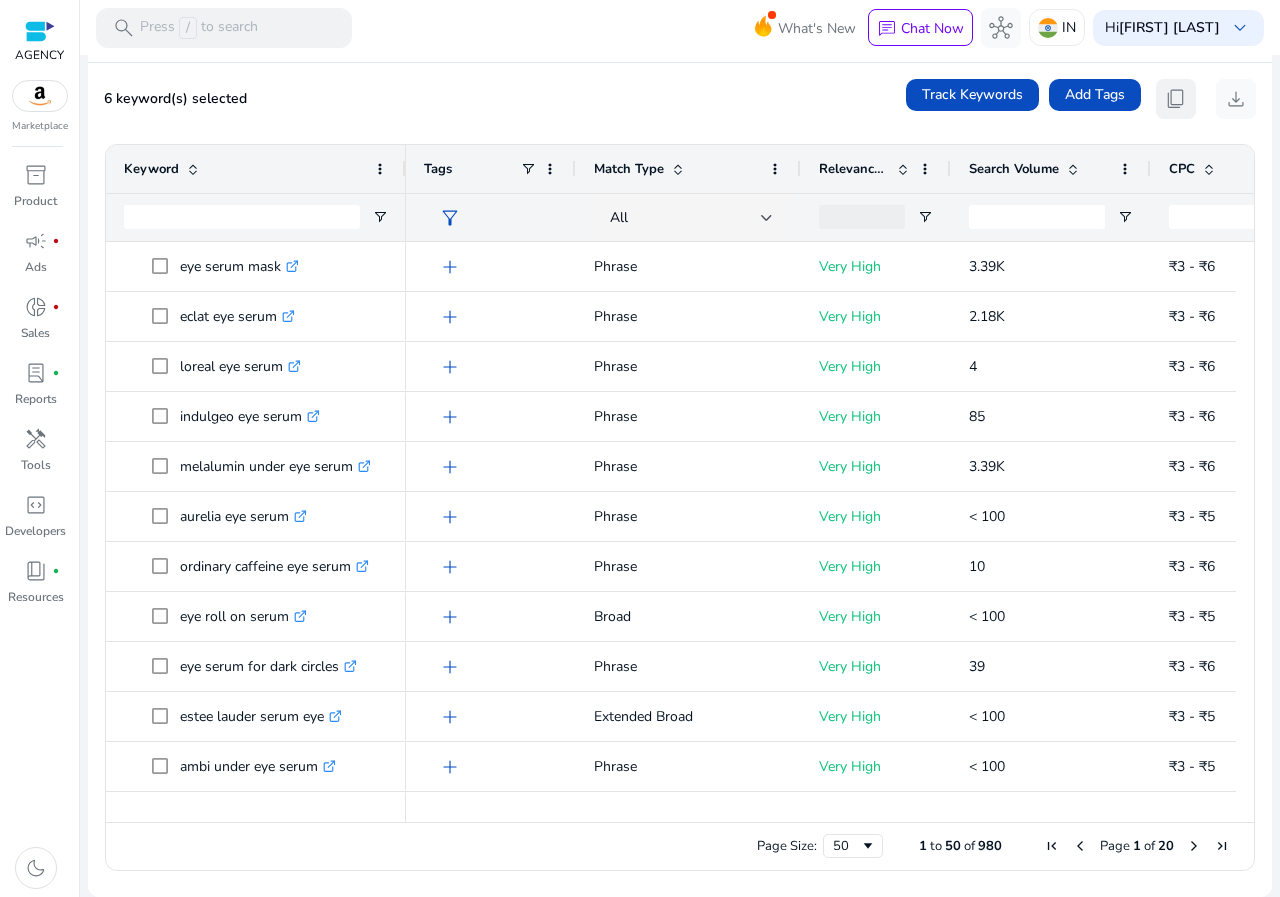 click on "content_copy" at bounding box center (1176, 99) 